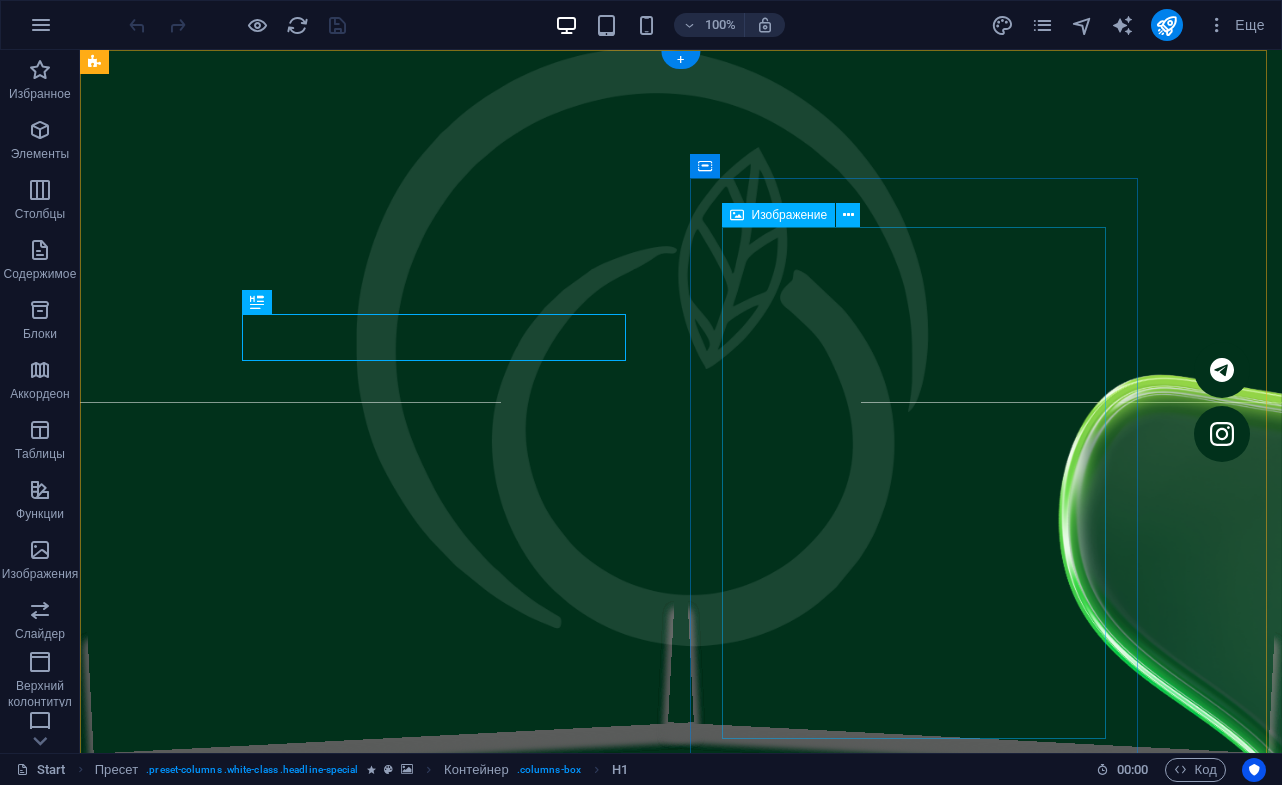 scroll, scrollTop: 0, scrollLeft: 0, axis: both 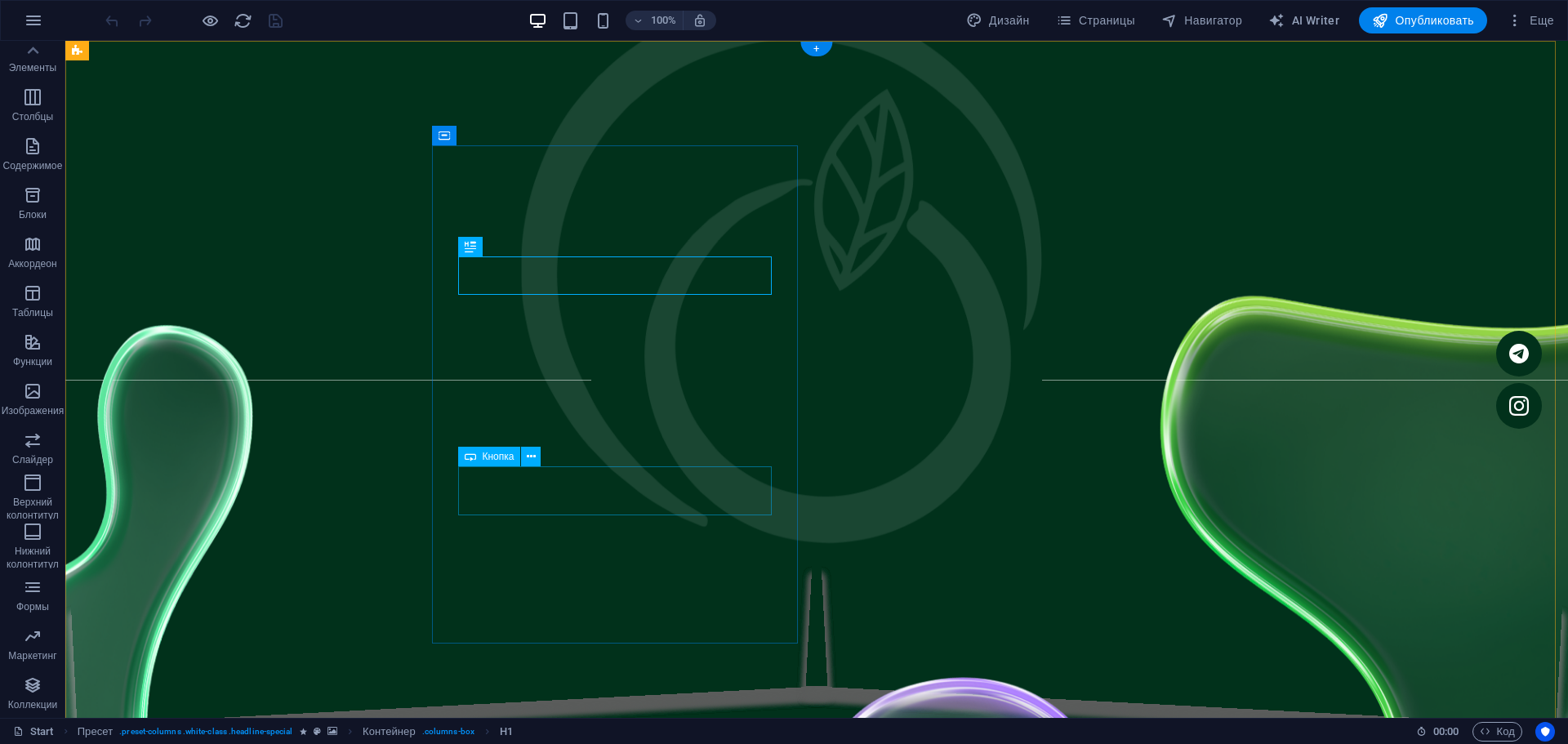 click on "Скачать гайд" at bounding box center [457, 1139] 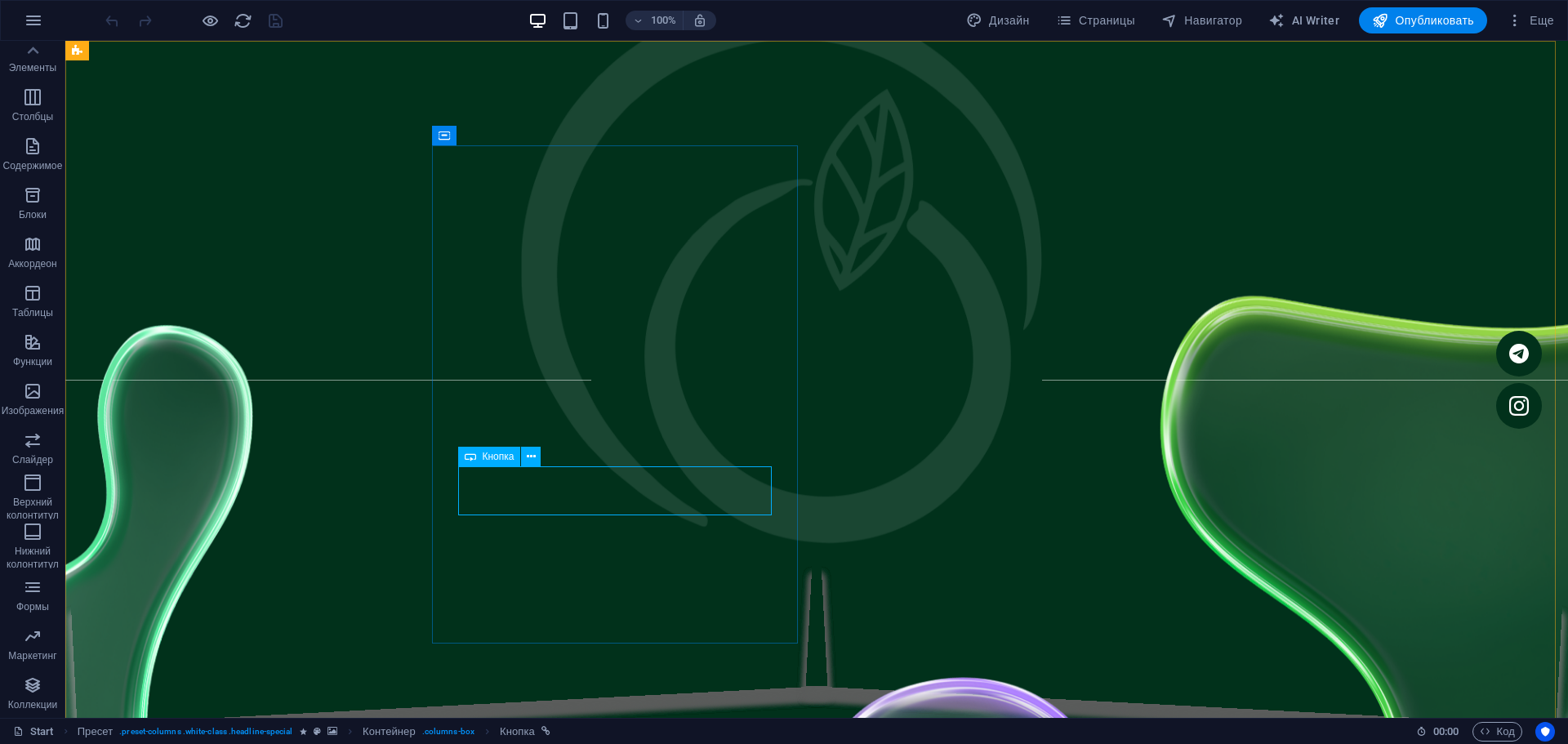 click on "Кнопка" at bounding box center (498, 457) 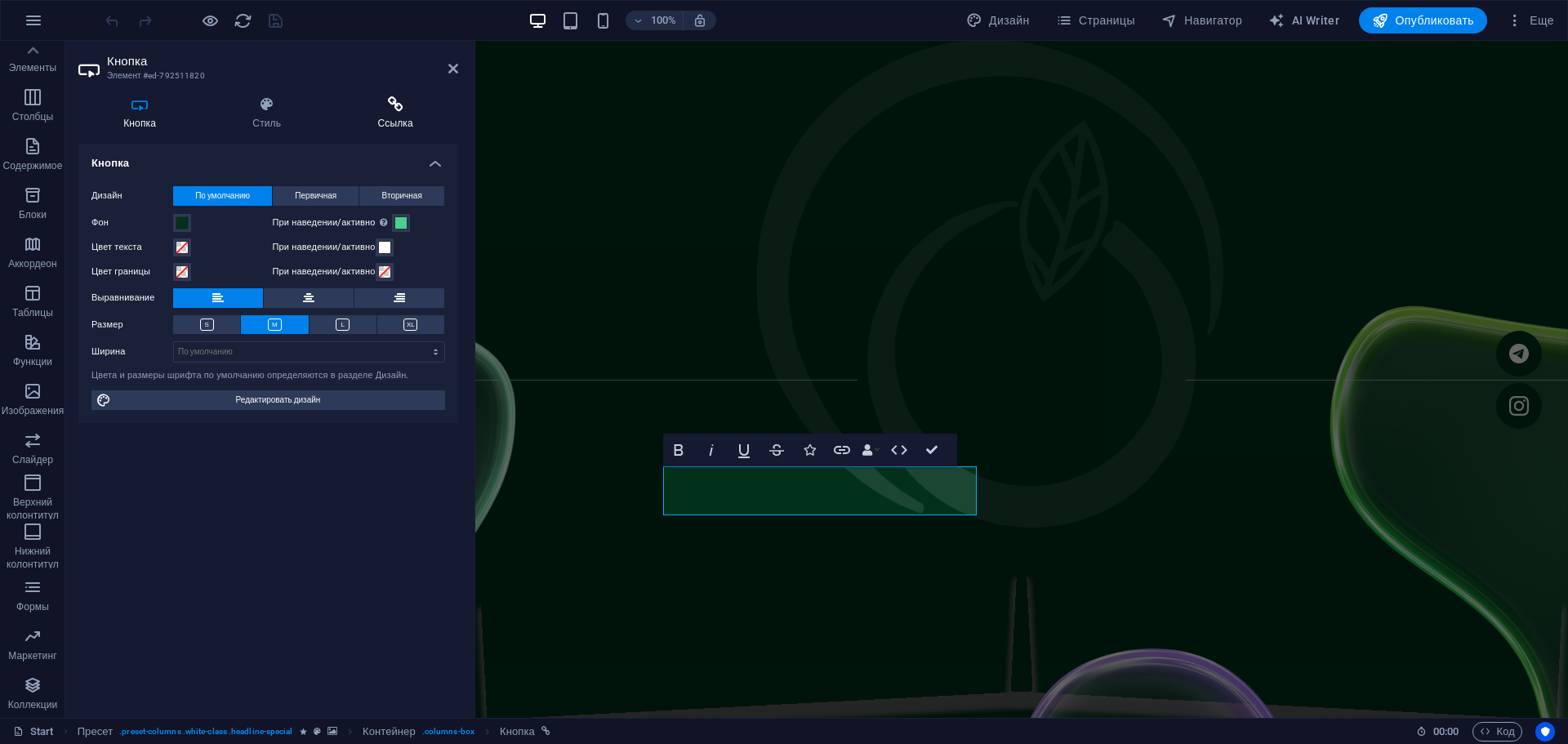 click on "Ссылка" at bounding box center [395, 114] 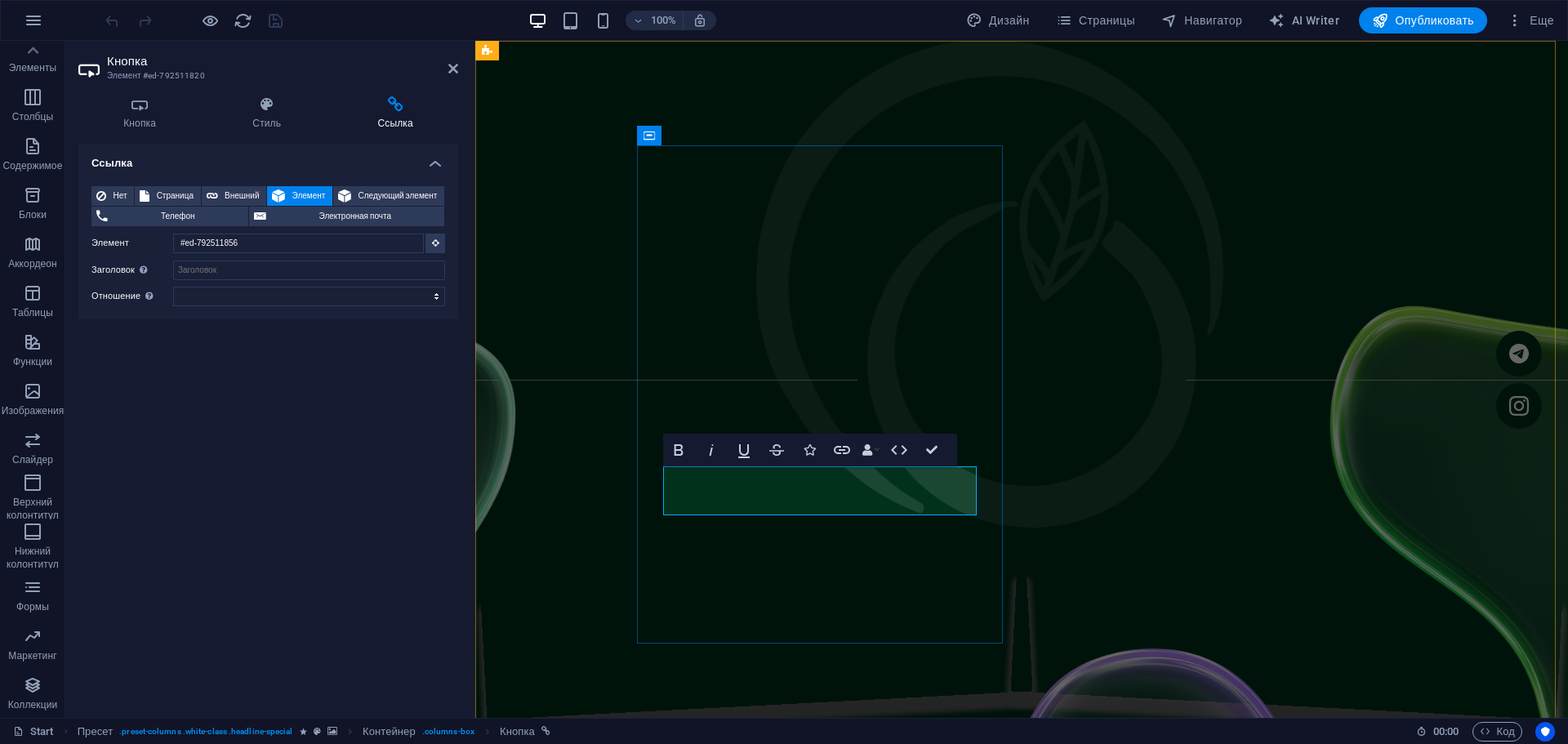 click on "Скачать гайд" at bounding box center [582, 1139] 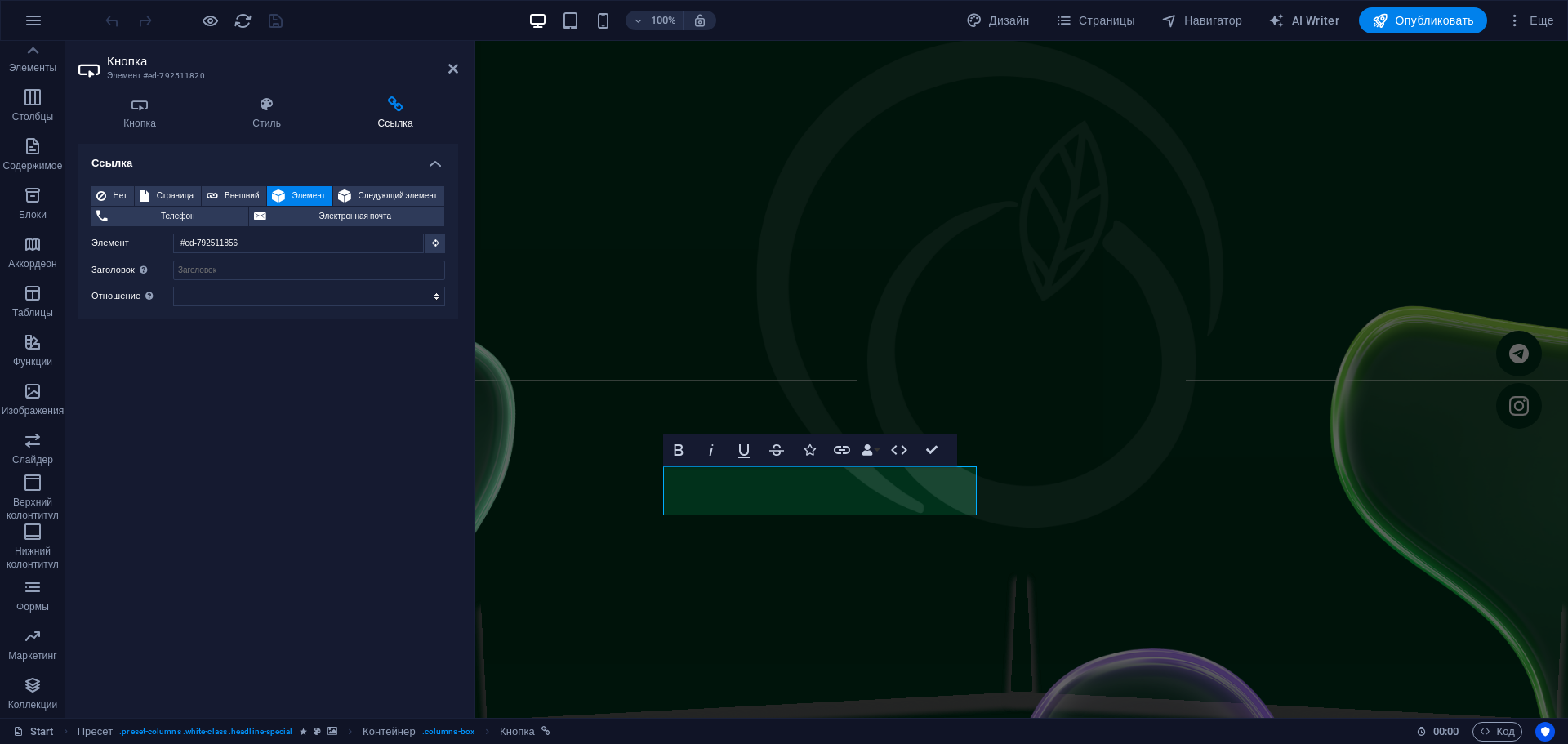click at bounding box center [1022, 394] 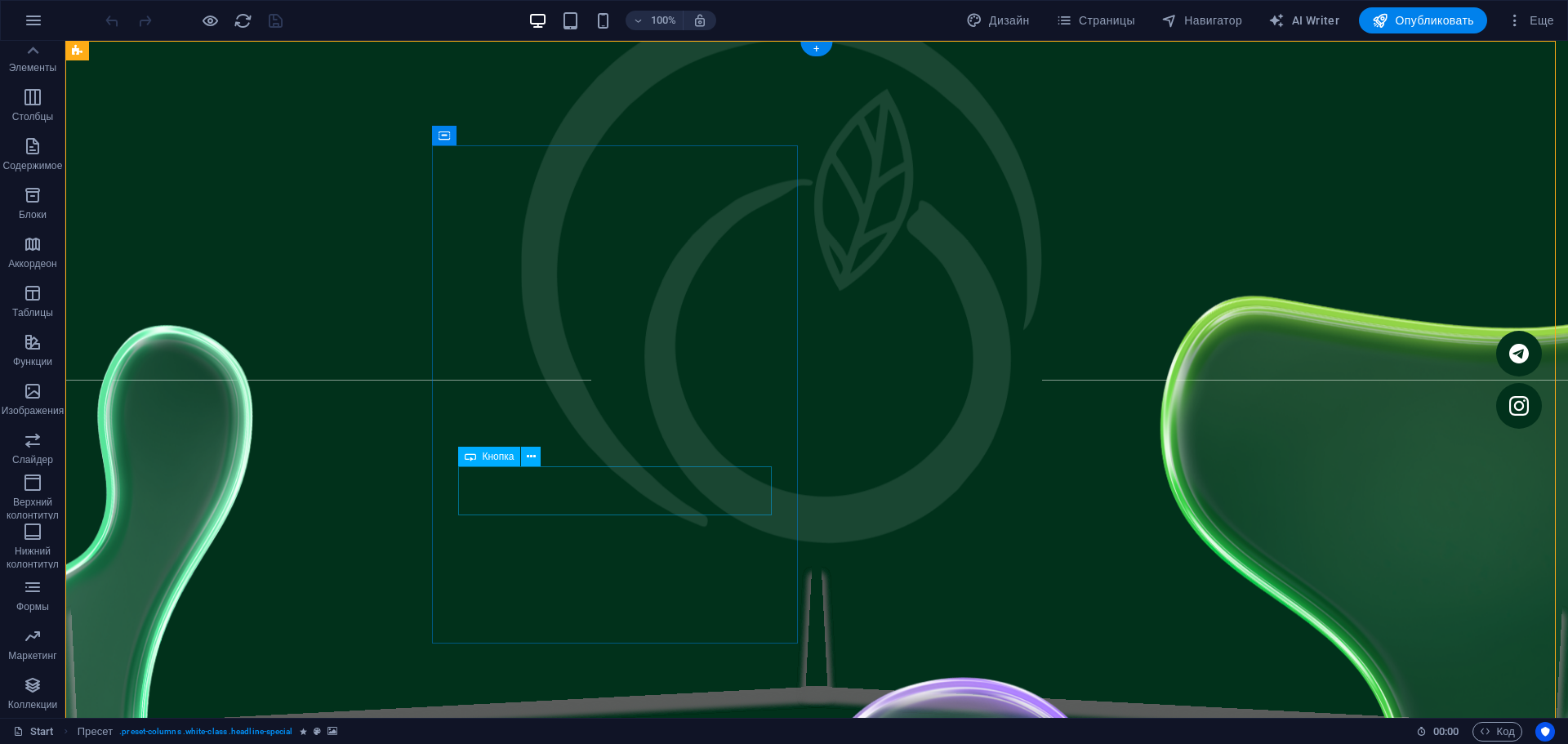 click on "Скачать гайд" at bounding box center (457, 1139) 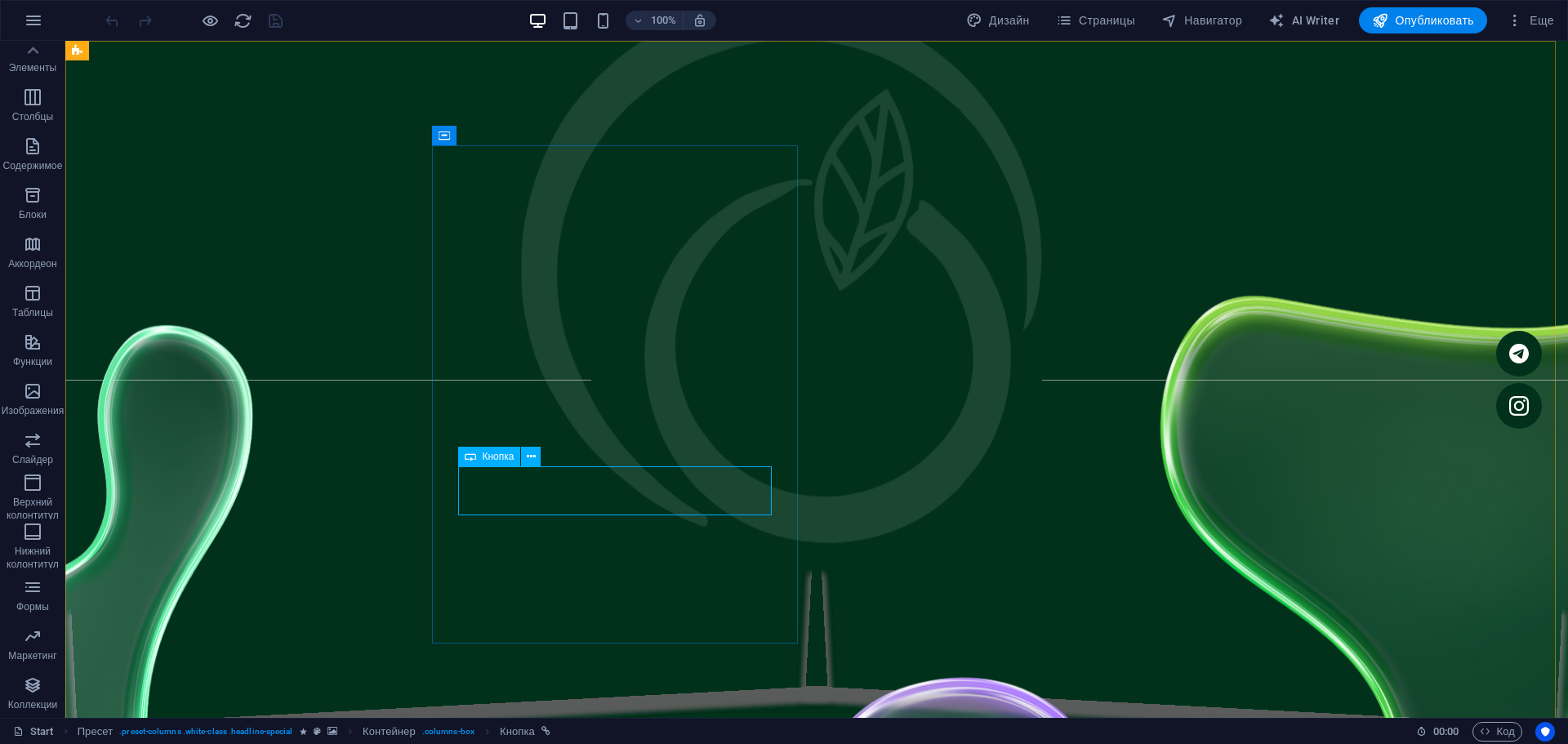 click on "Кнопка" at bounding box center (498, 457) 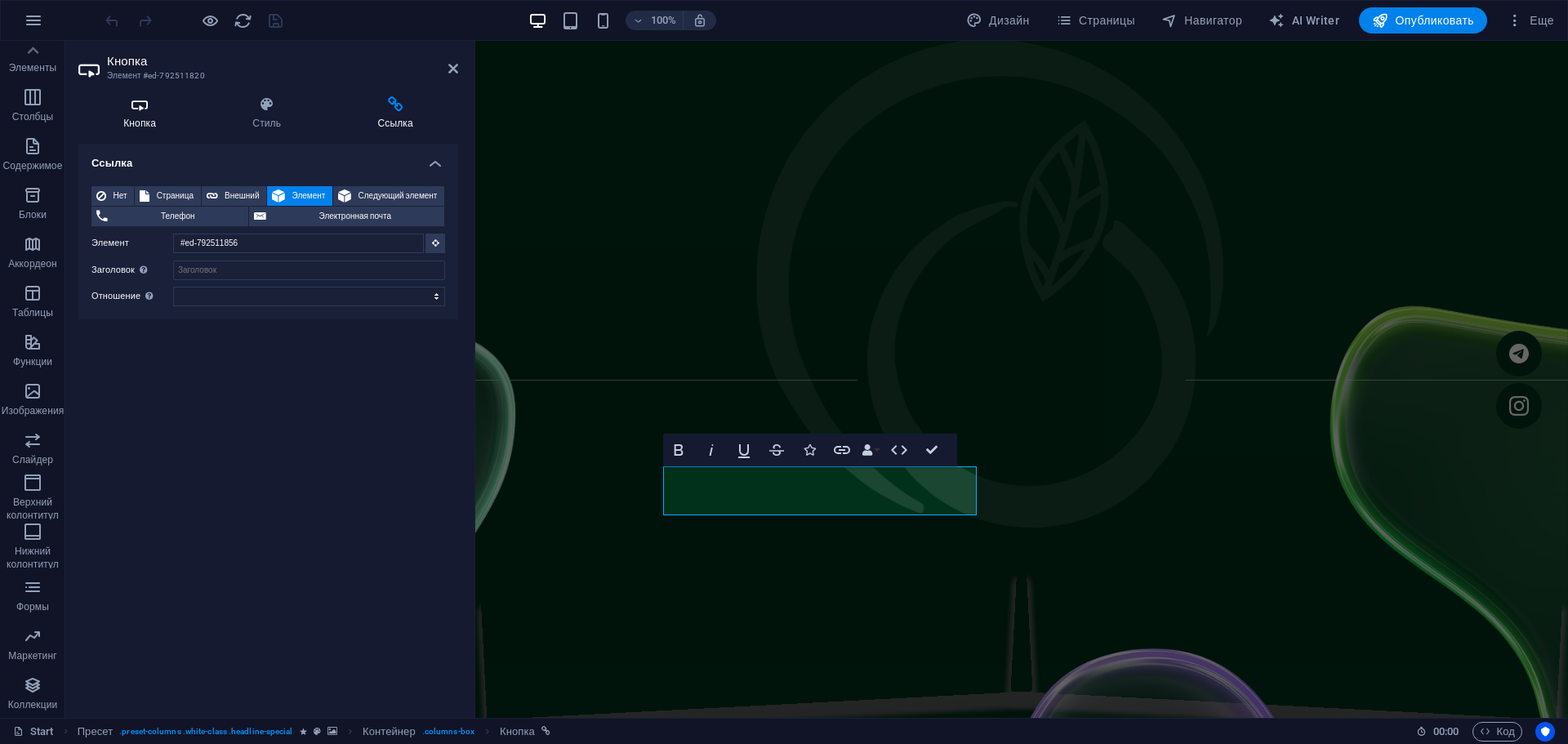 click on "Кнопка" at bounding box center [143, 114] 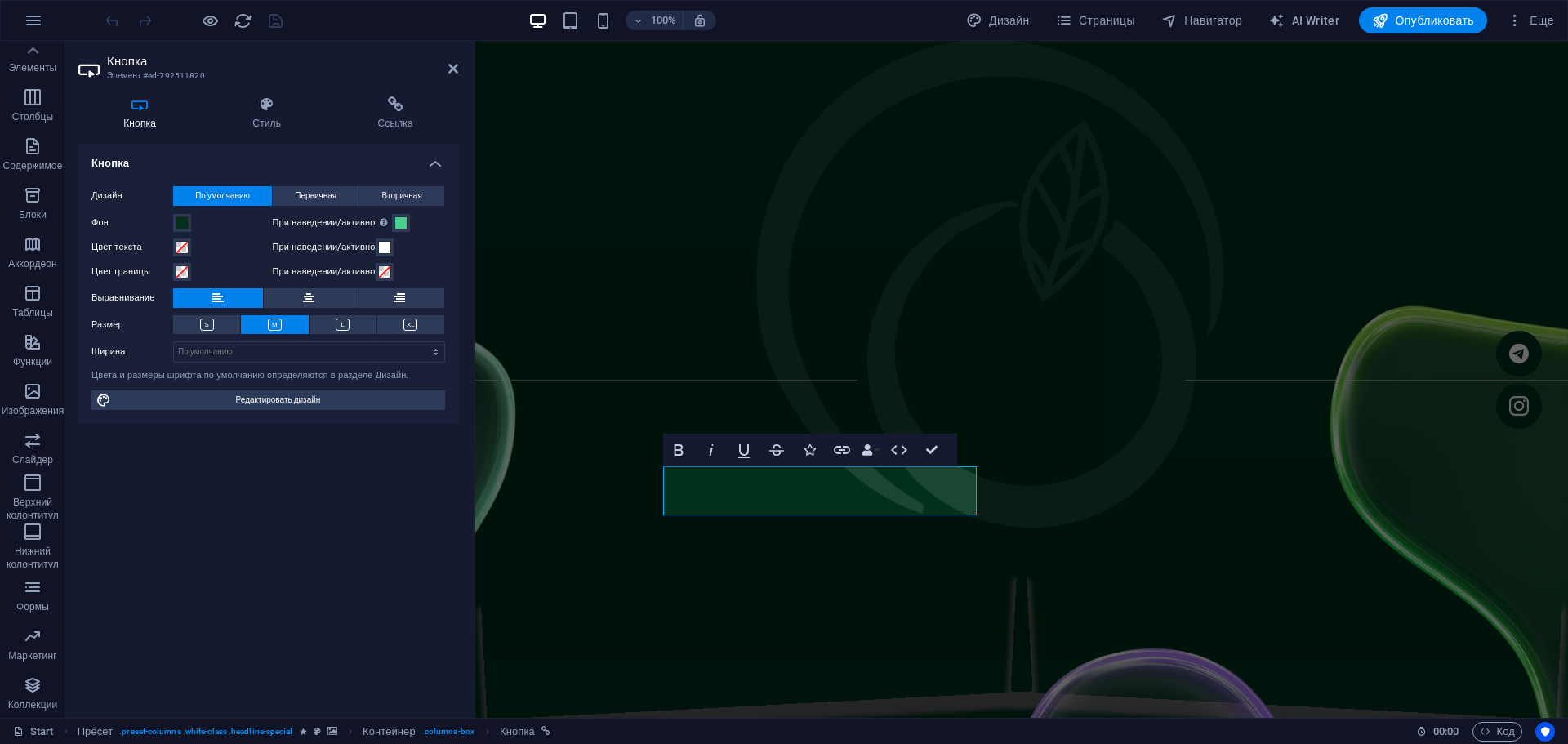 click at bounding box center [1022, 394] 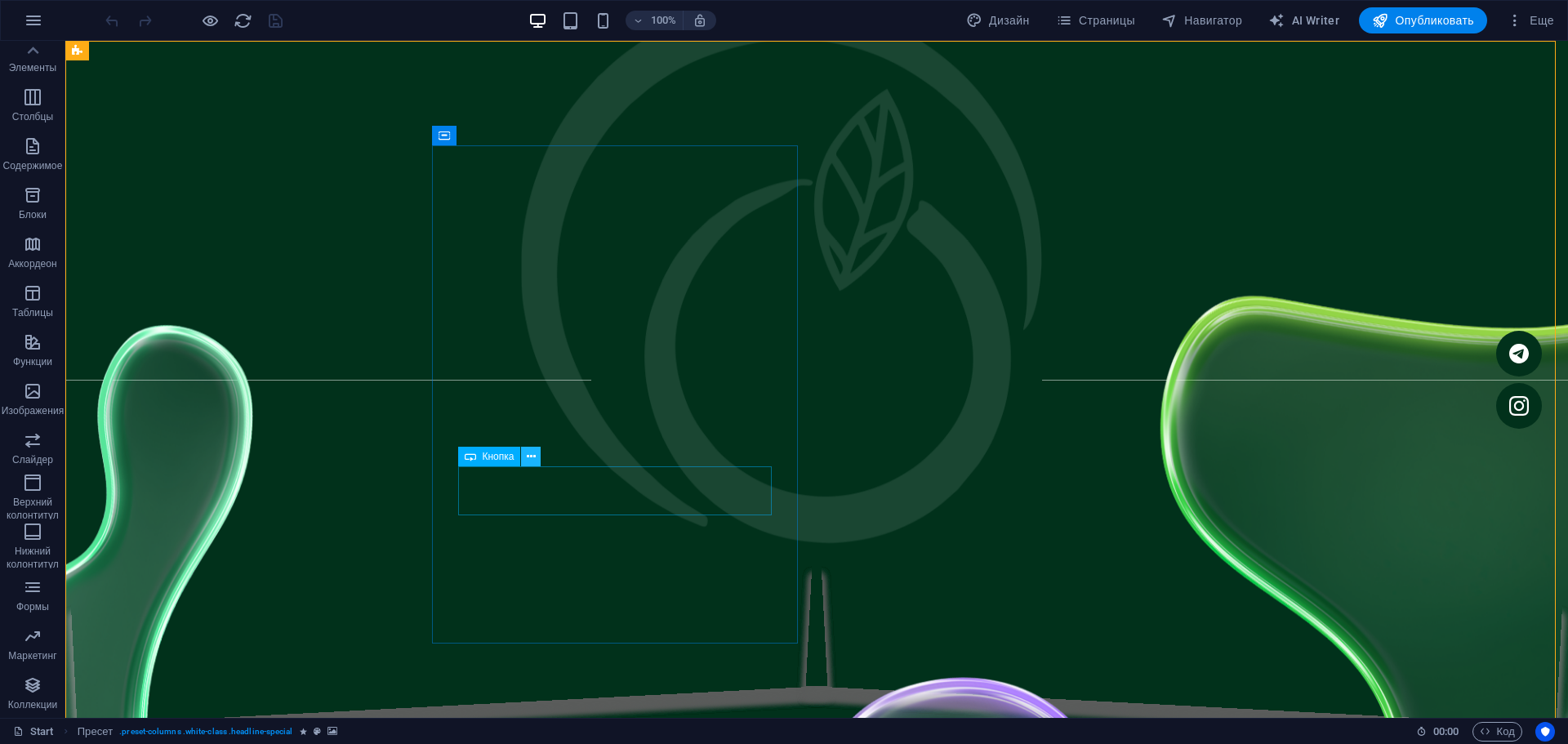 click at bounding box center (531, 457) 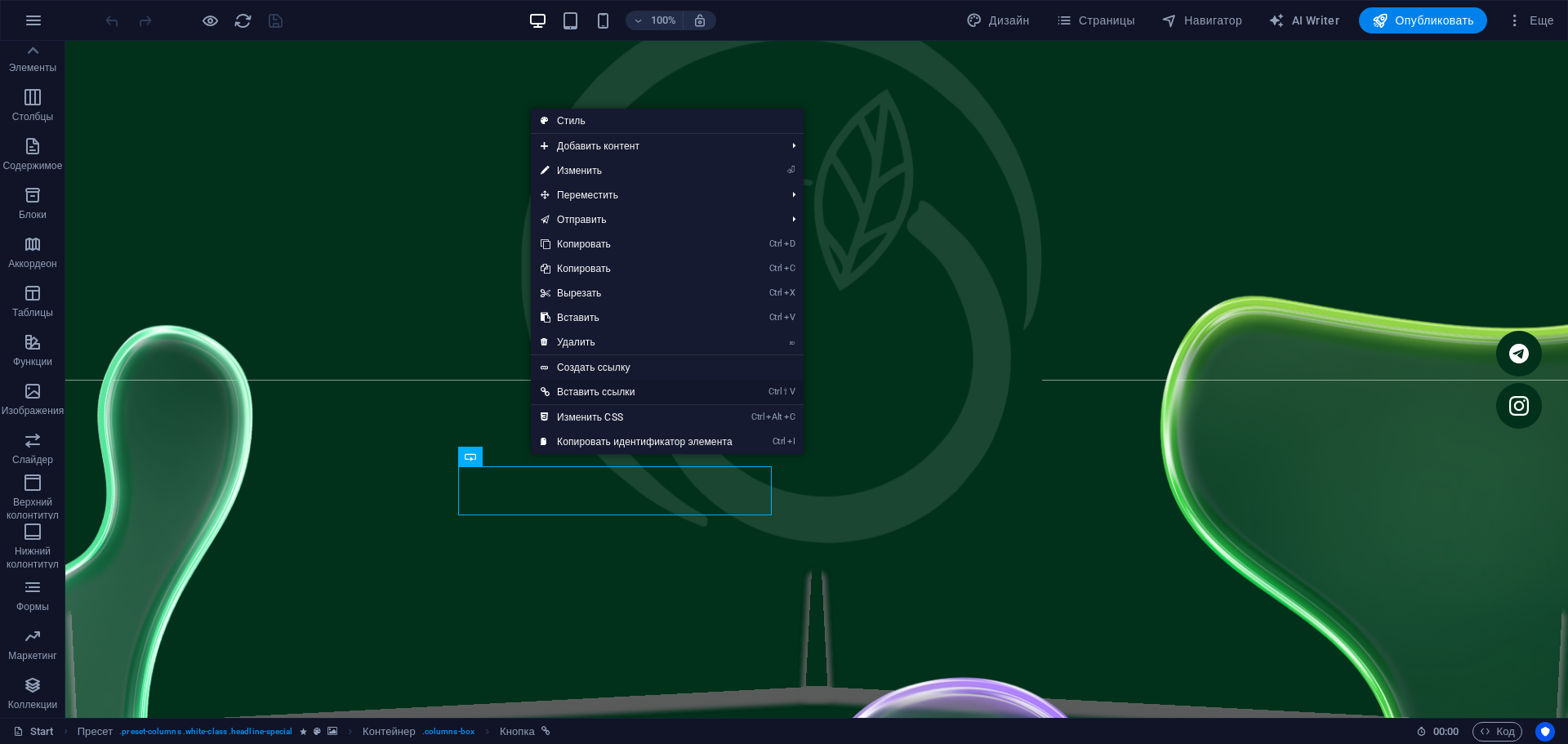 click on "Ctrl ⇧ V  Вставить ссылки" at bounding box center [636, 392] 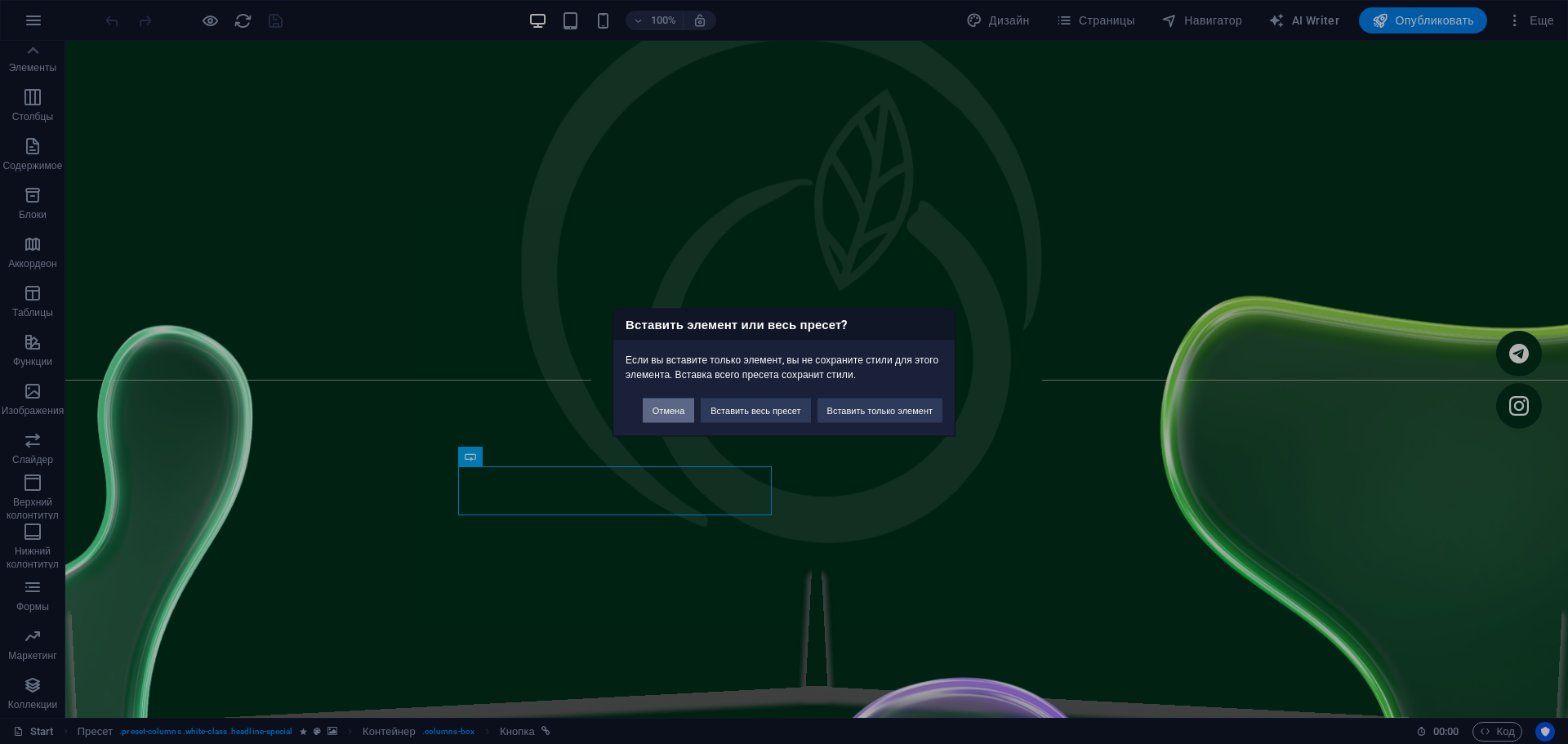 click on "Отмена" at bounding box center (668, 410) 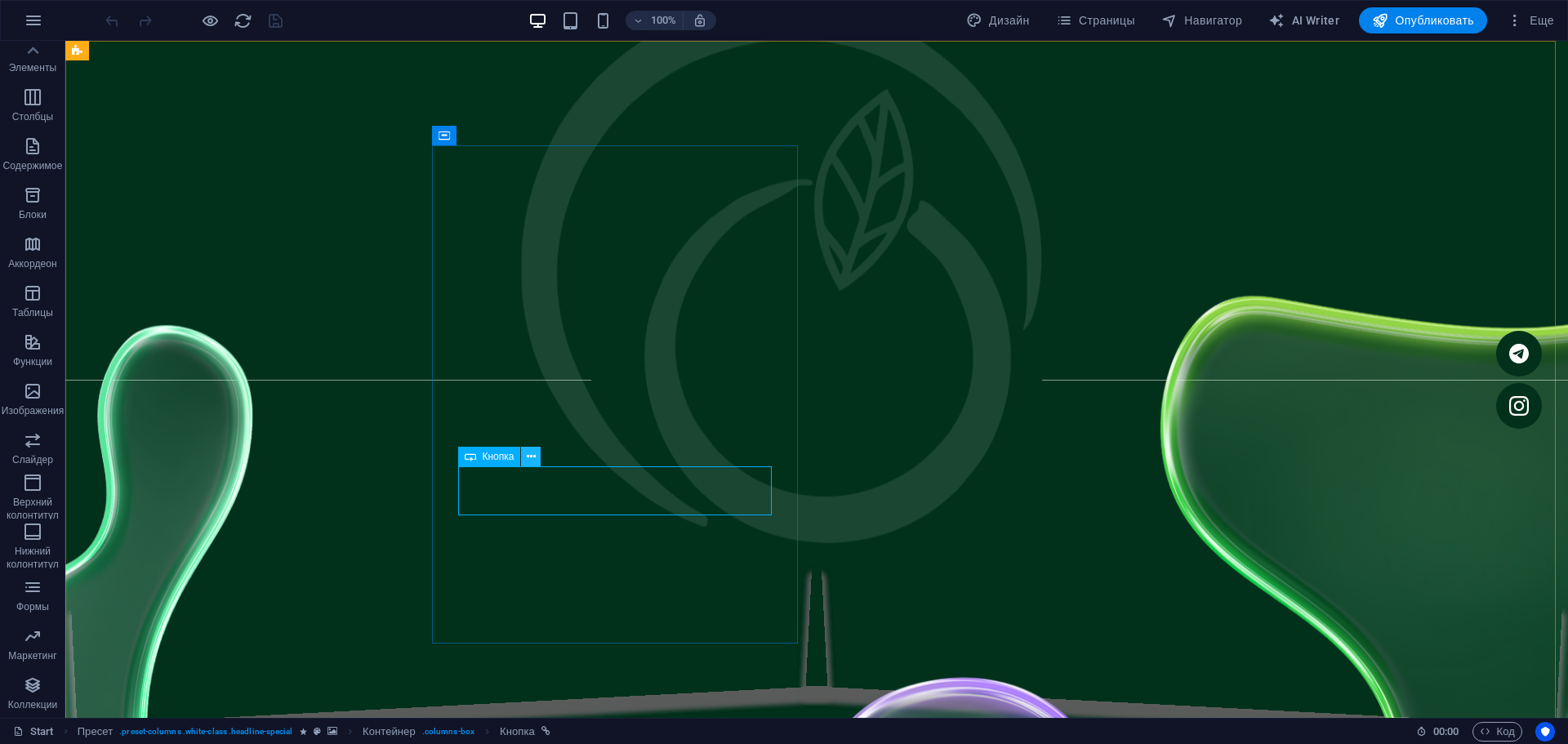 click at bounding box center [531, 457] 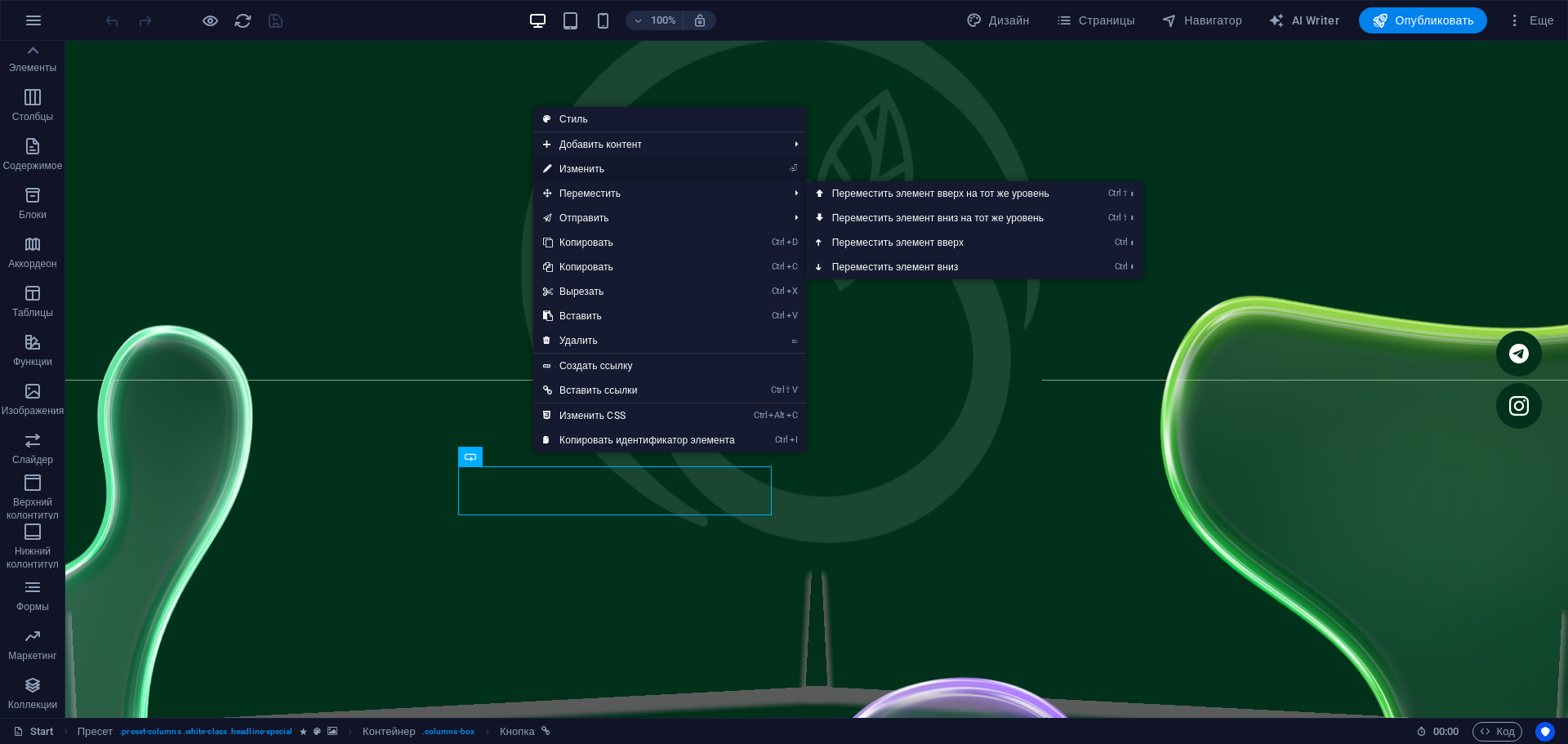 click on "⏎  Изменить" at bounding box center [639, 169] 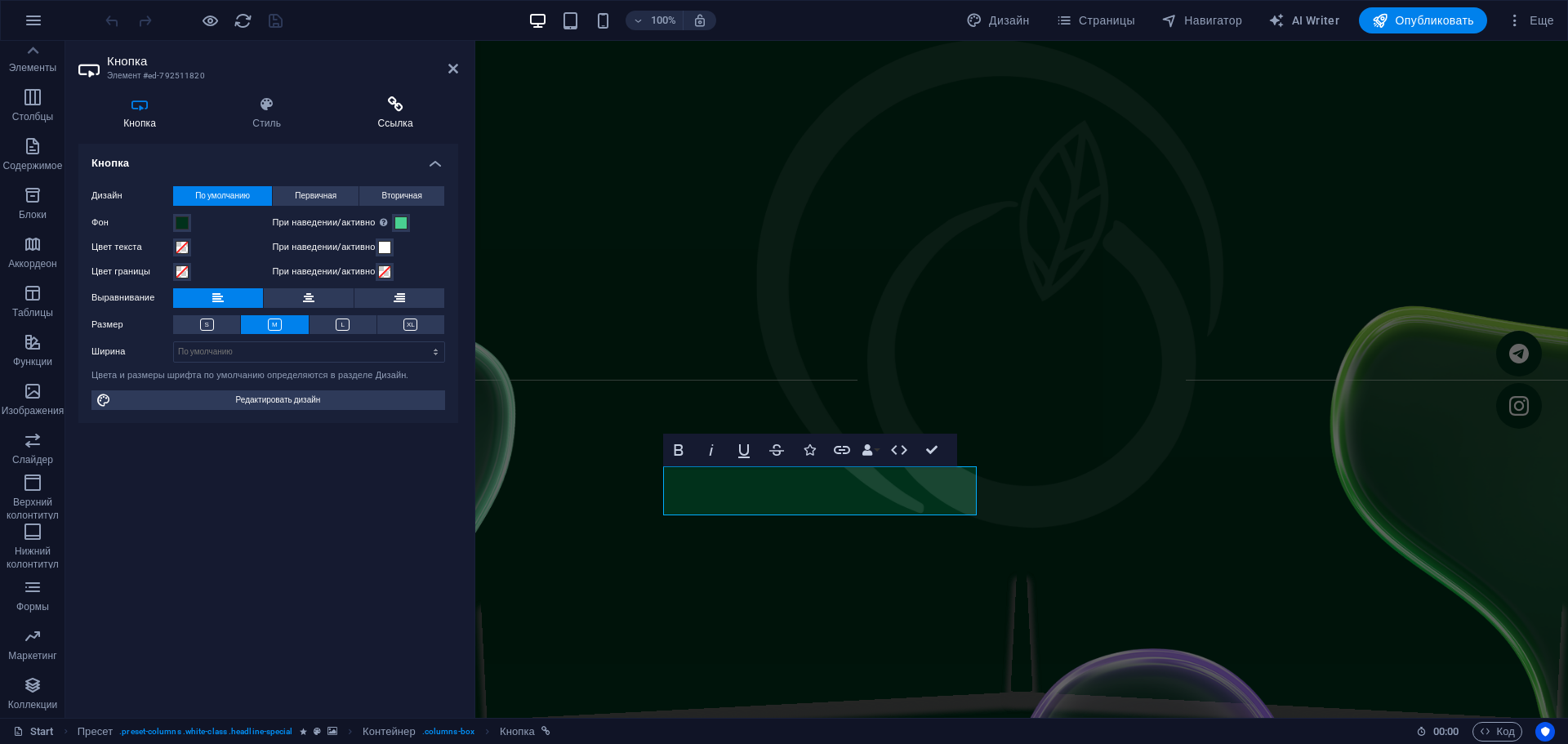 click on "Ссылка" at bounding box center [395, 114] 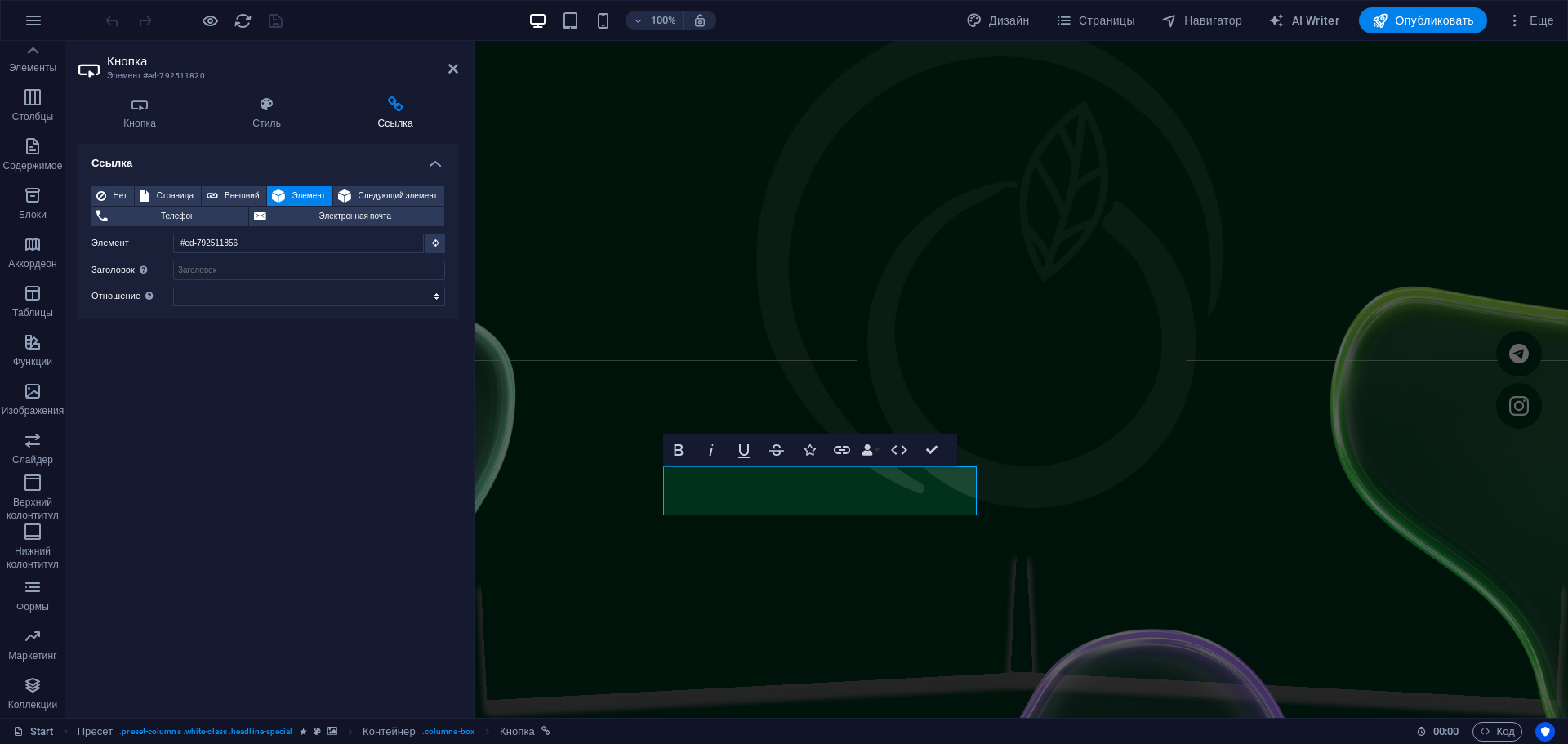 scroll, scrollTop: 0, scrollLeft: 0, axis: both 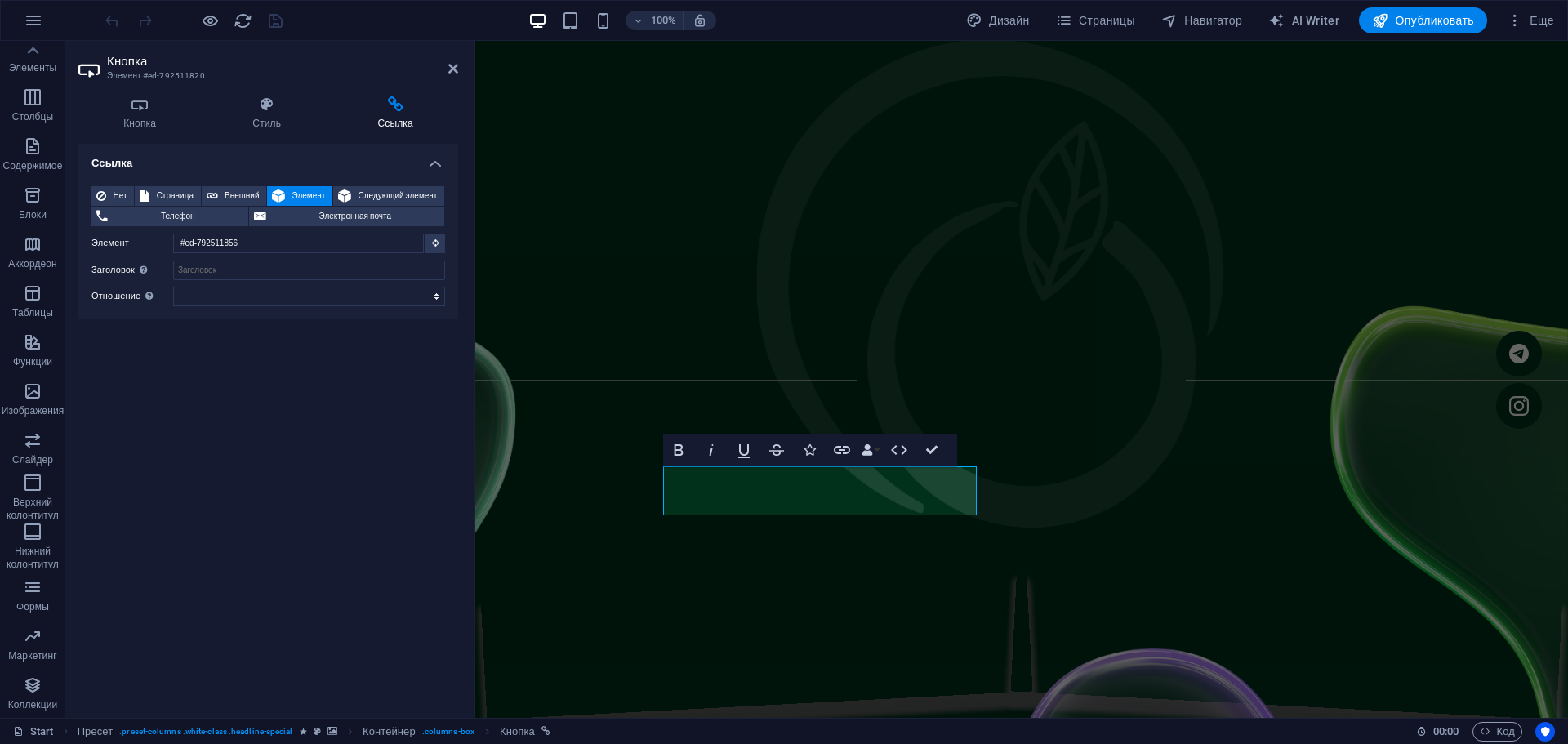 click at bounding box center (1022, 394) 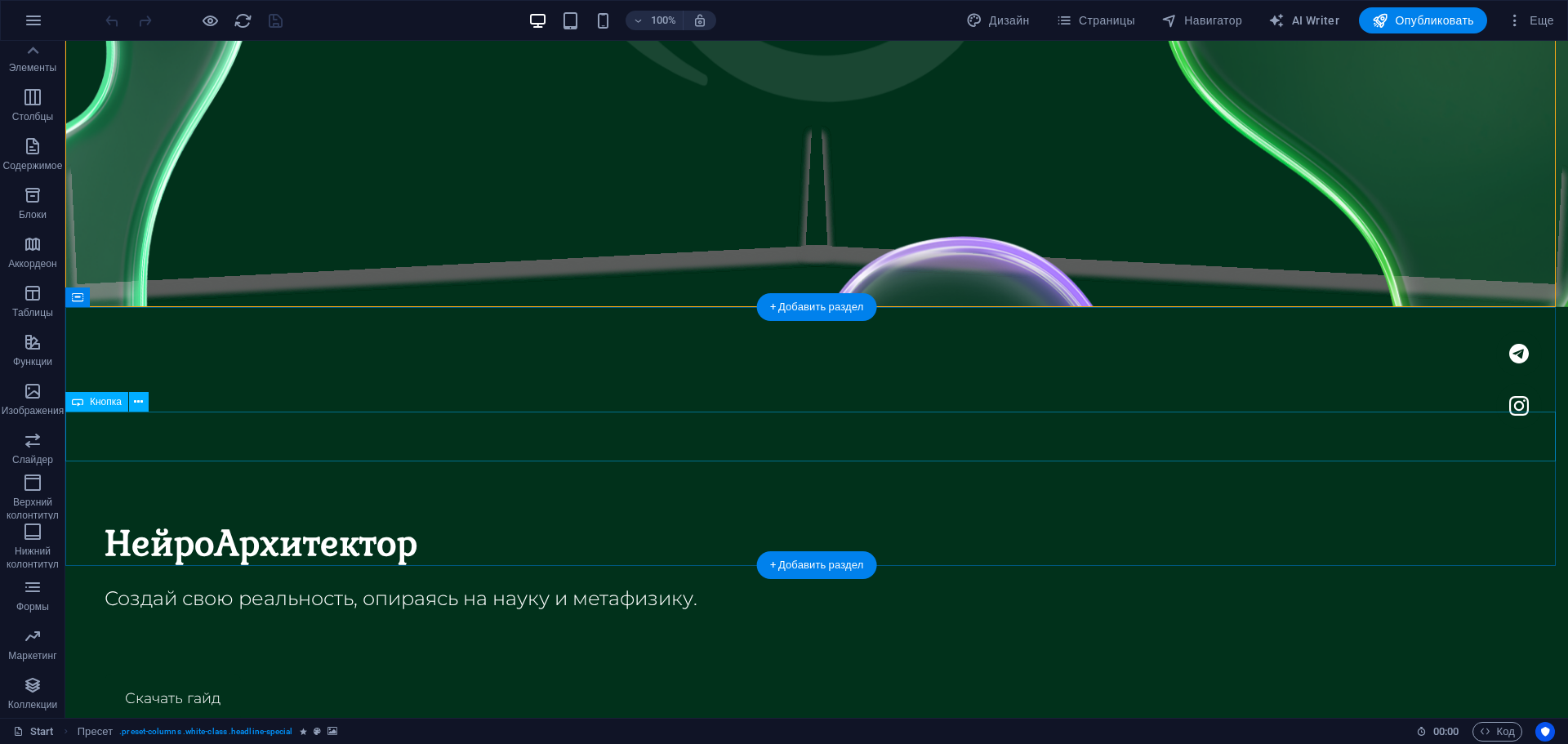 scroll, scrollTop: 490, scrollLeft: 0, axis: vertical 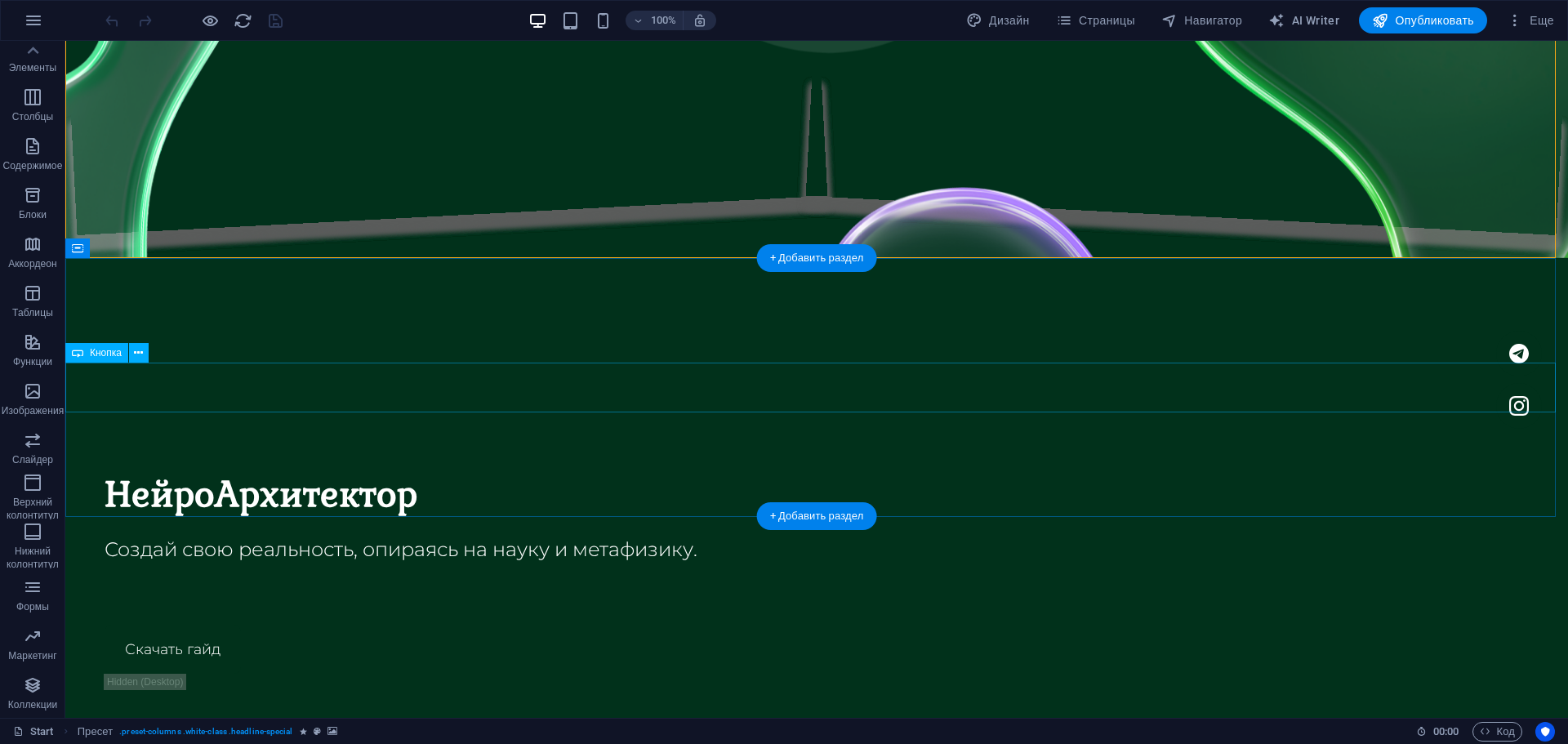 click on "Подпишись" at bounding box center (817, 3103) 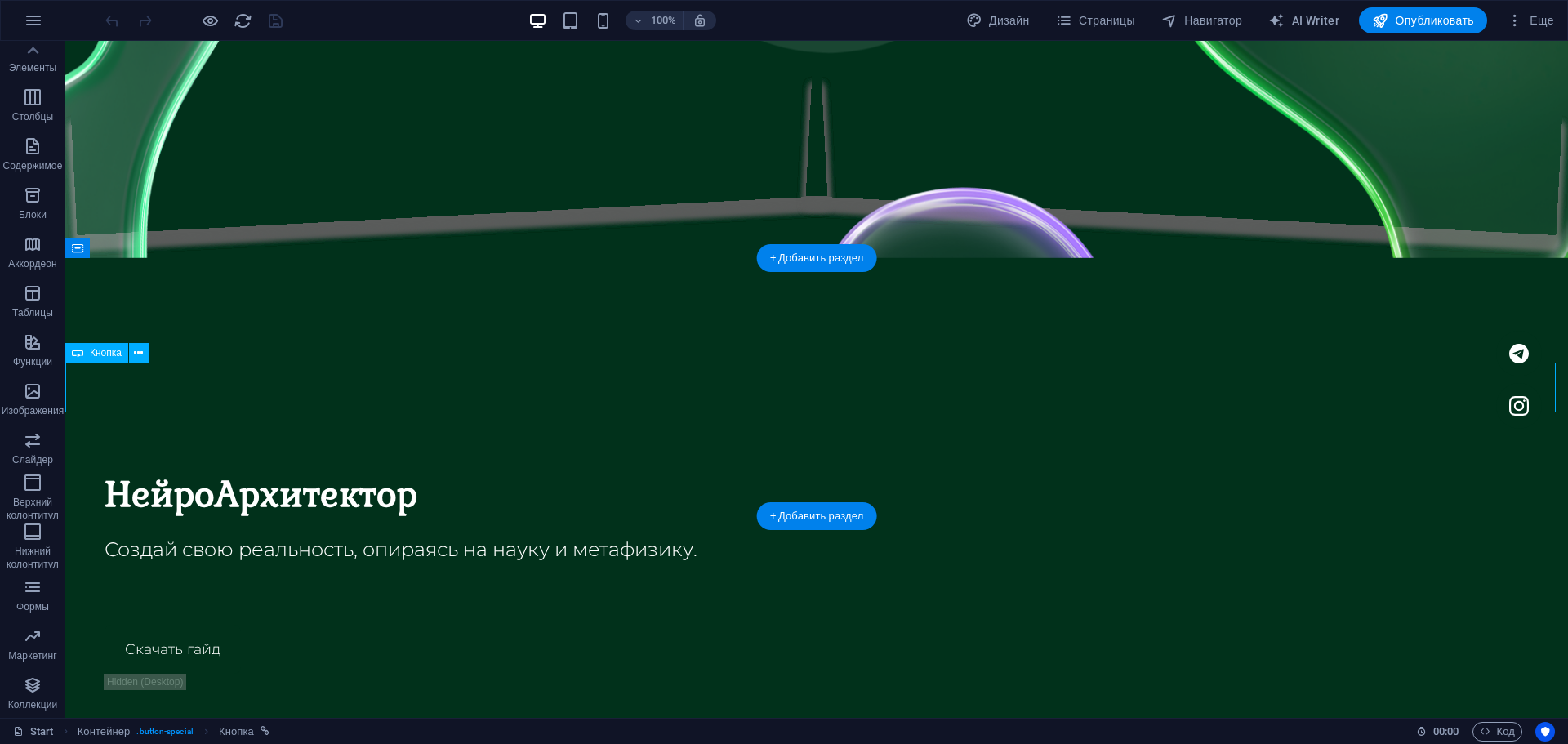 click on "Подпишись" at bounding box center [817, 3103] 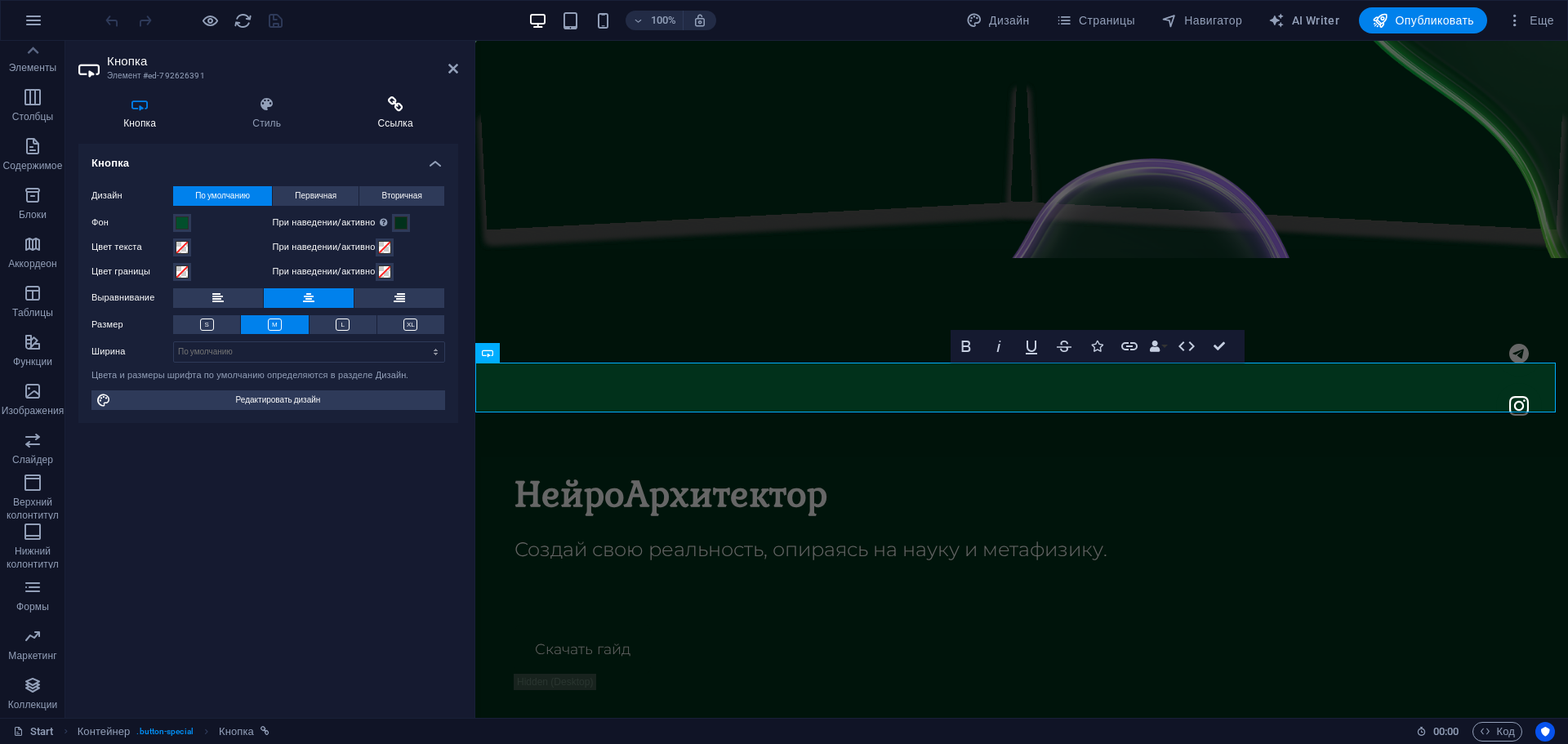 click on "Ссылка" at bounding box center [395, 114] 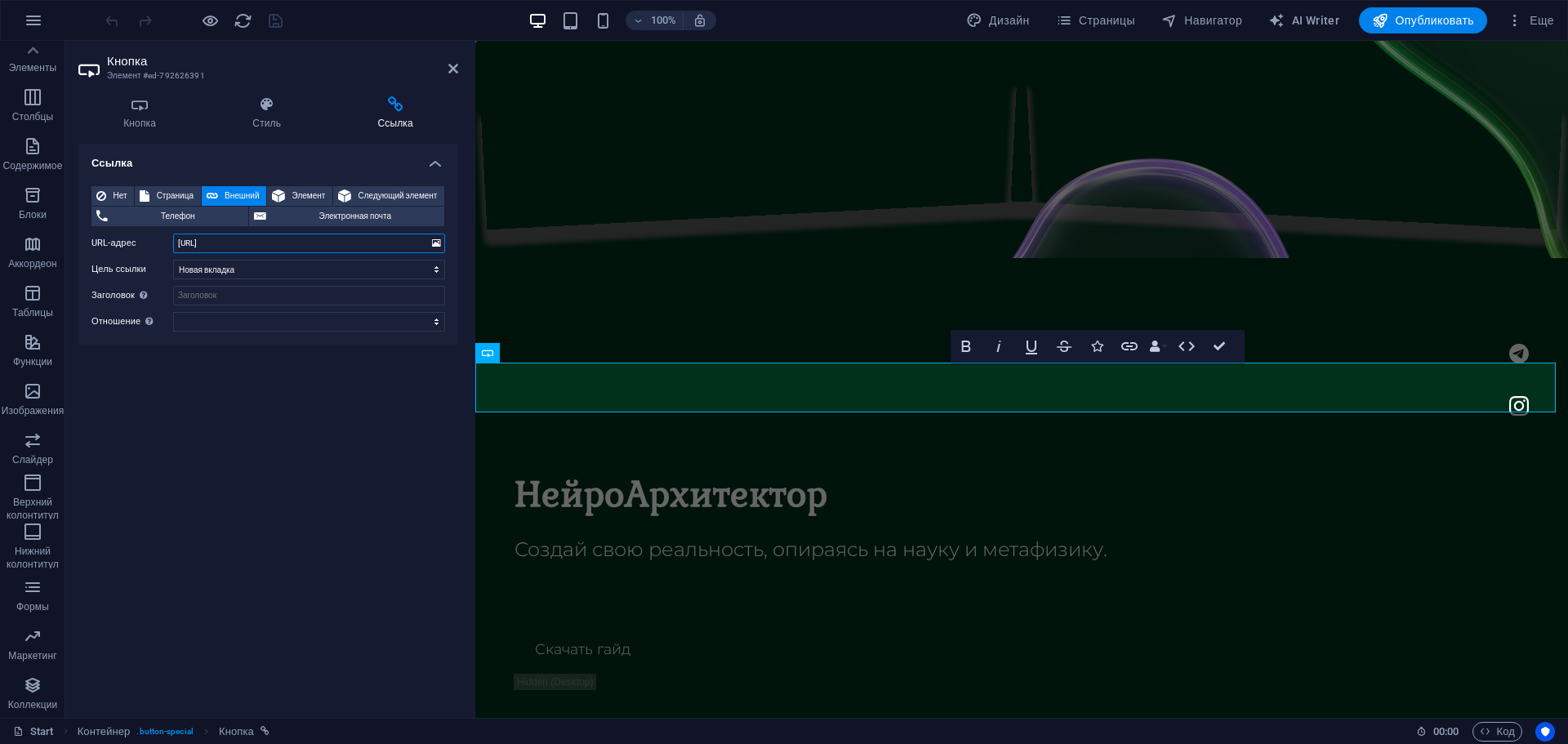 click on "https://t.me/+Jg3L2oOVNKszMmFi" at bounding box center [309, 243] 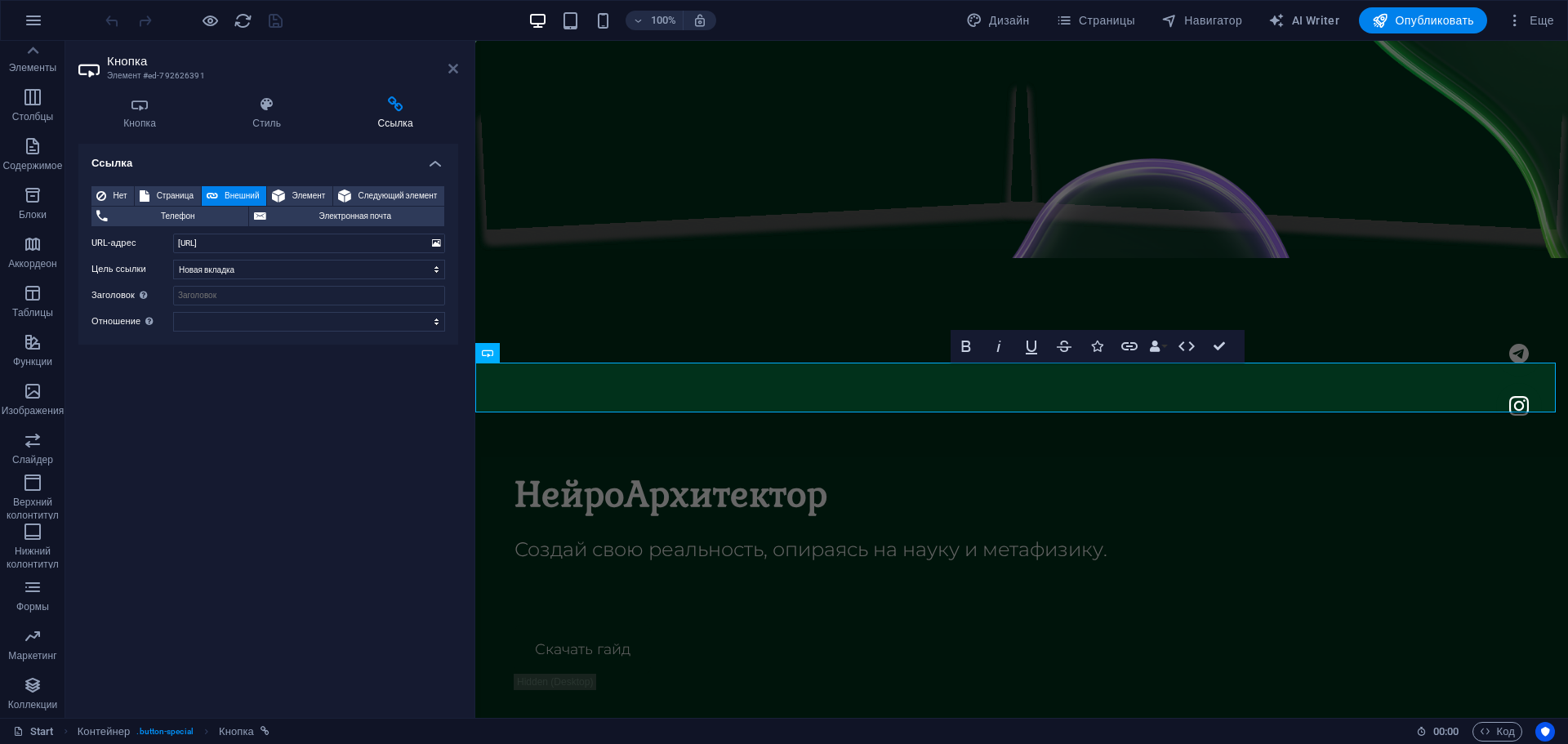click at bounding box center [453, 69] 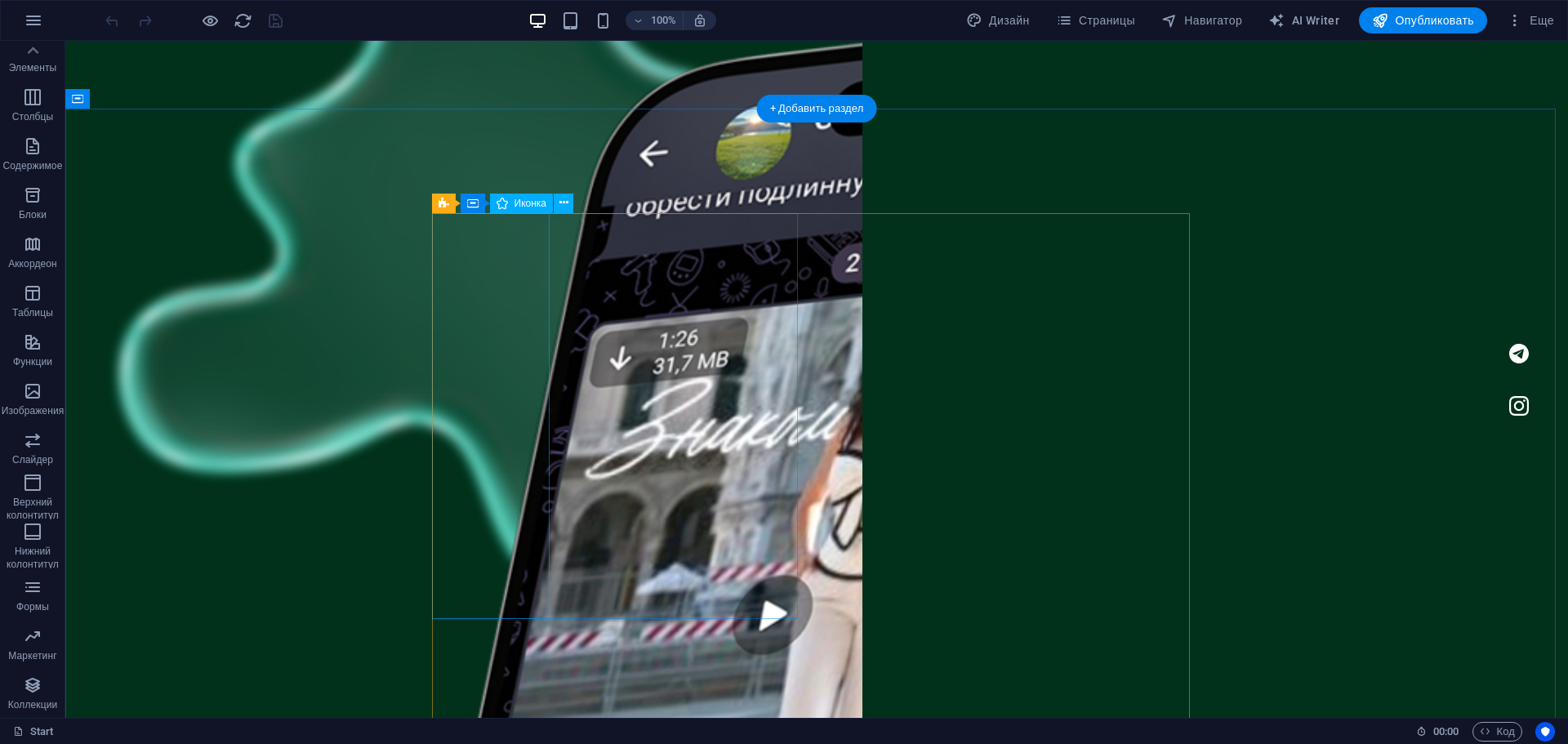 scroll, scrollTop: 1552, scrollLeft: 0, axis: vertical 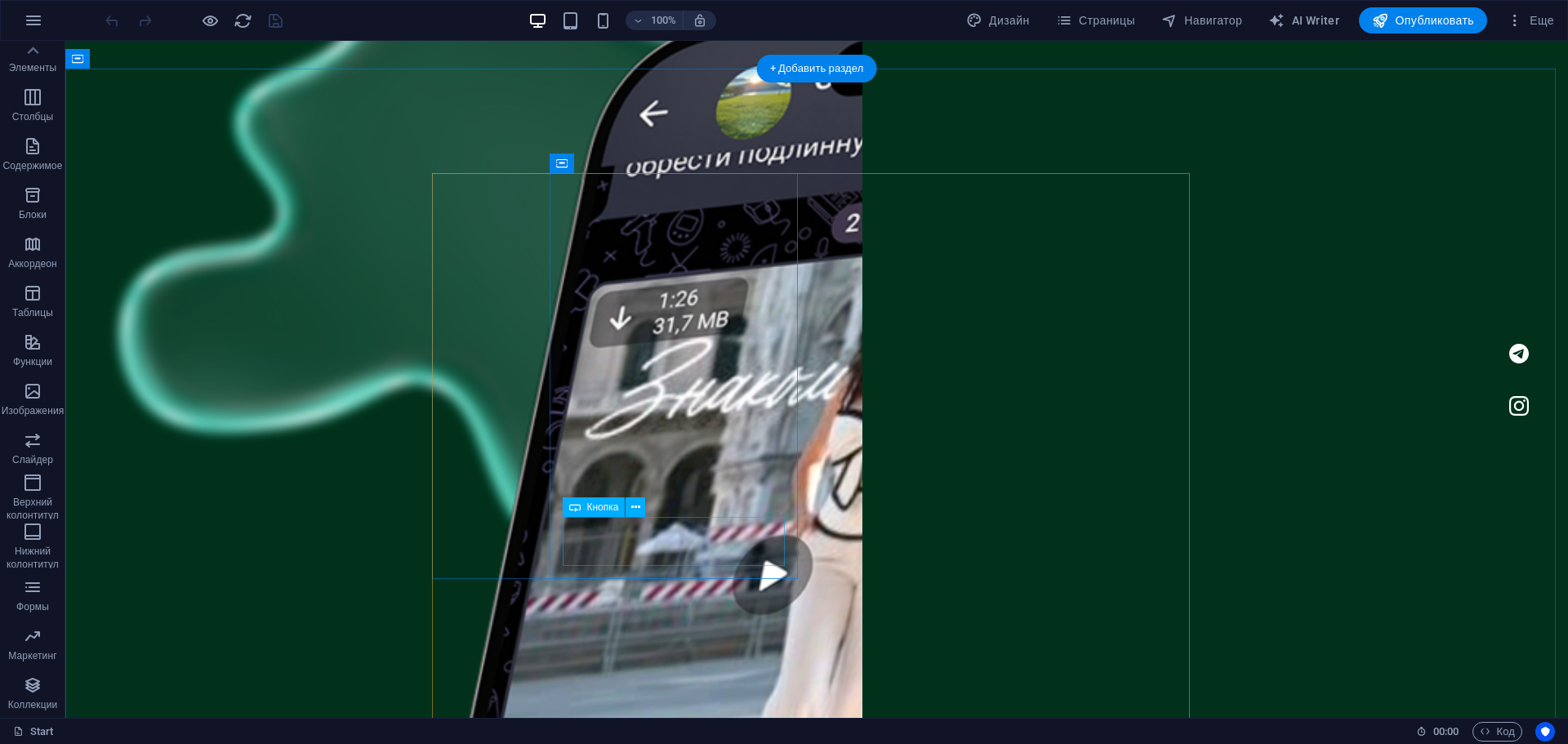 click on "Скачать" at bounding box center (621, 3899) 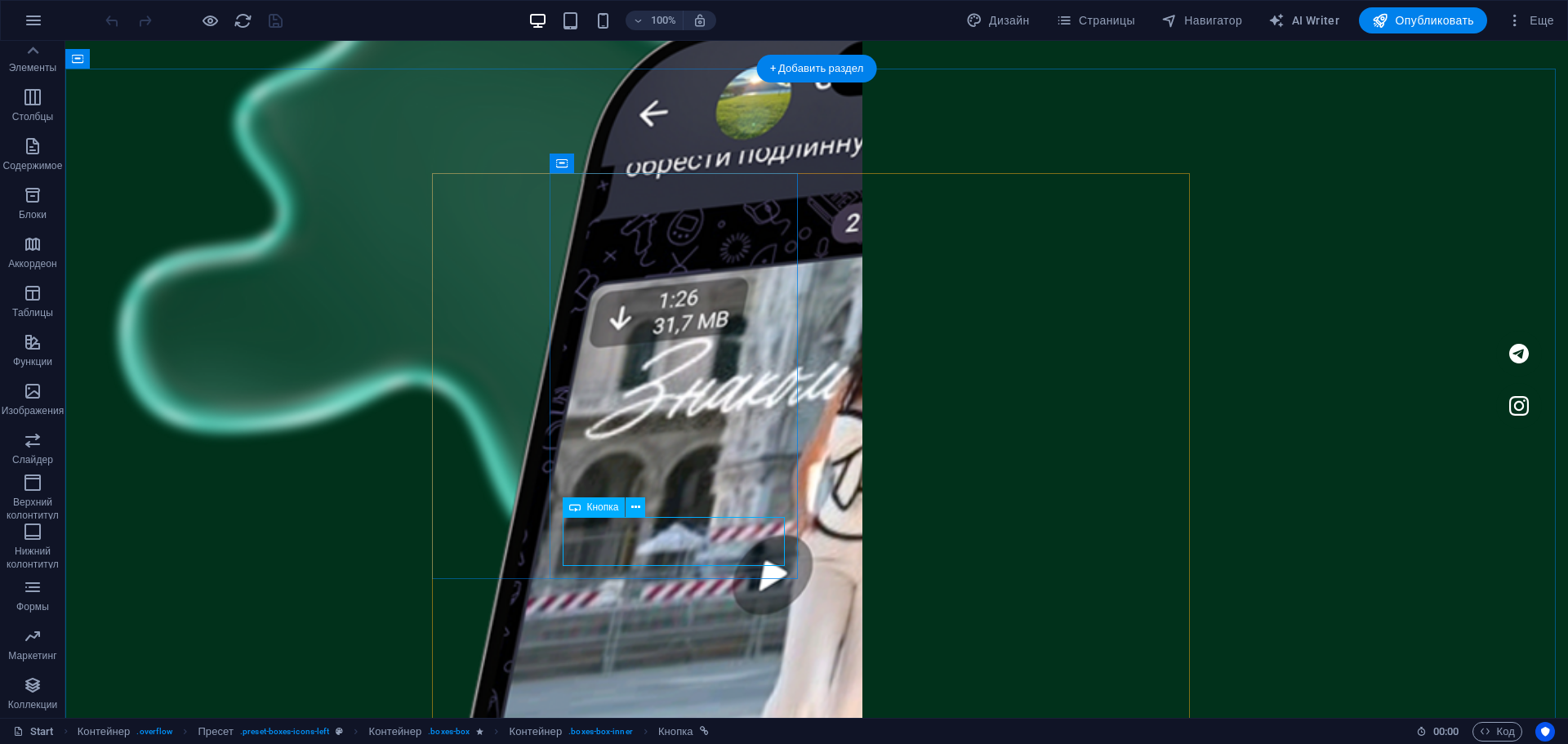 click on "Скачать" at bounding box center (621, 3899) 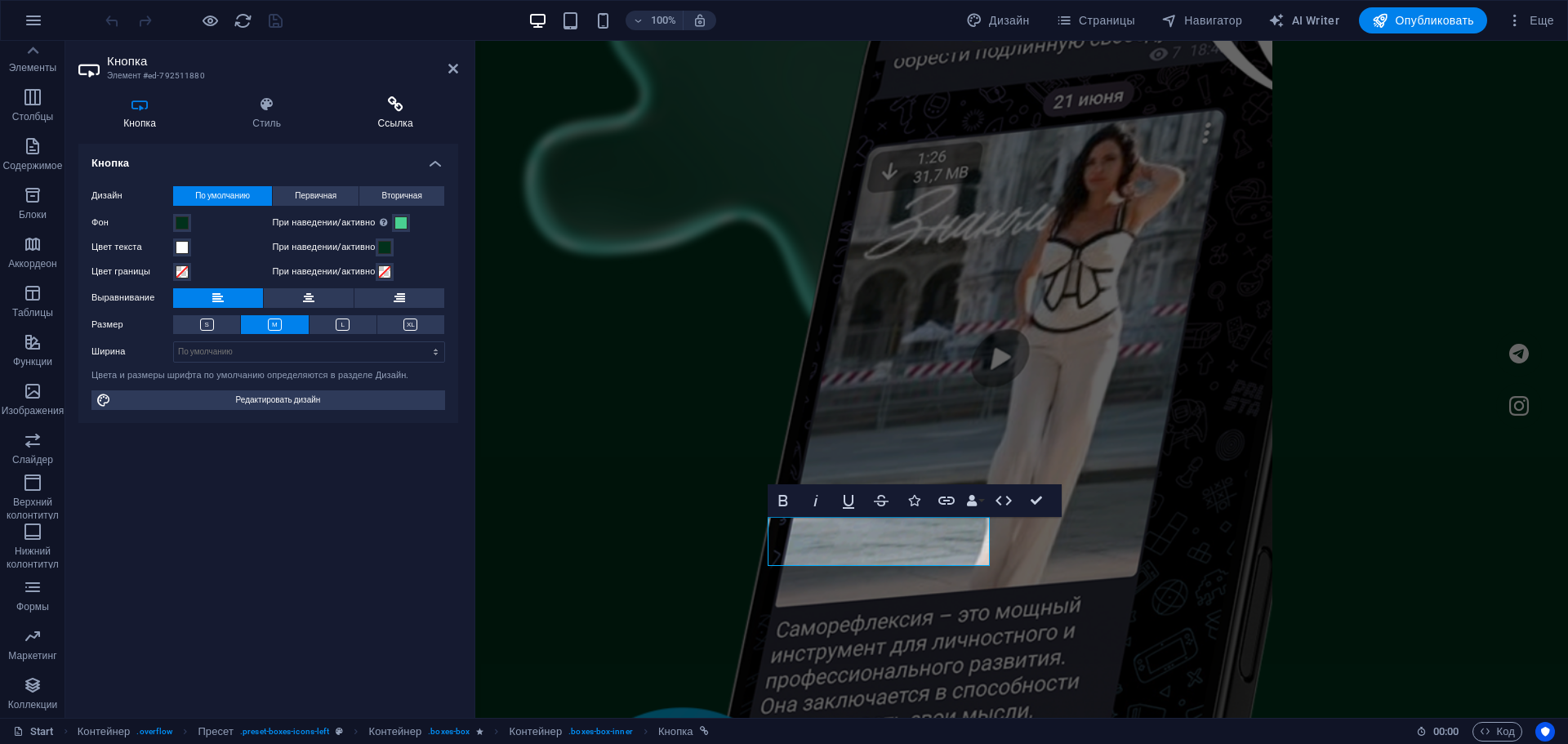 click on "Ссылка" at bounding box center [395, 114] 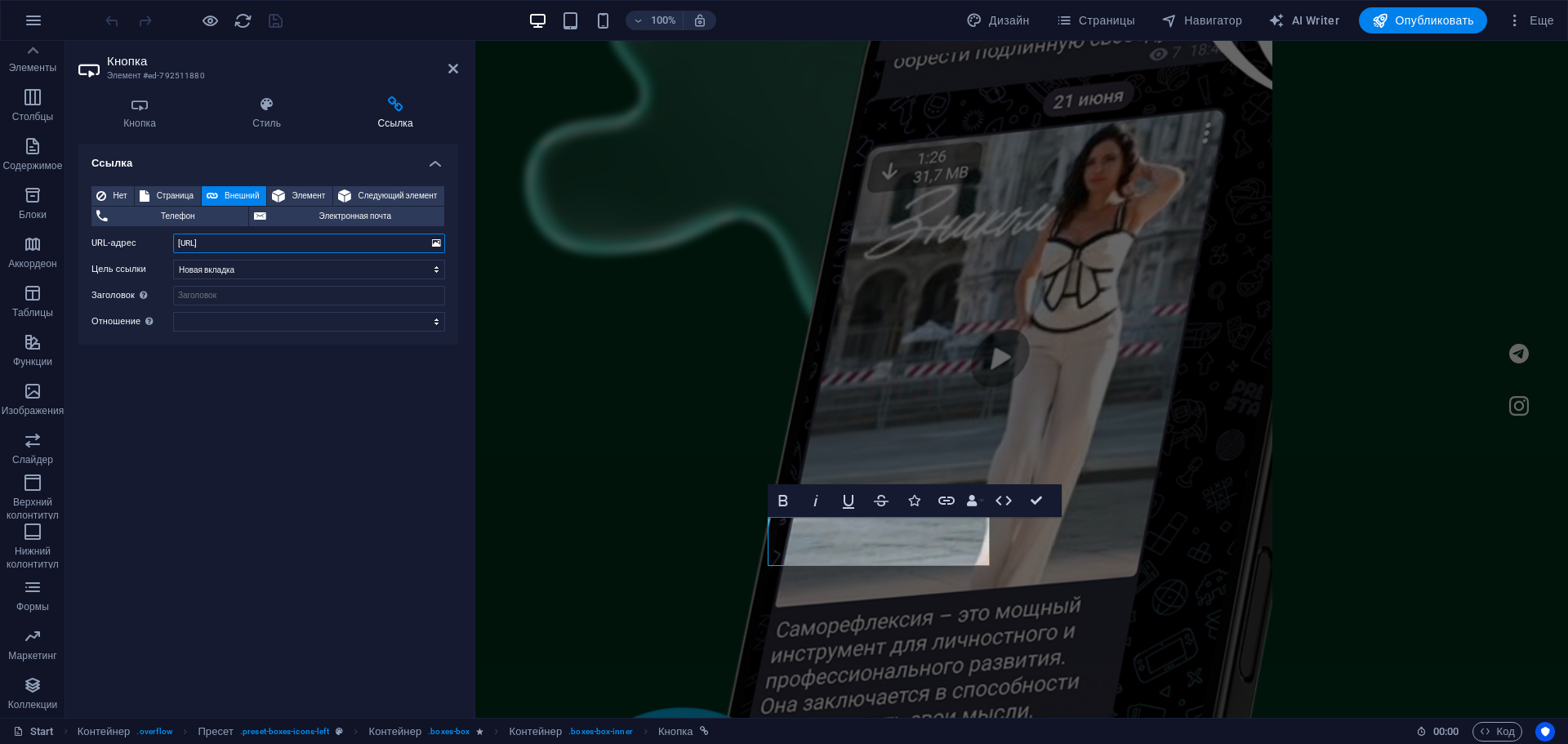 click on "https://t.me/+Jg3L2oOVNKszMmFi" at bounding box center (309, 243) 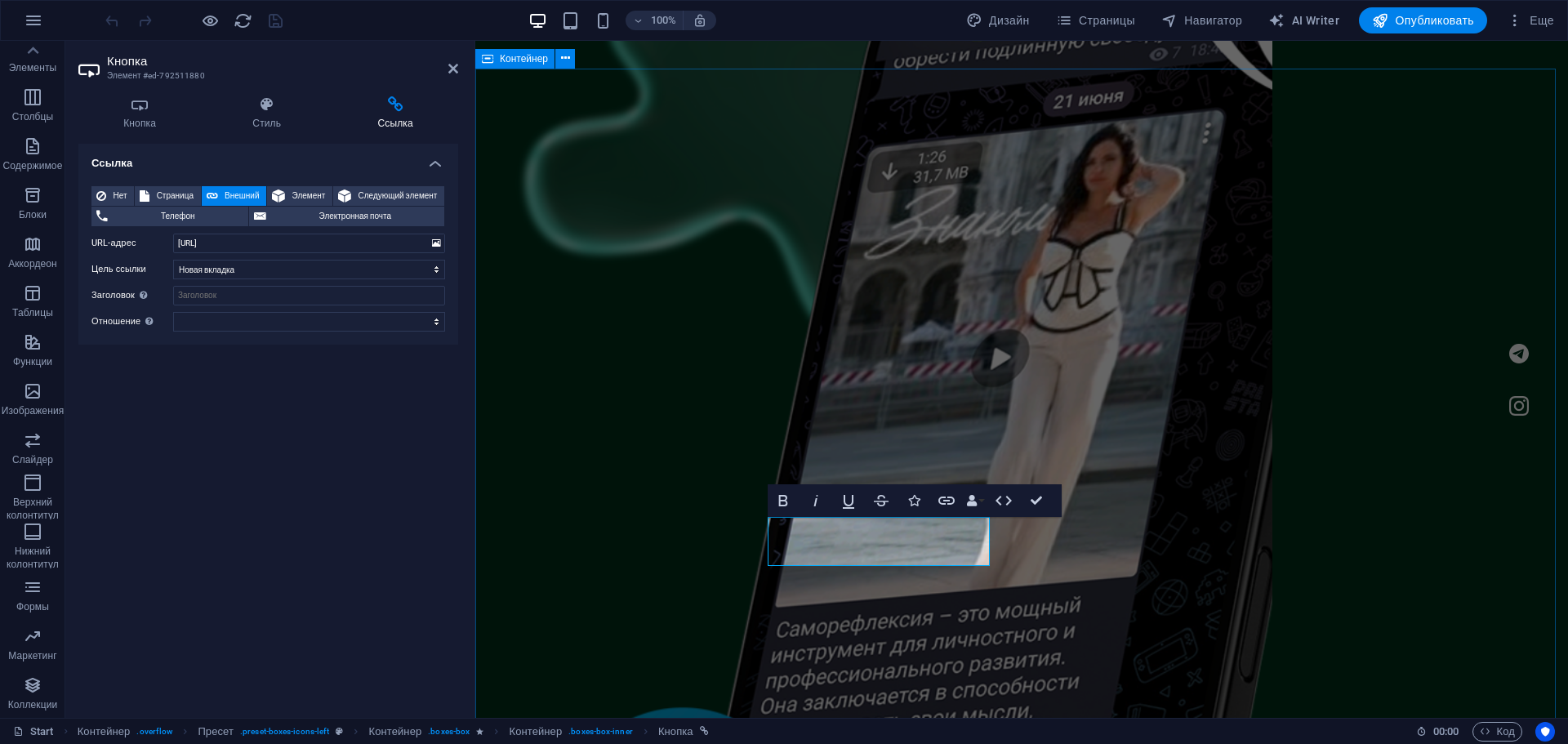 click on "Гайд по саморефлексии САМОРЕФЛЕКСИЯ - это мощный инструмент для личностного и профессионального развития. Она заключается в способности анализировать свои мысли, действия и переживания, с целью извлечения из них полезных уроков. Скачать Гайд №2 это текст-"рыба", часто используемый в печати и вэб-дизайне. Lorem Ipsum является стандартной "рыбой" для текстов на латинице с начала XVI века. В то время некий безымянный печатник создал большую коллекцию размеров и форм шрифтов, используя Lorem Ipsum для распечатки образцов.  Скачать Гайд №3 Скачать Гайд №4 Скачать Гайд №5" at bounding box center (1022, 4065) 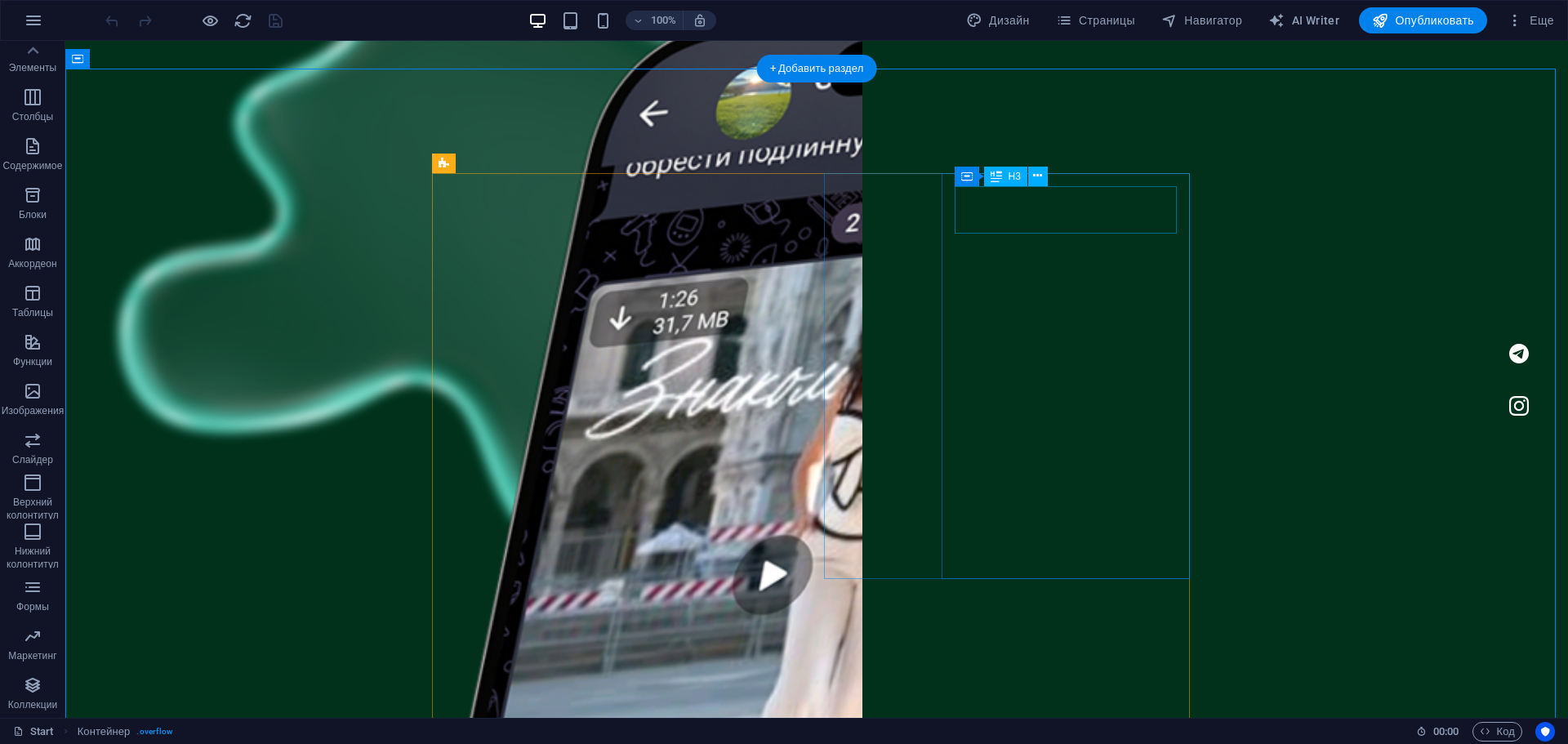 click on "Гайд №2" at bounding box center [621, 4105] 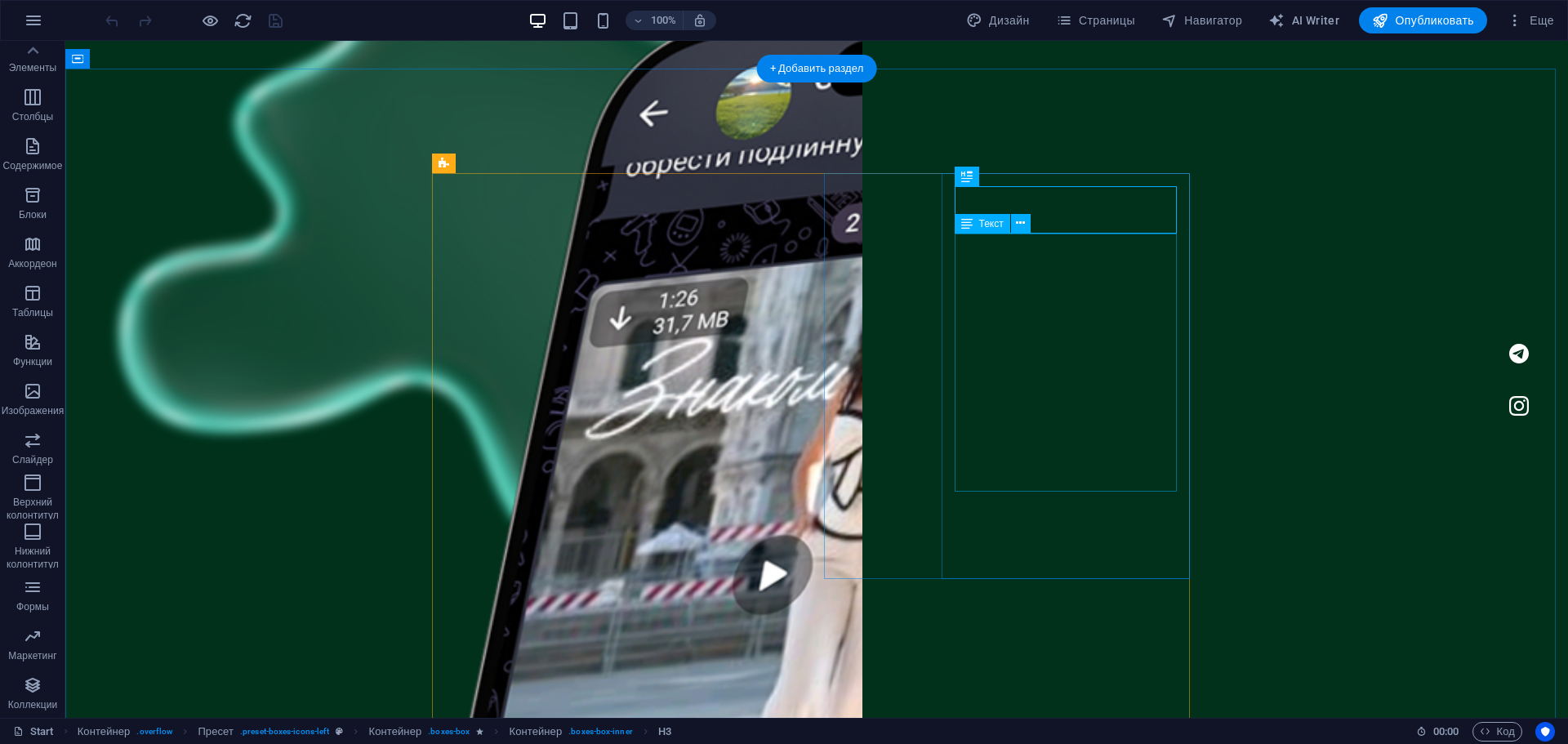 click on "это текст-"рыба", часто используемый в печати и вэб-дизайне. Lorem Ipsum является стандартной "рыбой" для текстов на латинице с начала XVI века. В то время некий безымянный печатник создал большую коллекцию размеров и форм шрифтов, используя Lorem Ipsum для распечатки образцов." at bounding box center [621, 4214] 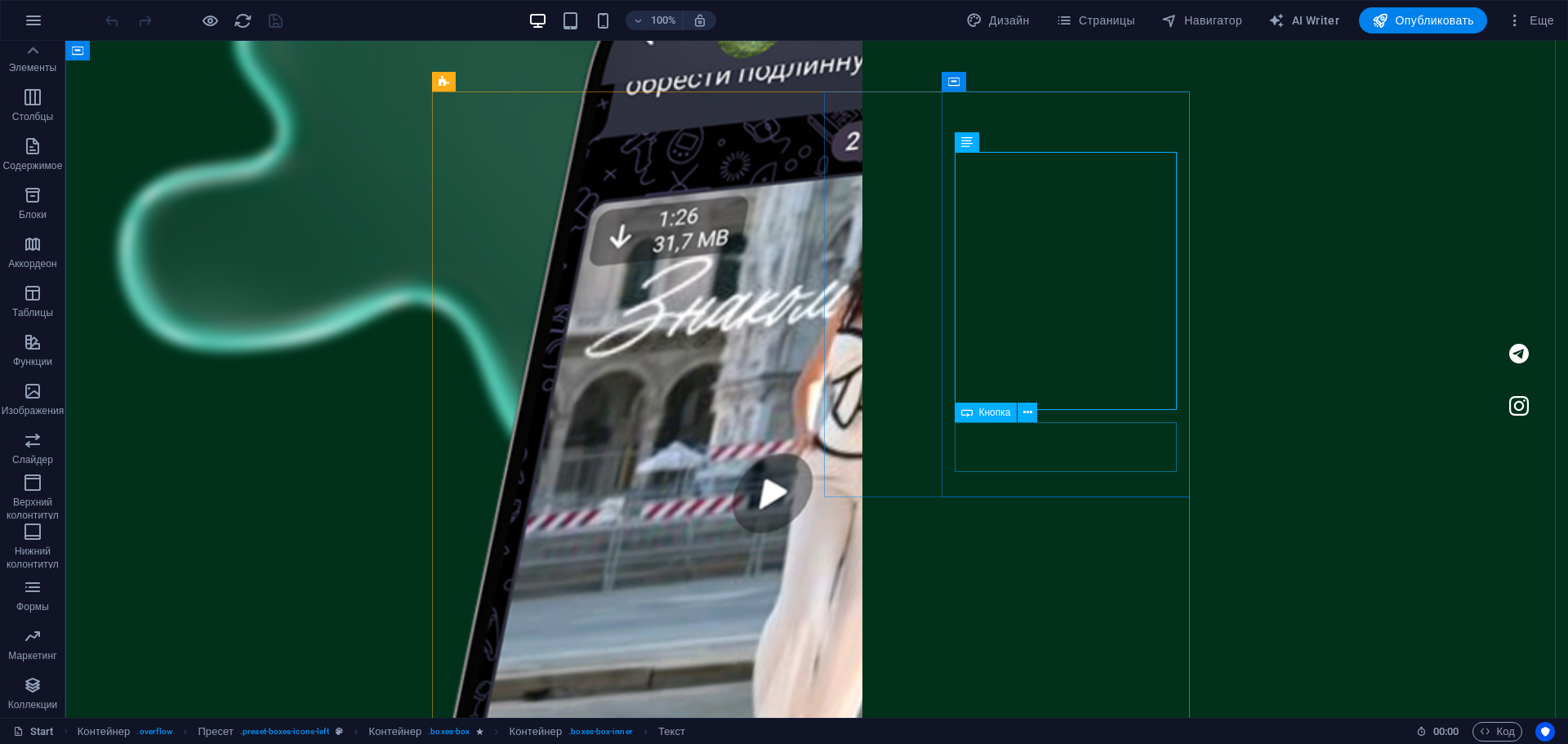 scroll, scrollTop: 1715, scrollLeft: 0, axis: vertical 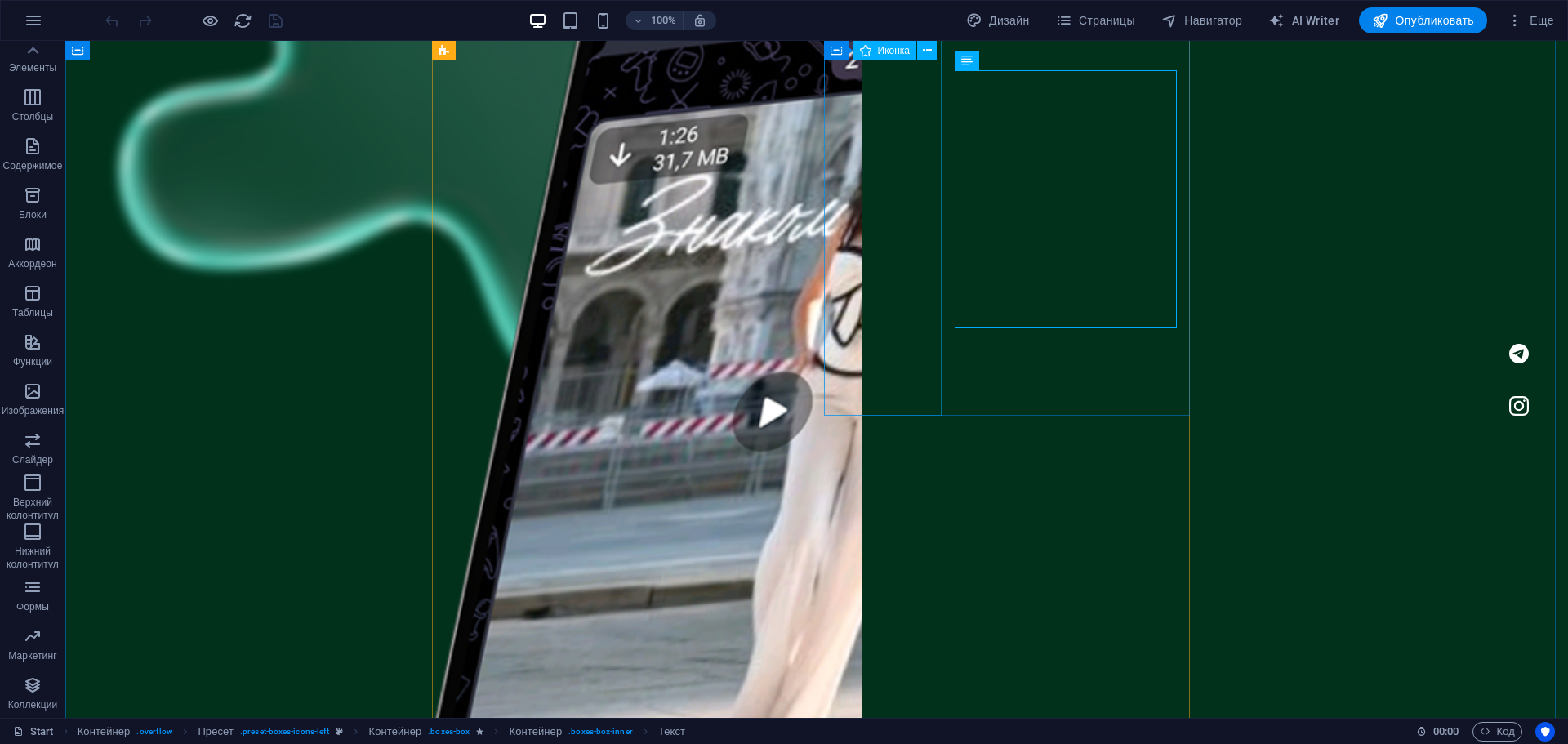 click at bounding box center [621, 3846] 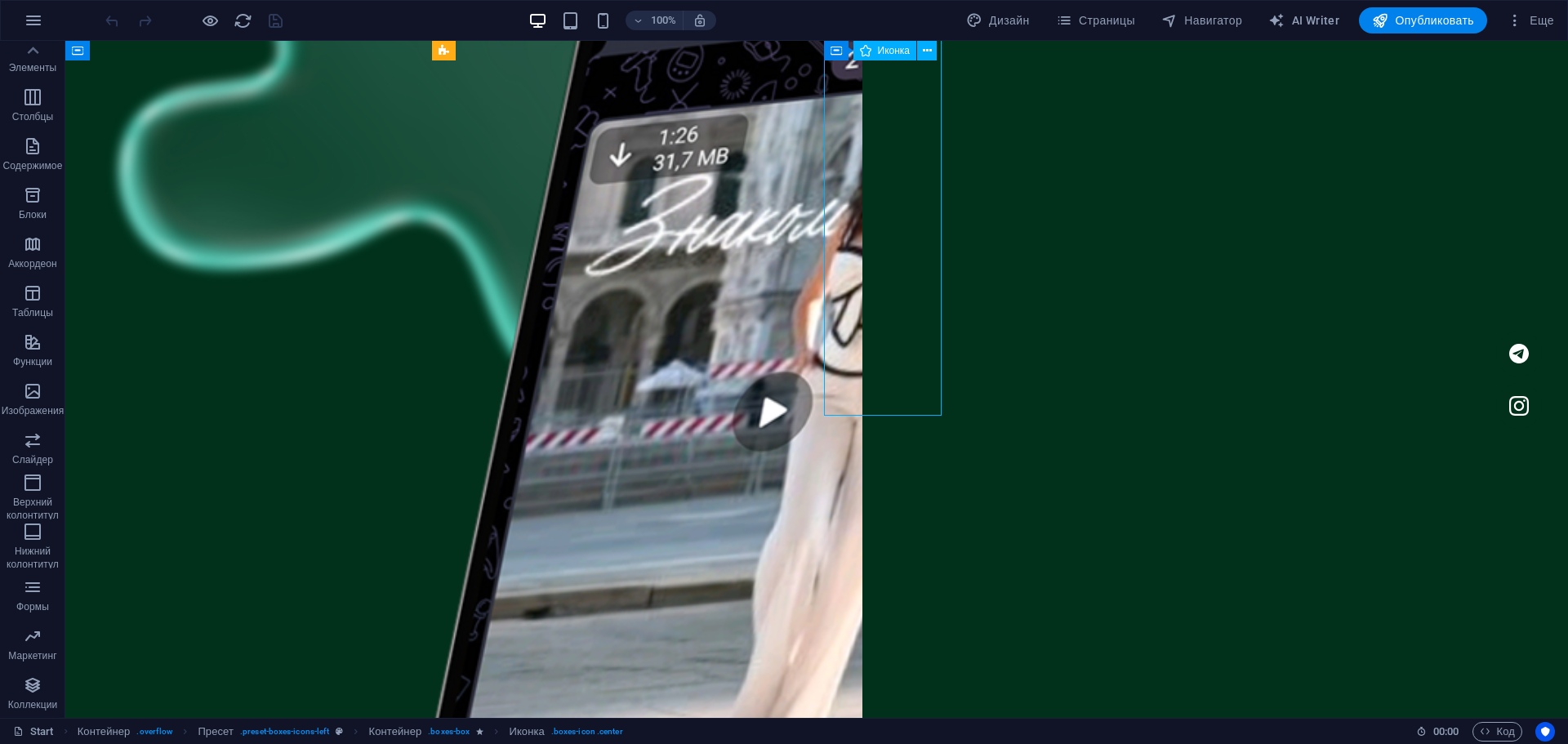 click at bounding box center [621, 3846] 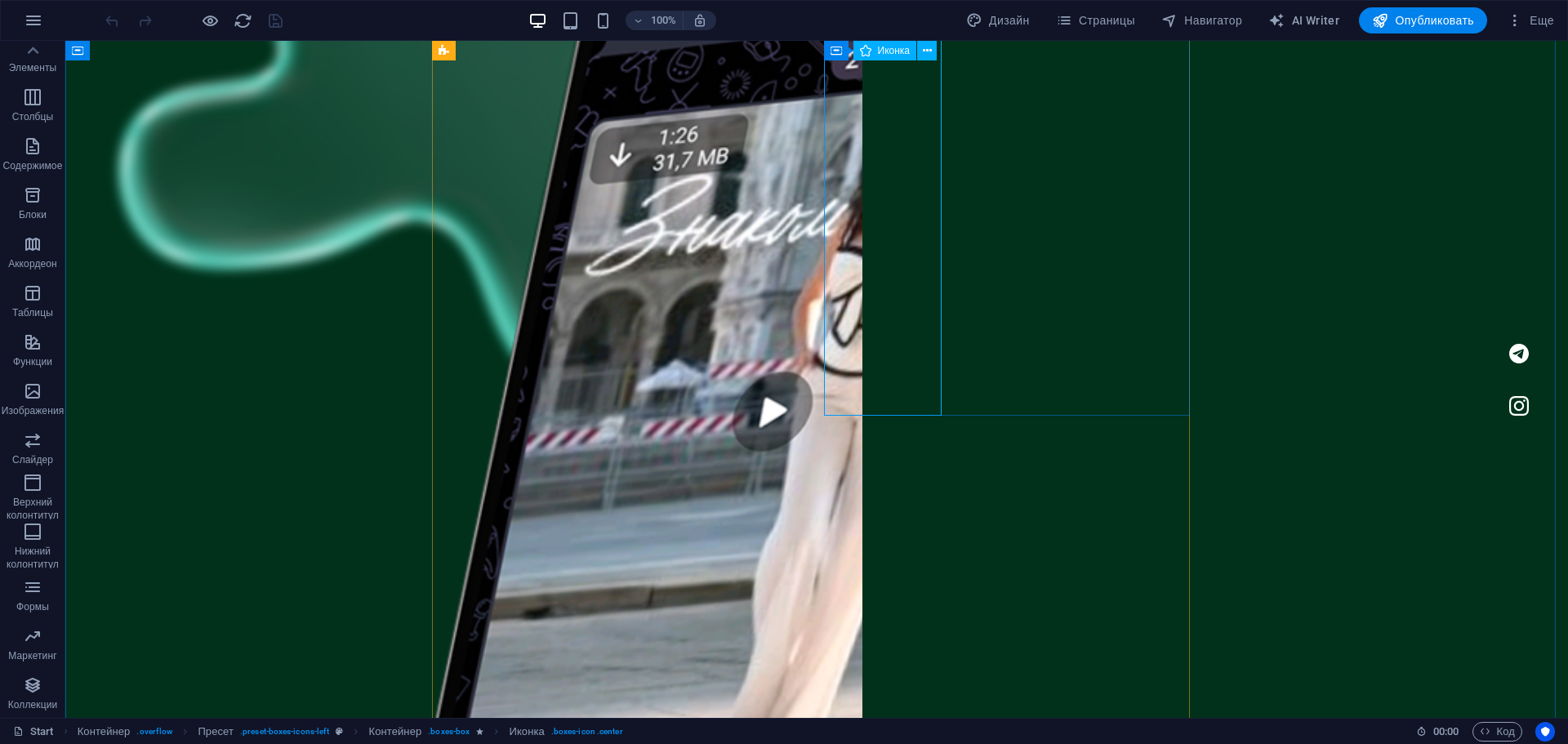 click on "Иконка" at bounding box center (894, 51) 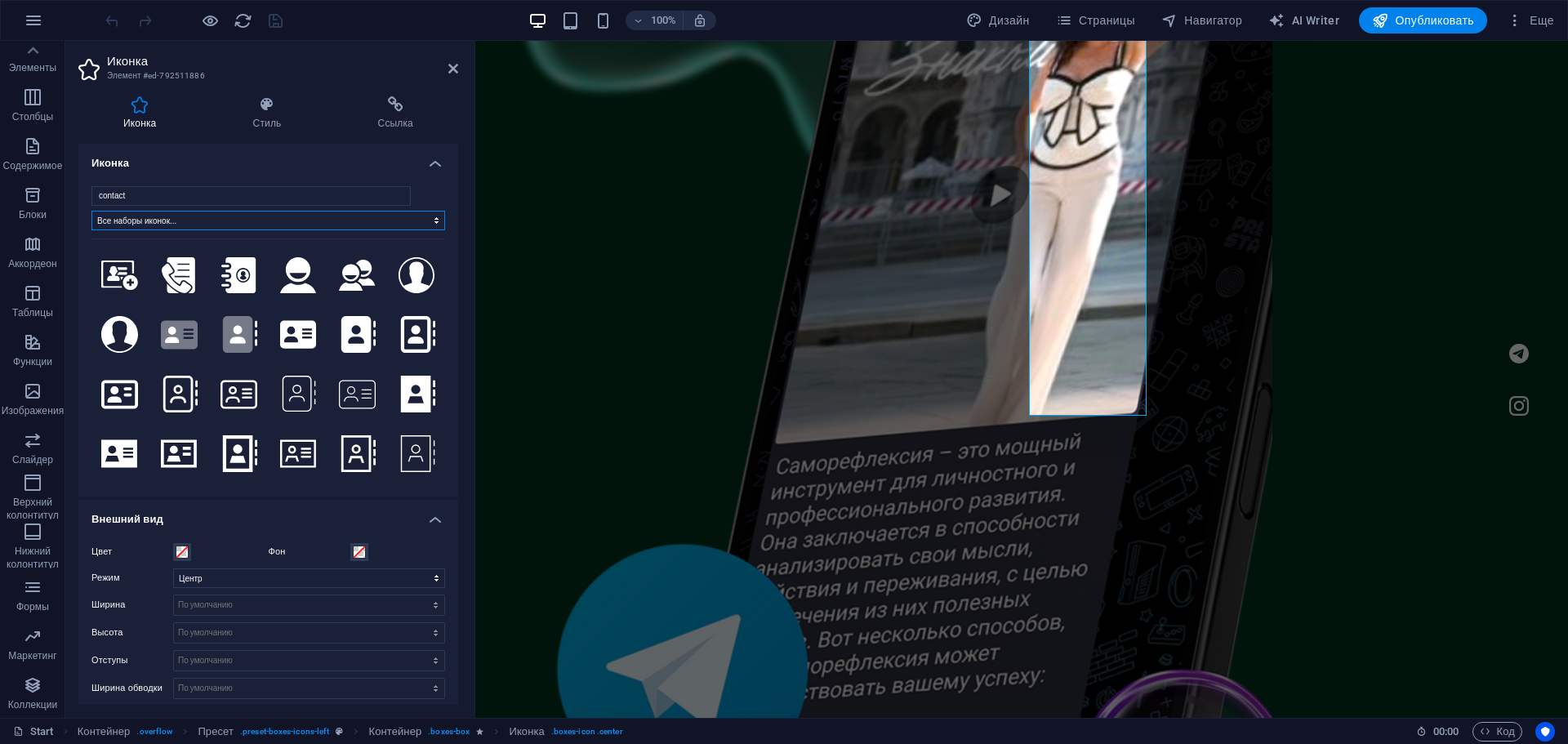 click on "Все наборы иконок... IcoFont Ionicons FontAwesome Brands FontAwesome Duotone FontAwesome Solid FontAwesome Regular FontAwesome Light FontAwesome Thin FontAwesome Sharp Solid FontAwesome Sharp Regular FontAwesome Sharp Light FontAwesome Sharp Thin" at bounding box center [268, 221] 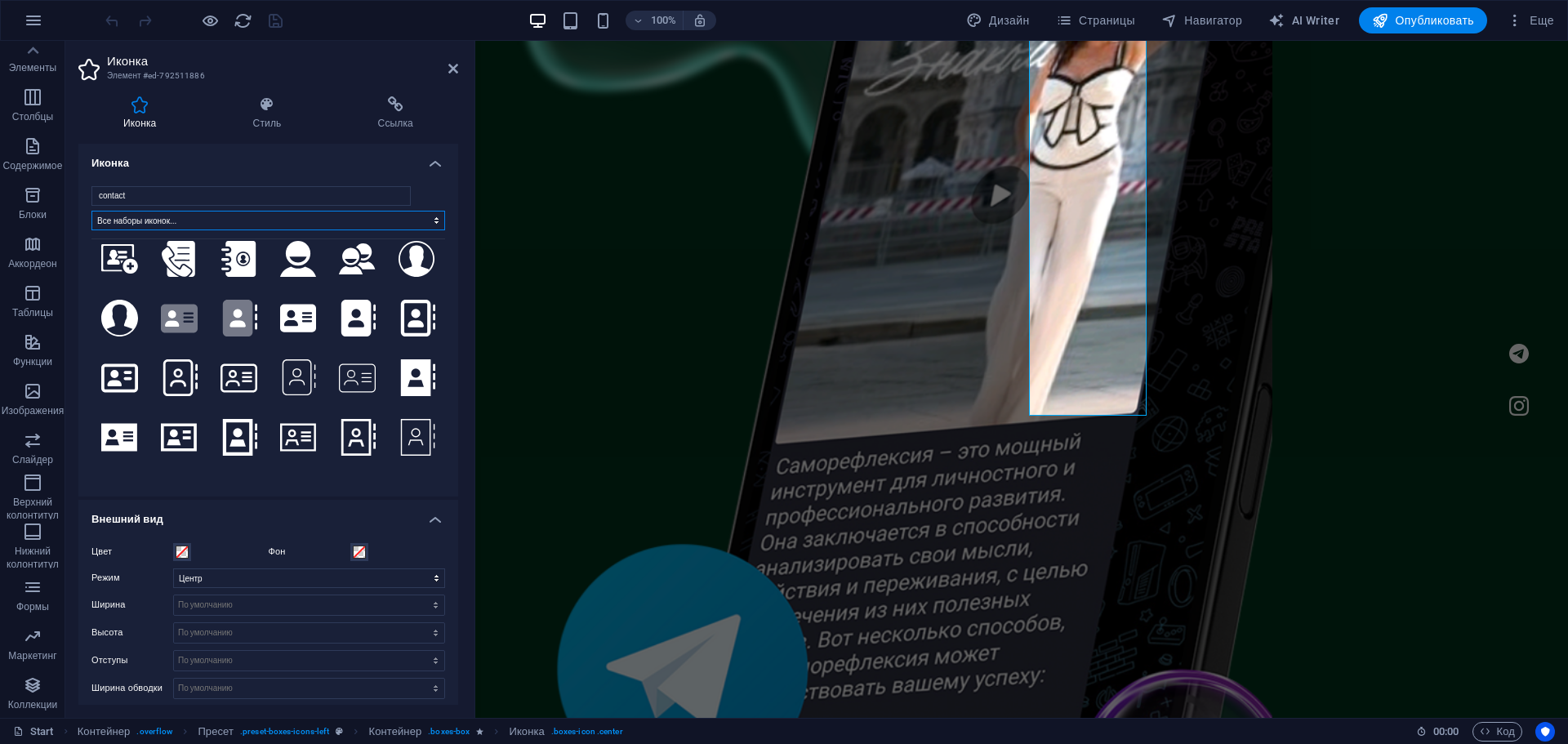 scroll, scrollTop: 0, scrollLeft: 0, axis: both 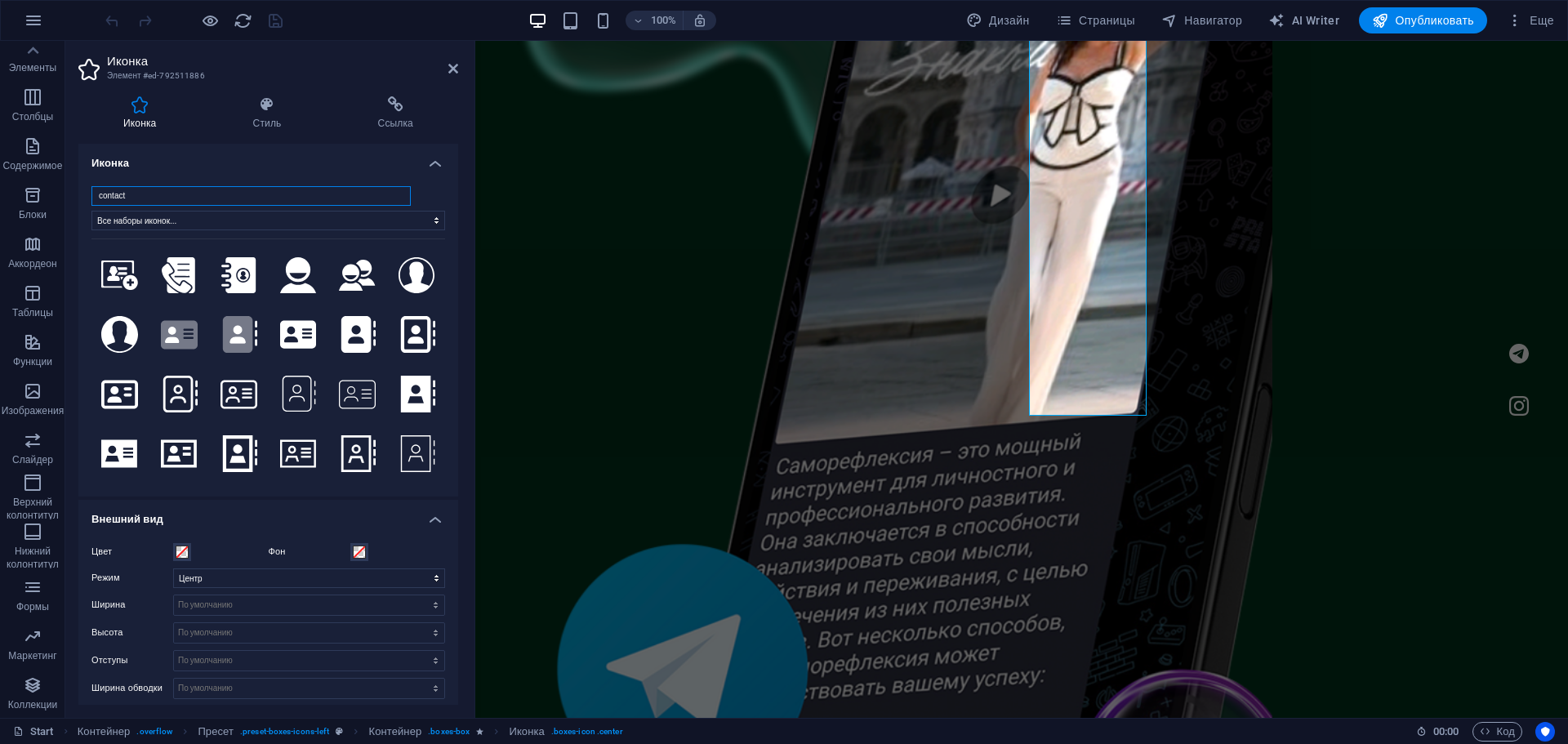 click on "contact" at bounding box center [251, 196] 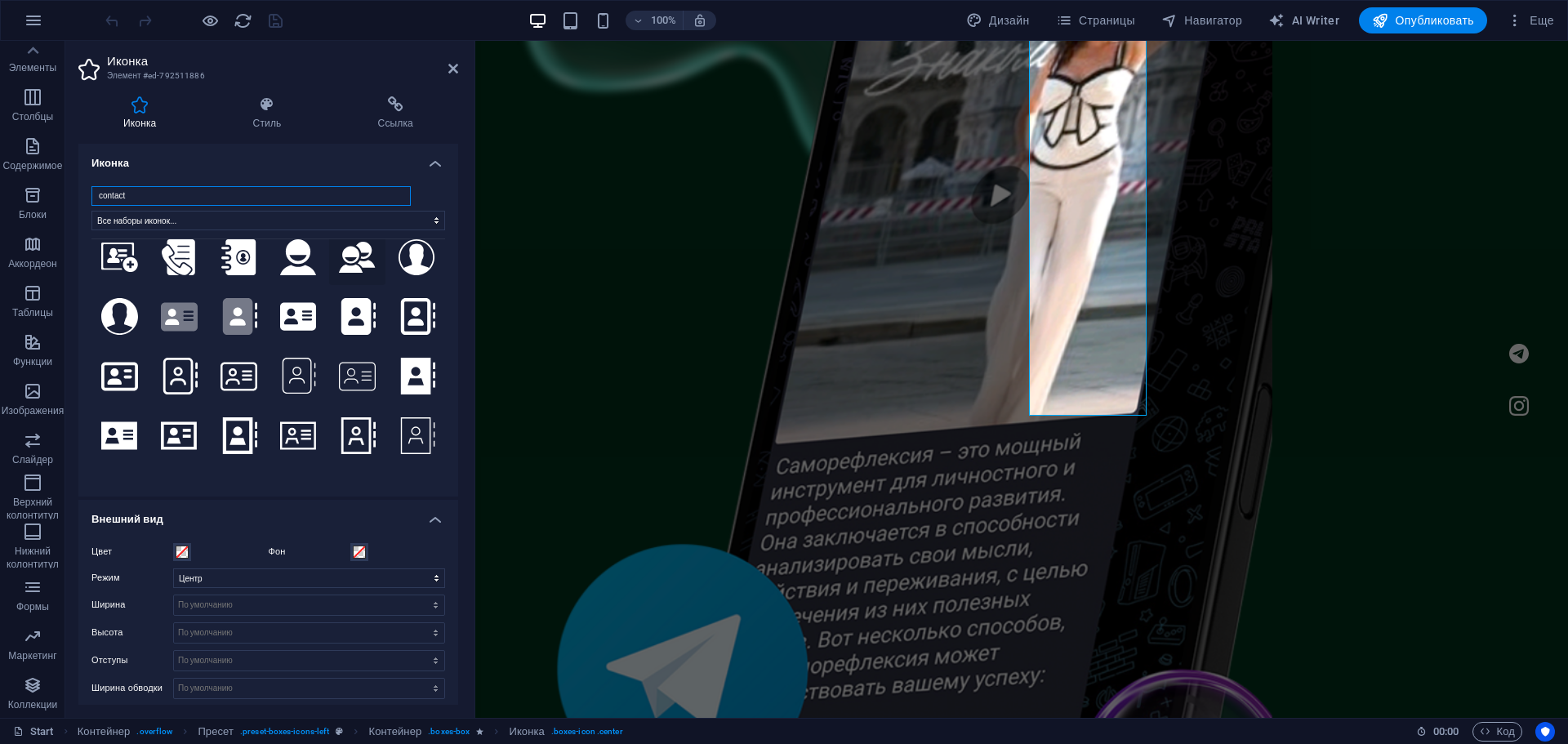 scroll, scrollTop: 0, scrollLeft: 0, axis: both 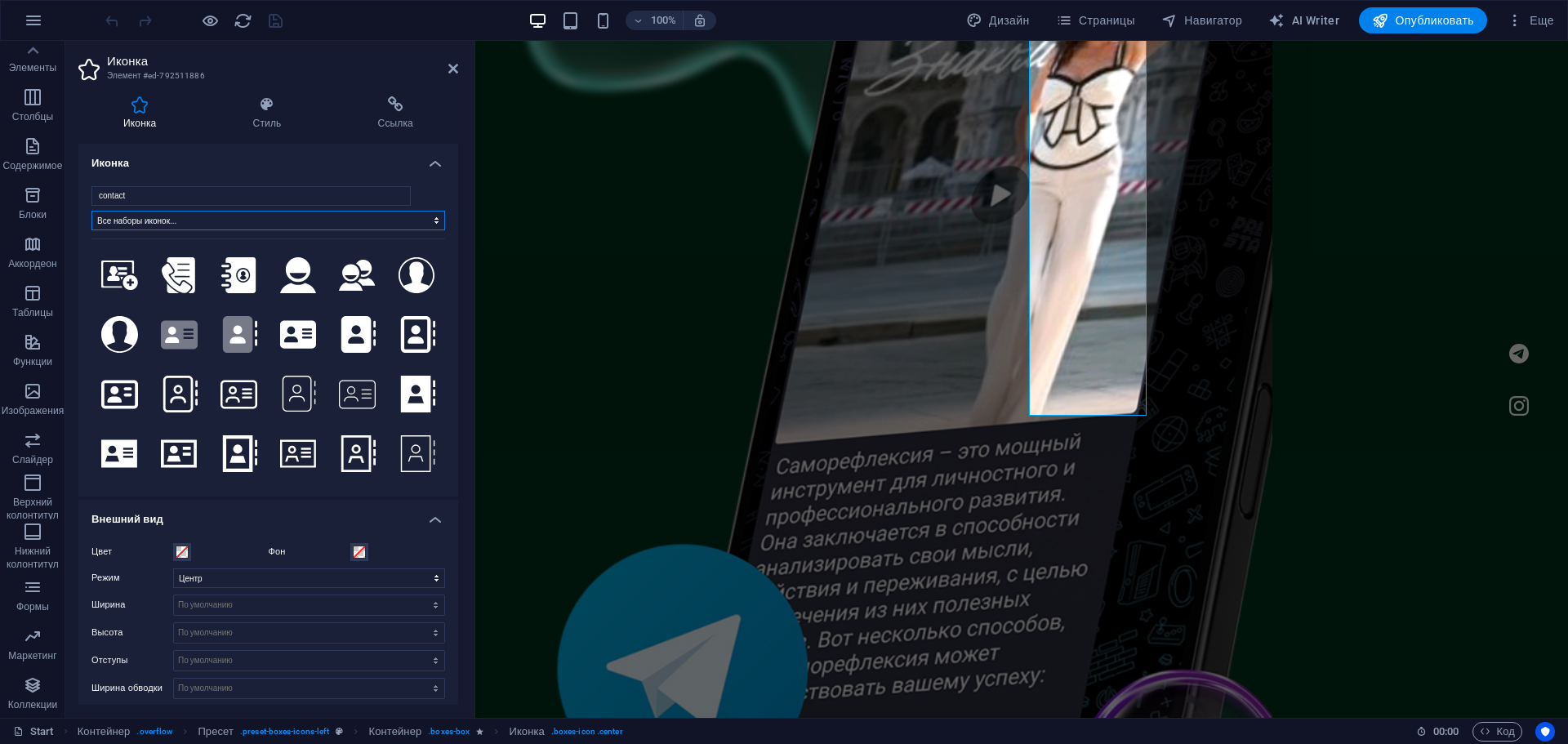 click on "Все наборы иконок... IcoFont Ionicons FontAwesome Brands FontAwesome Duotone FontAwesome Solid FontAwesome Regular FontAwesome Light FontAwesome Thin FontAwesome Sharp Solid FontAwesome Sharp Regular FontAwesome Sharp Light FontAwesome Sharp Thin" at bounding box center [268, 221] 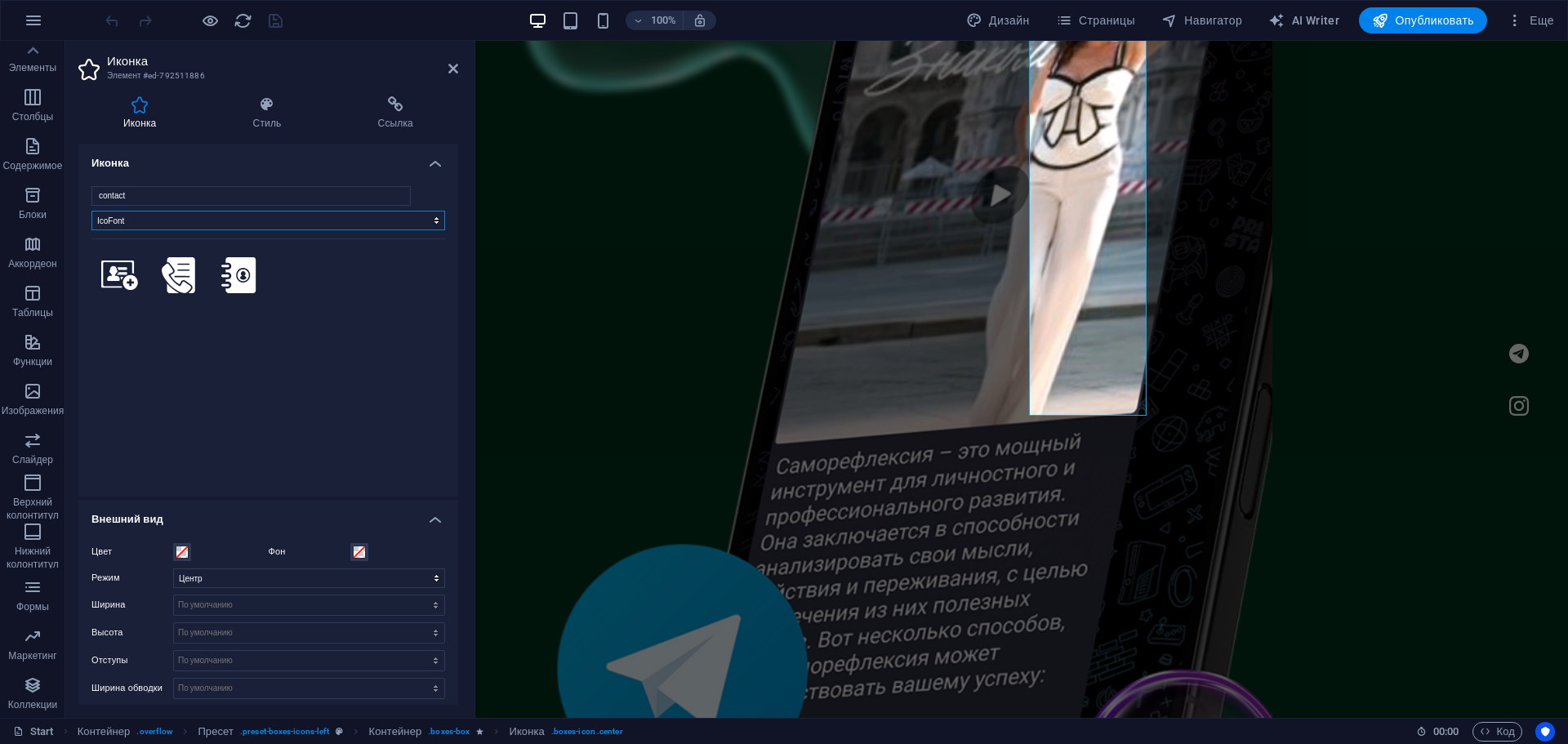 click on "Все наборы иконок... IcoFont Ionicons FontAwesome Brands FontAwesome Duotone FontAwesome Solid FontAwesome Regular FontAwesome Light FontAwesome Thin FontAwesome Sharp Solid FontAwesome Sharp Regular FontAwesome Sharp Light FontAwesome Sharp Thin" at bounding box center (268, 221) 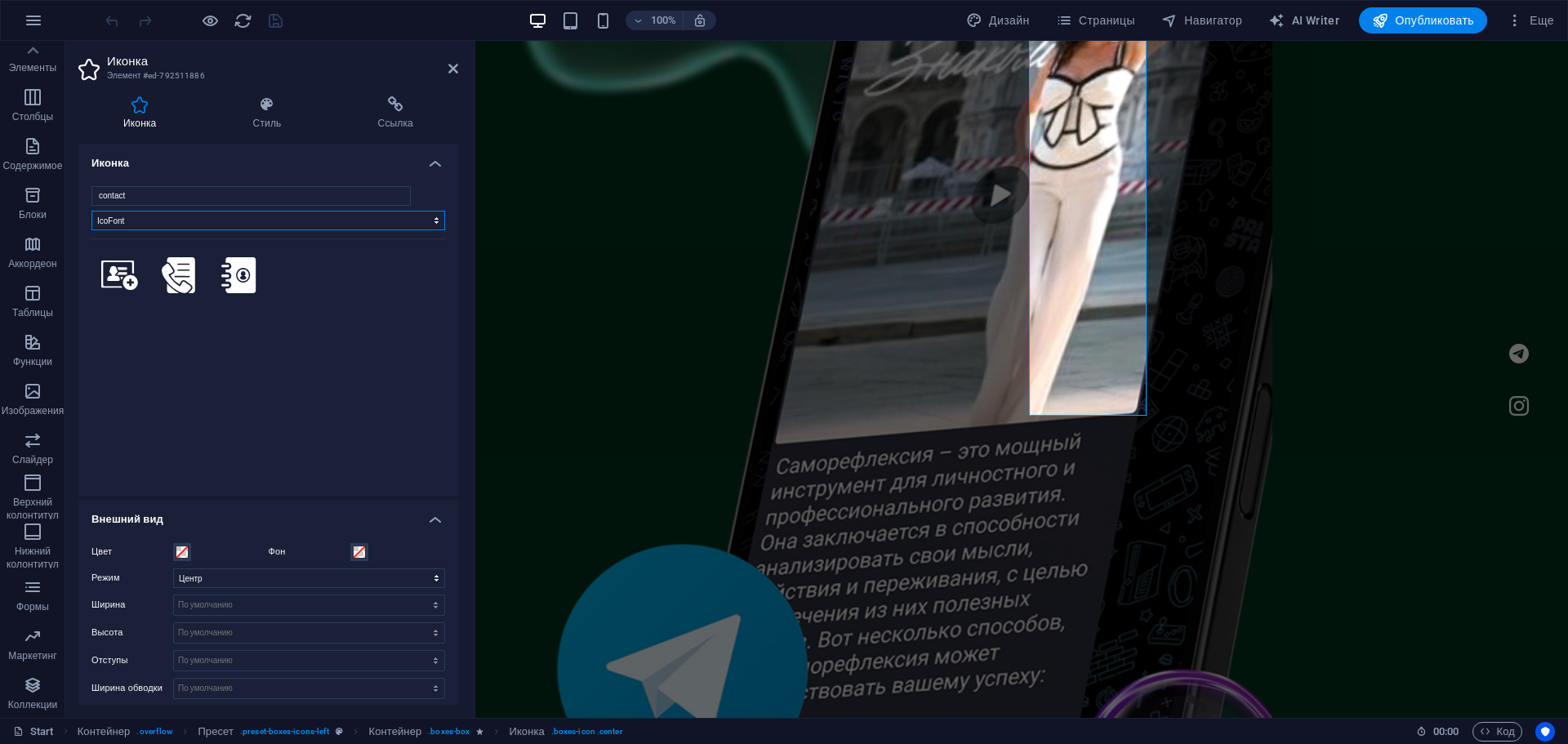 select on "font-awesome-solid" 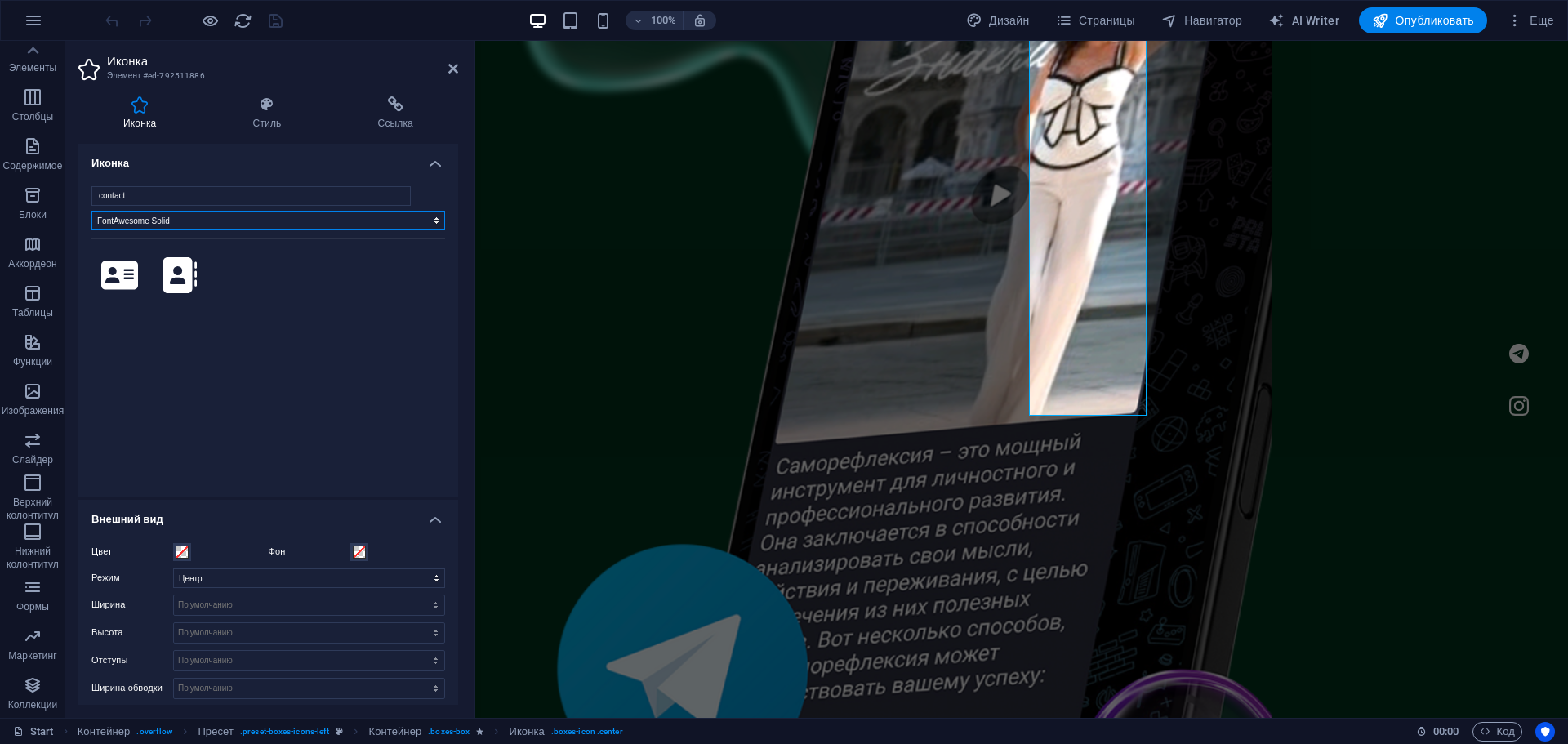 click on "Все наборы иконок... IcoFont Ionicons FontAwesome Brands FontAwesome Duotone FontAwesome Solid FontAwesome Regular FontAwesome Light FontAwesome Thin FontAwesome Sharp Solid FontAwesome Sharp Regular FontAwesome Sharp Light FontAwesome Sharp Thin" at bounding box center (268, 221) 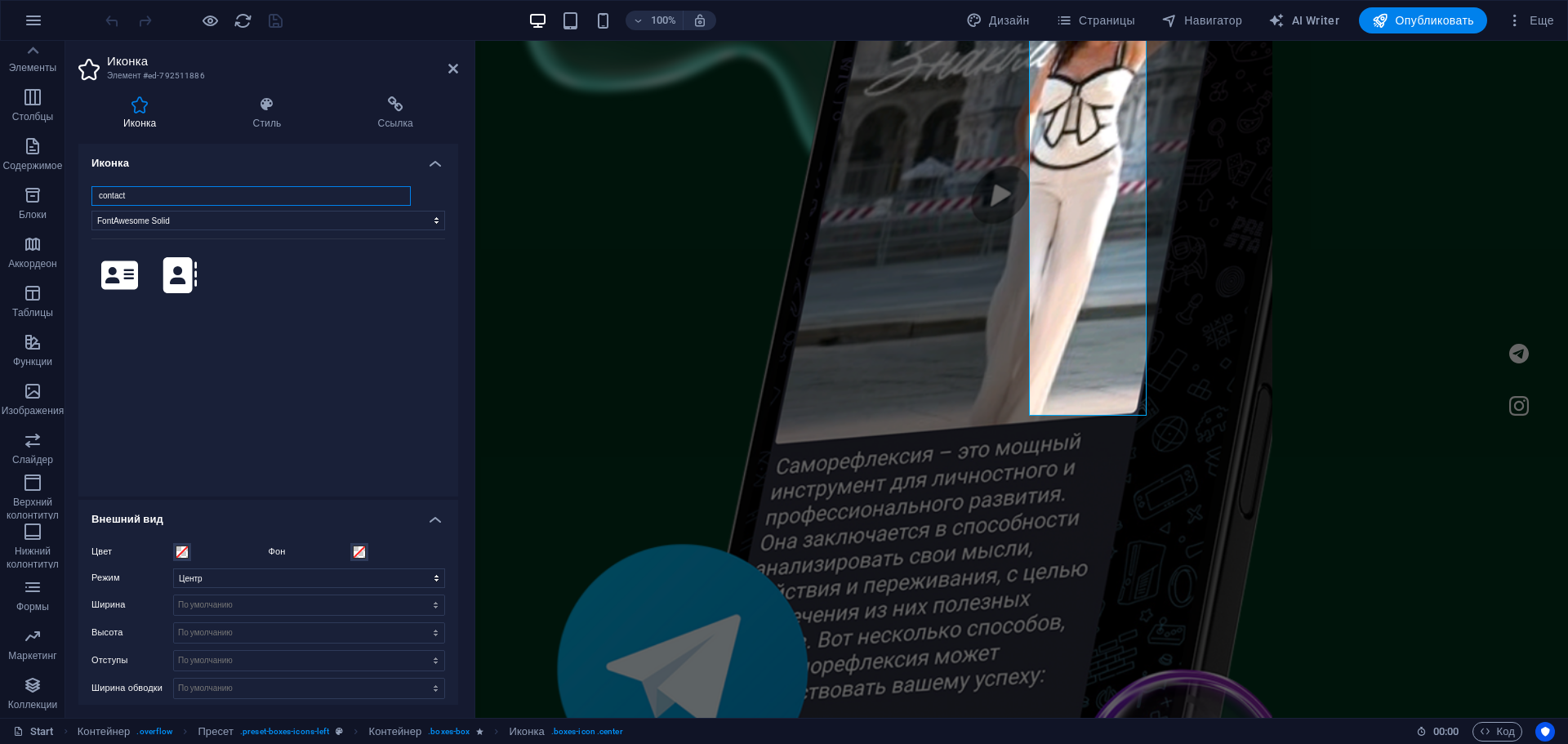click on "contact" at bounding box center (251, 196) 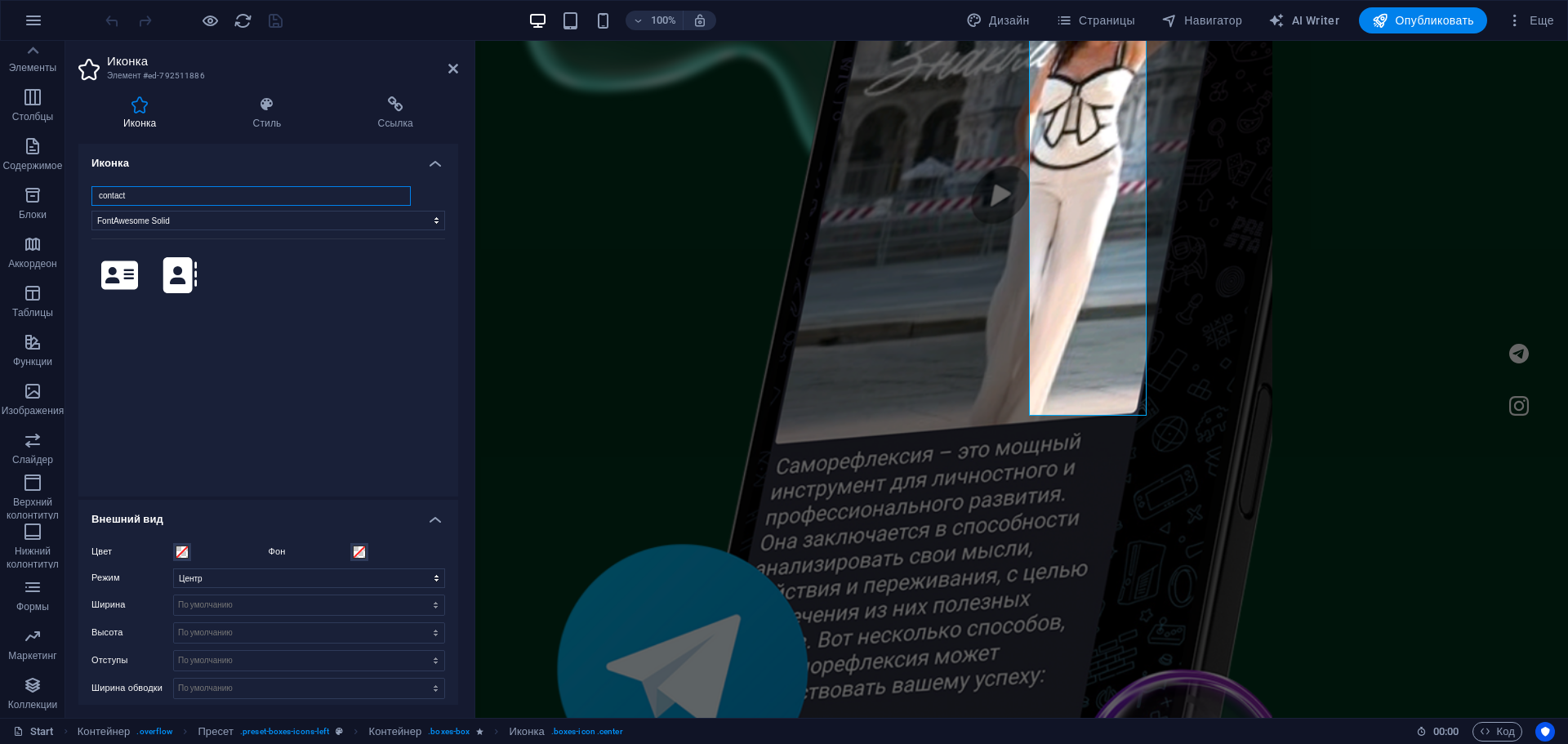 drag, startPoint x: 163, startPoint y: 201, endPoint x: -86, endPoint y: 201, distance: 249 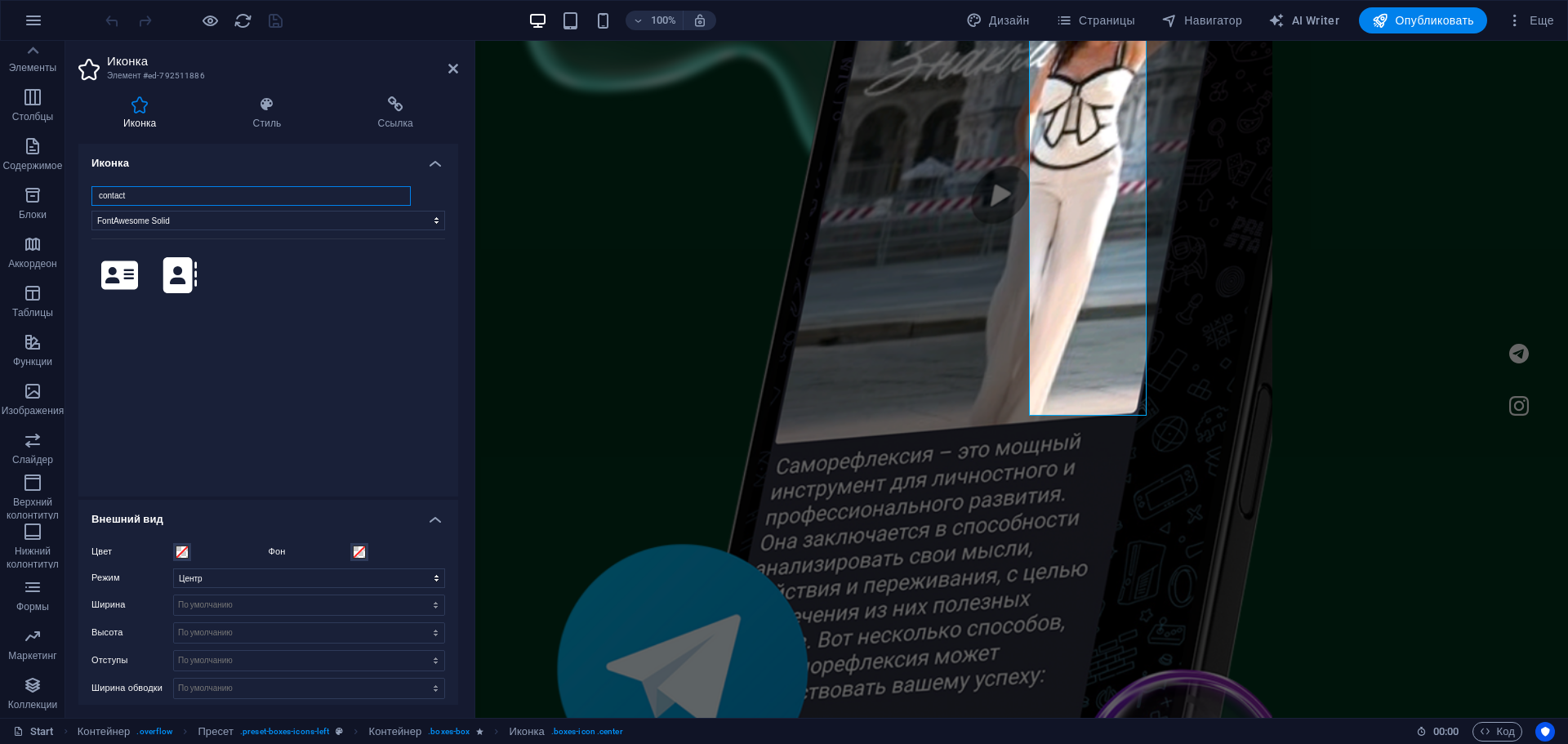 click on "neuroarchitector.com Start Избранное Элементы Столбцы Содержимое Блоки Аккордеон Таблицы Функции Изображения Слайдер Верхний колонтитул Нижний колонтитул Формы Маркетинг Коллекции Иконка Элемент #ed-792511886 Иконка Стиль Ссылка Иконка contact Все наборы иконок... IcoFont Ionicons FontAwesome Brands FontAwesome Duotone FontAwesome Solid FontAwesome Regular FontAwesome Light FontAwesome Thin FontAwesome Sharp Solid FontAwesome Sharp Regular FontAwesome Sharp Light FontAwesome Sharp Thin Внешний вид Цвет Фон Режим Масштаб Слева Центр Справа Ширина По умолчанию автоматически px rem % em vh vw Высота По умолчанию автоматически px rem em vh vw px" at bounding box center [784, 372] 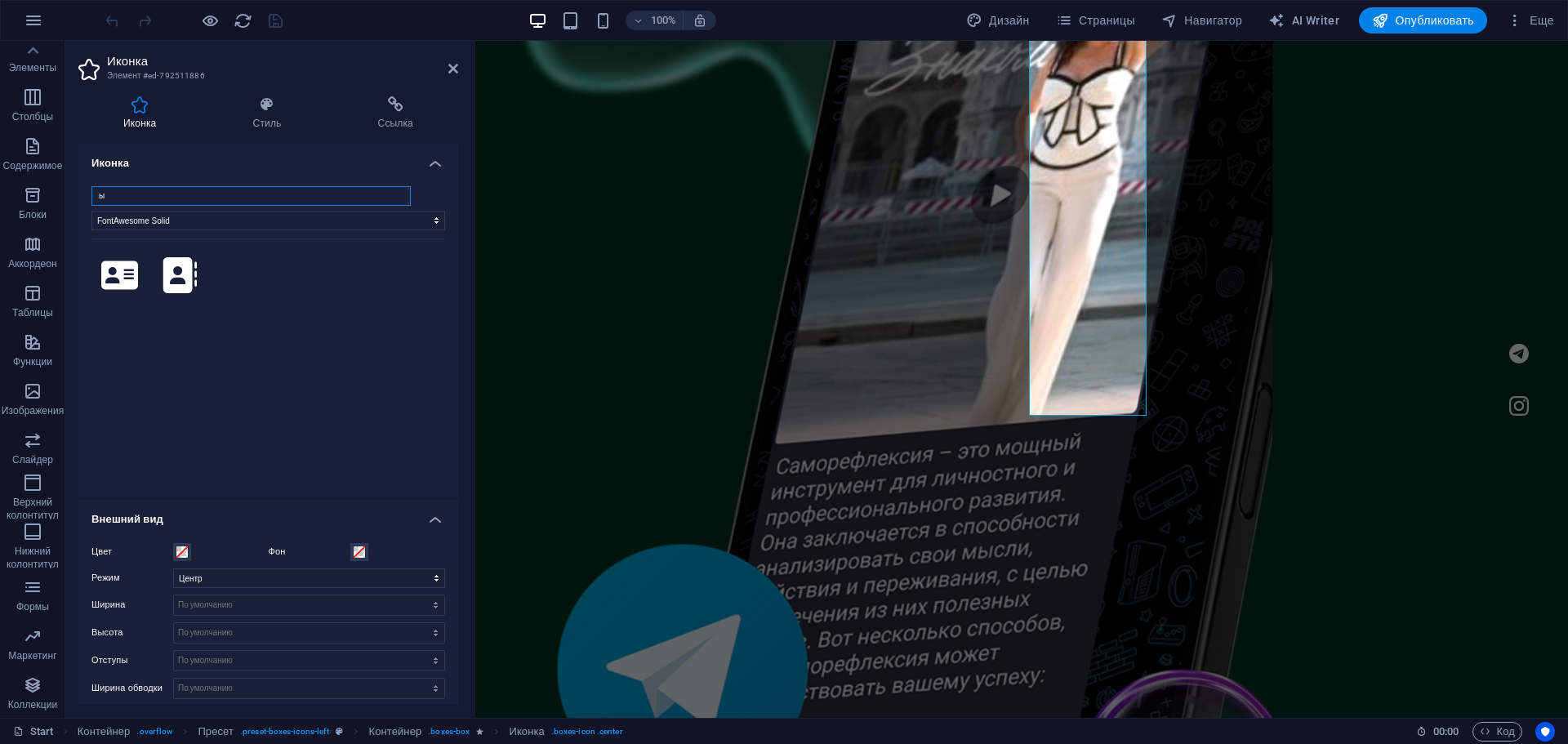 type on "ы" 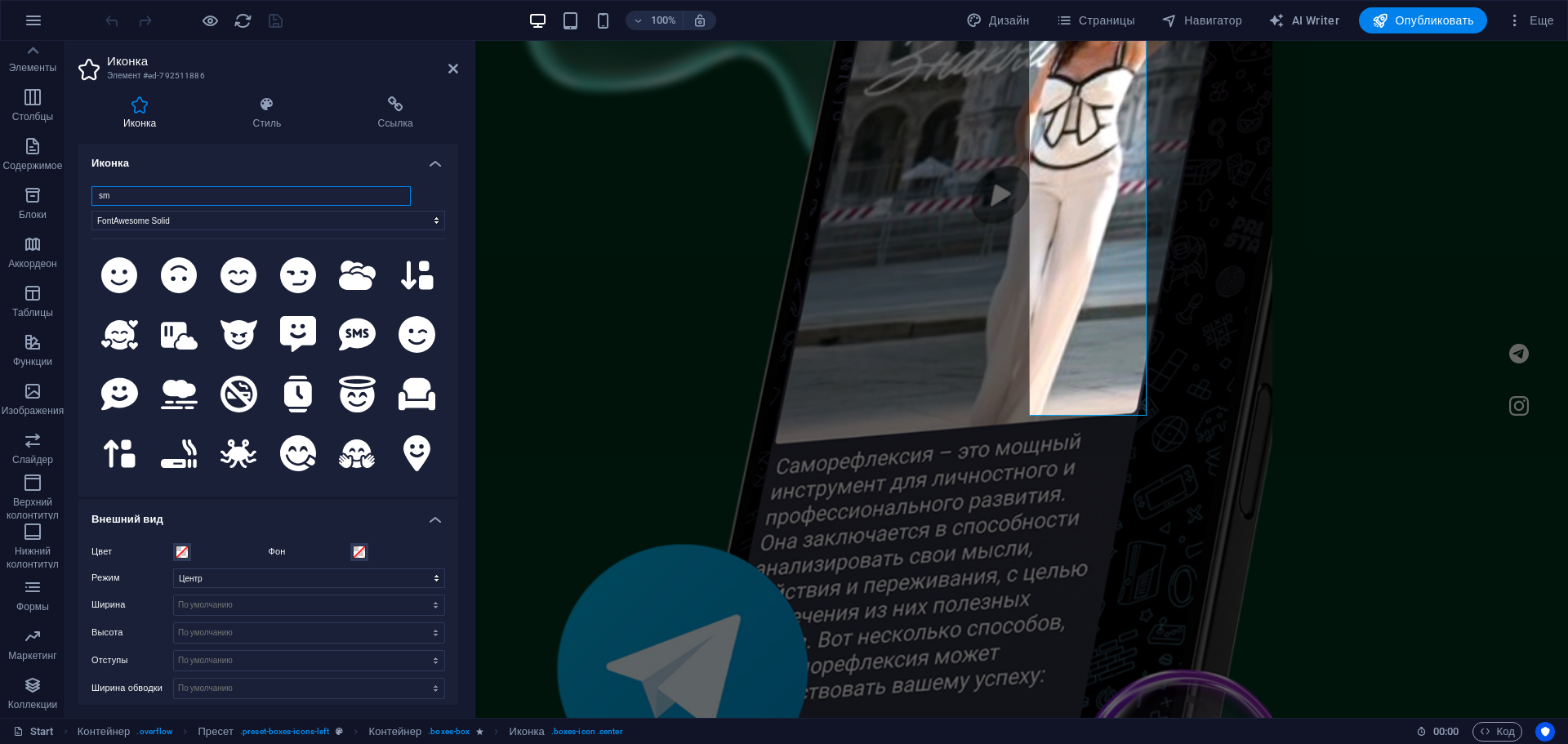 type on "s" 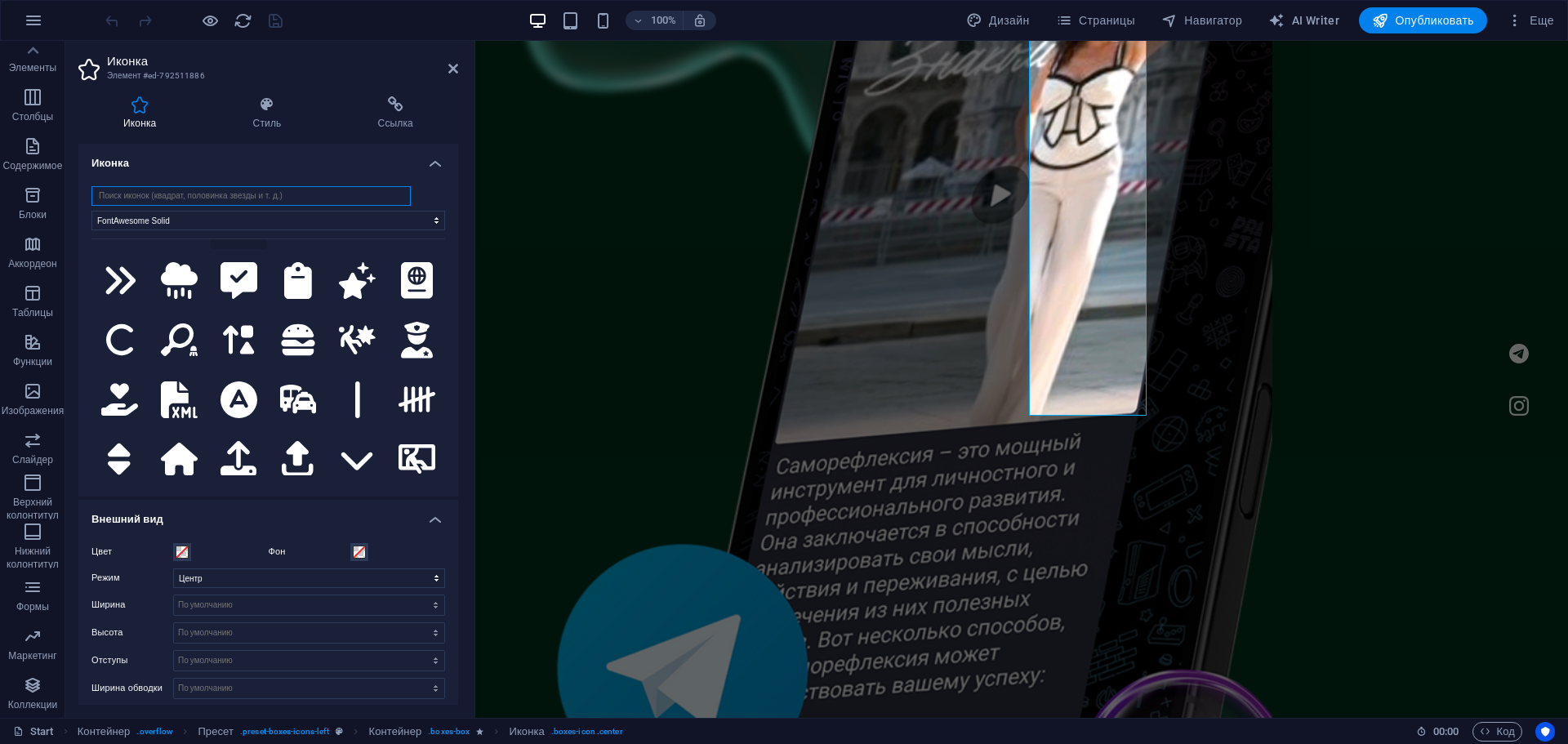 scroll, scrollTop: 2777, scrollLeft: 0, axis: vertical 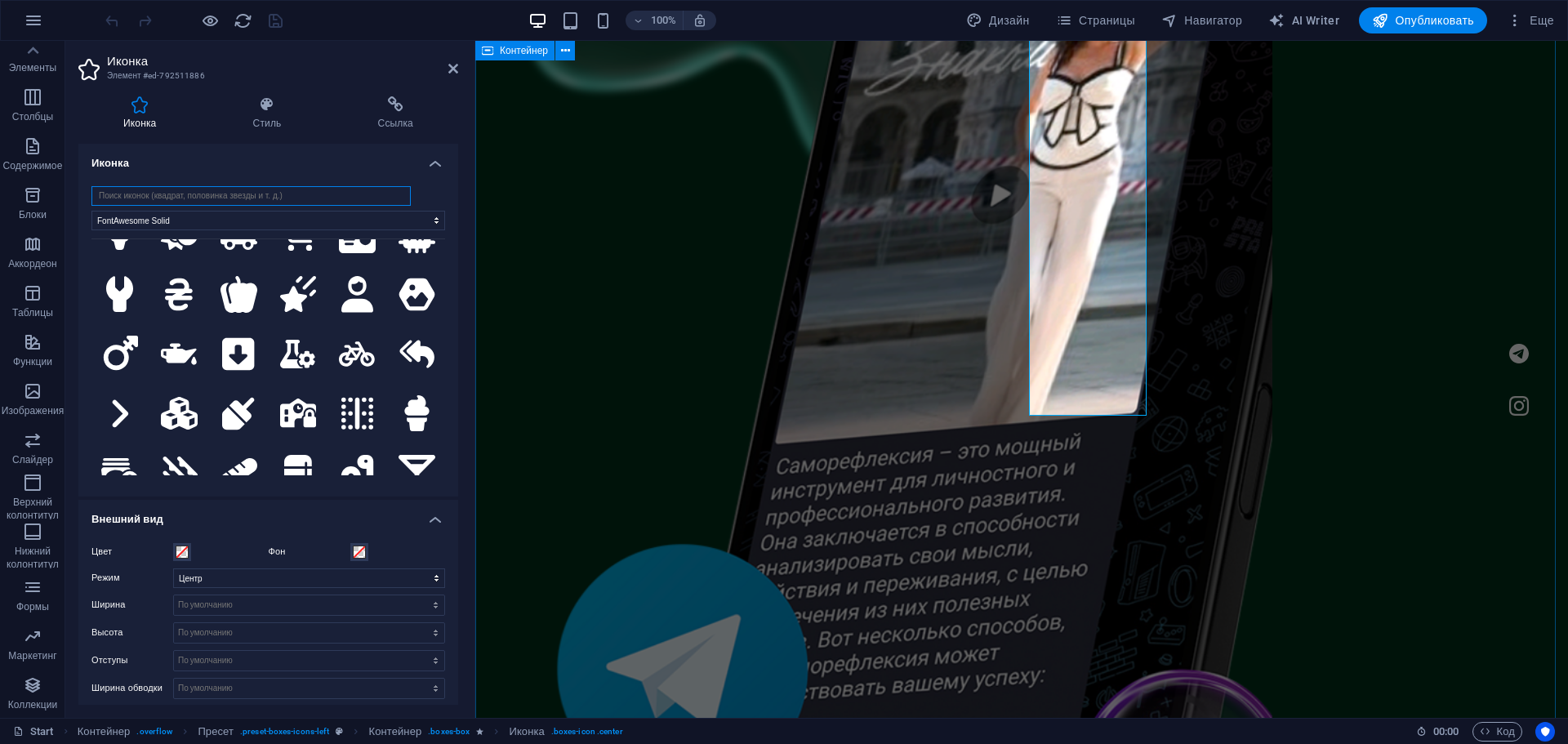 type 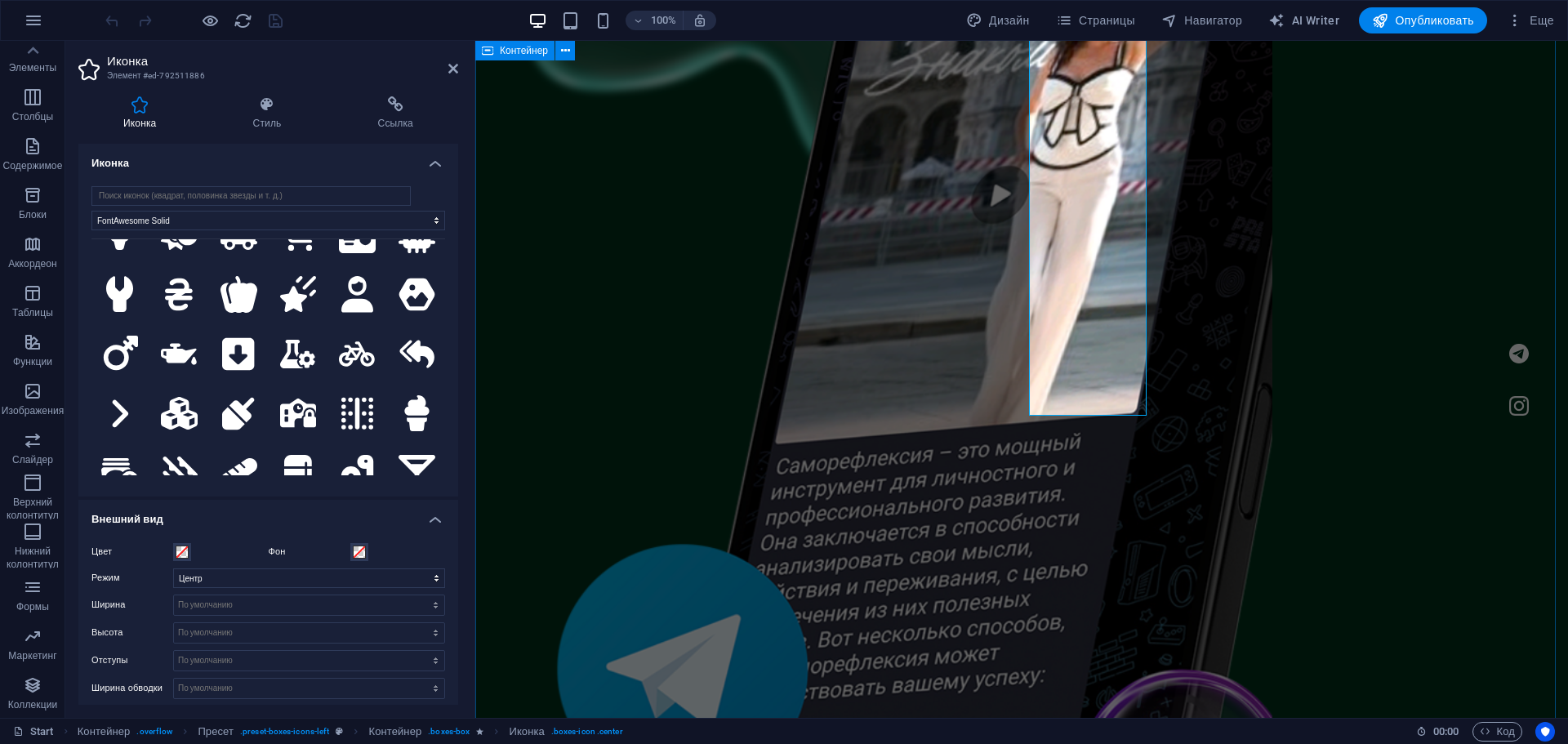 click on "Гайд по саморефлексии САМОРЕФЛЕКСИЯ - это мощный инструмент для личностного и профессионального развития. Она заключается в способности анализировать свои мысли, действия и переживания, с целью извлечения из них полезных уроков. Скачать Гайд №2 это текст-"рыба", часто используемый в печати и вэб-дизайне. Lorem Ipsum является стандартной "рыбой" для текстов на латинице с начала XVI века. В то время некий безымянный печатник создал большую коллекцию размеров и форм шрифтов, используя Lorem Ipsum для распечатки образцов.  Скачать Гайд №3 Скачать Гайд №4 Скачать Гайд №5" at bounding box center [1022, 3902] 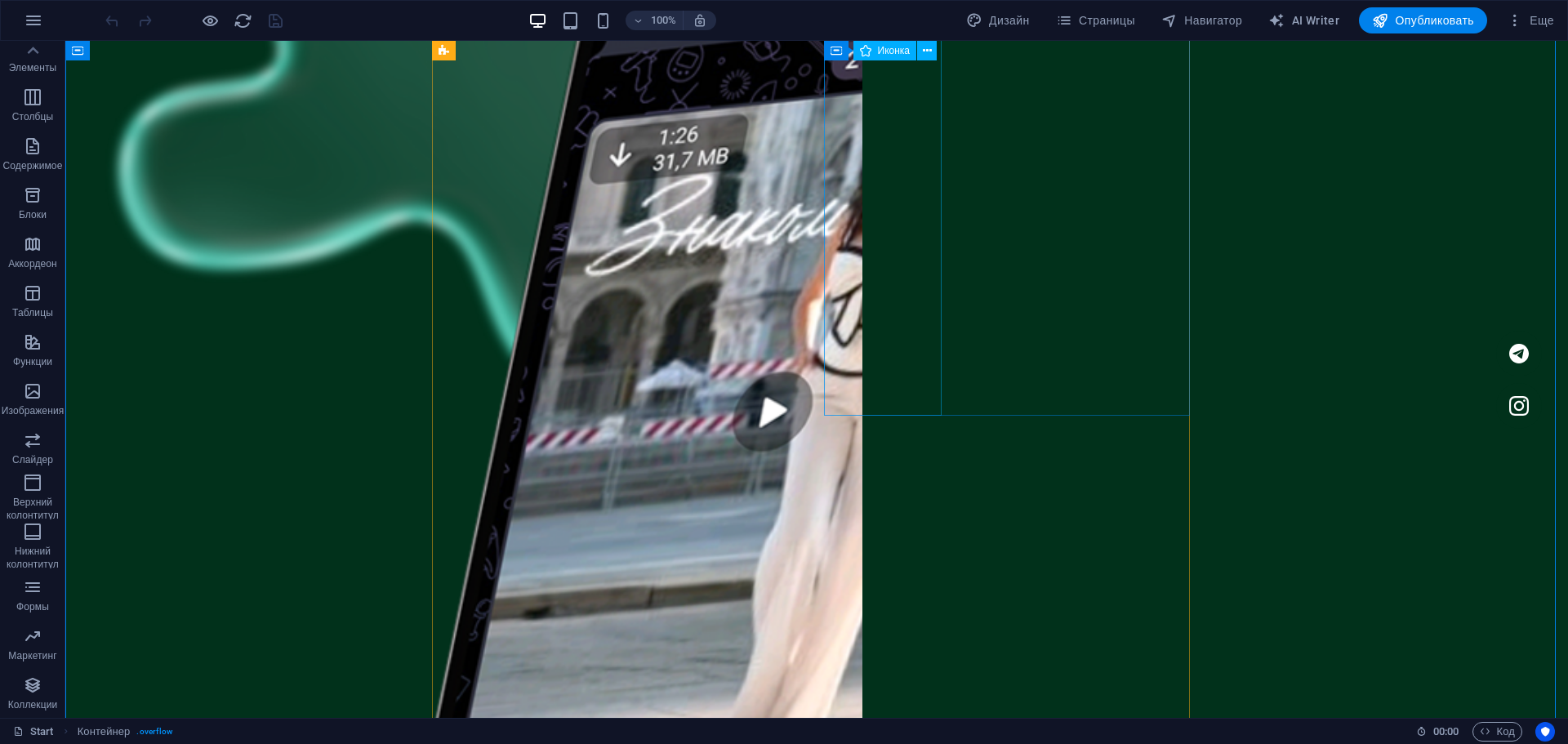 click at bounding box center (621, 3846) 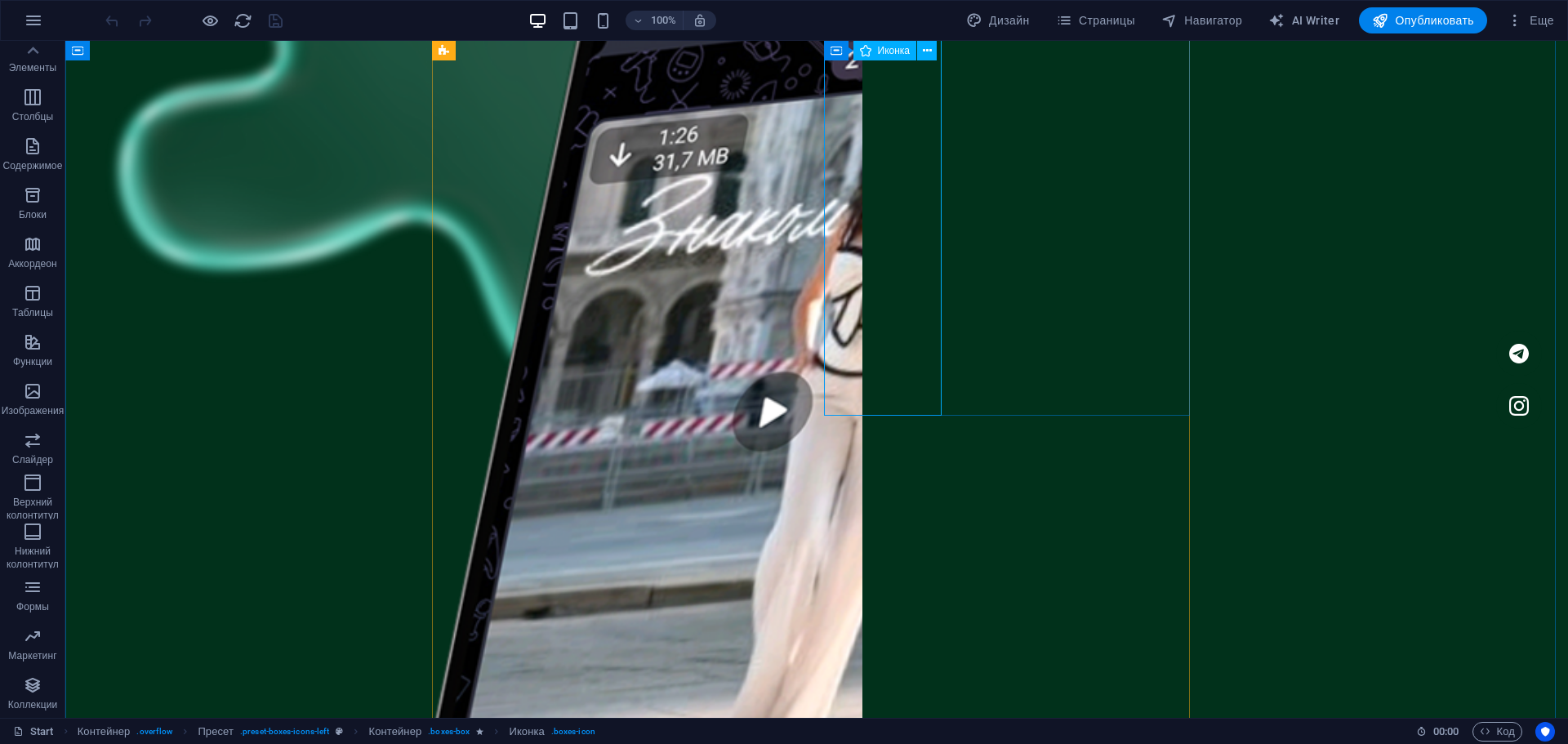 click on "Иконка" at bounding box center (885, 51) 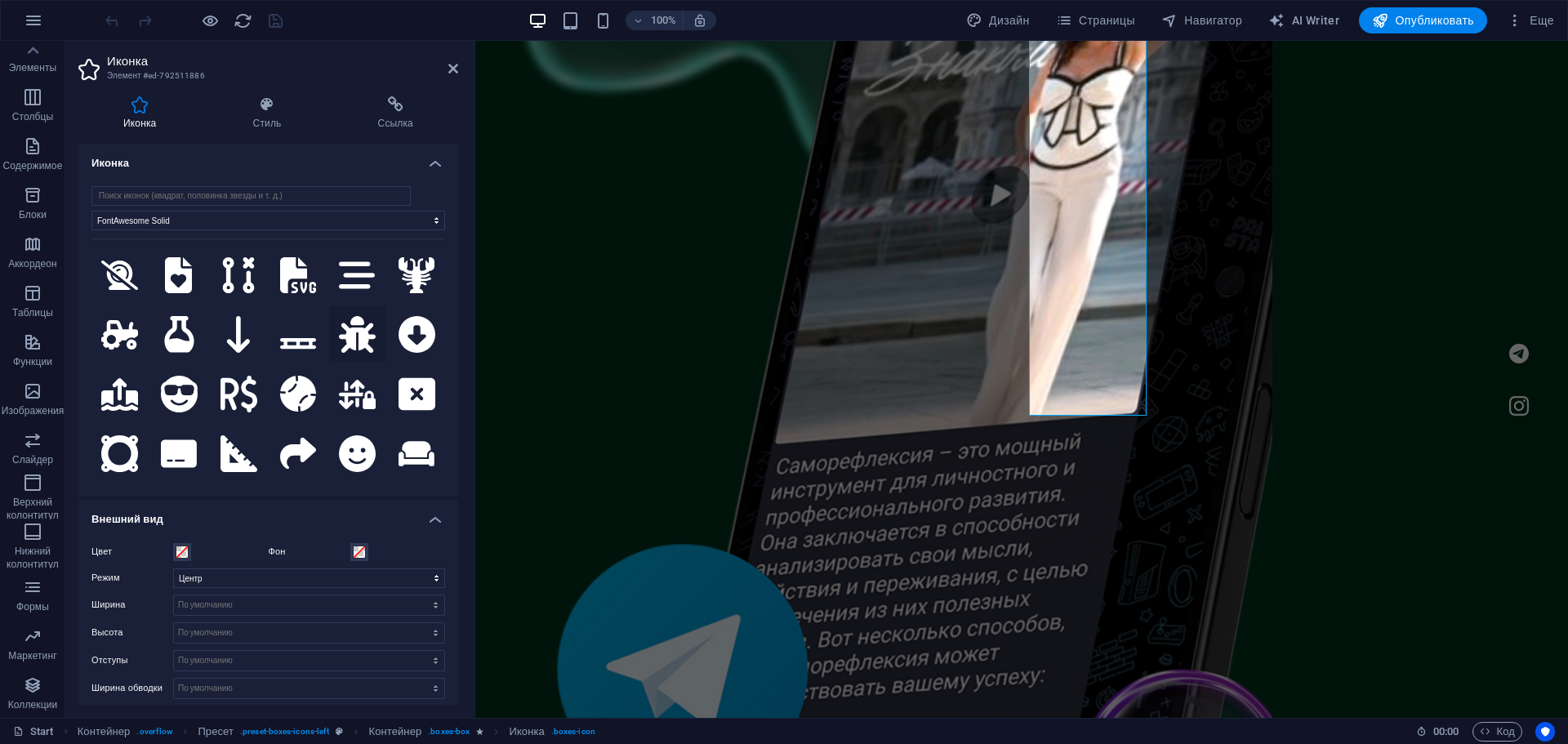 click 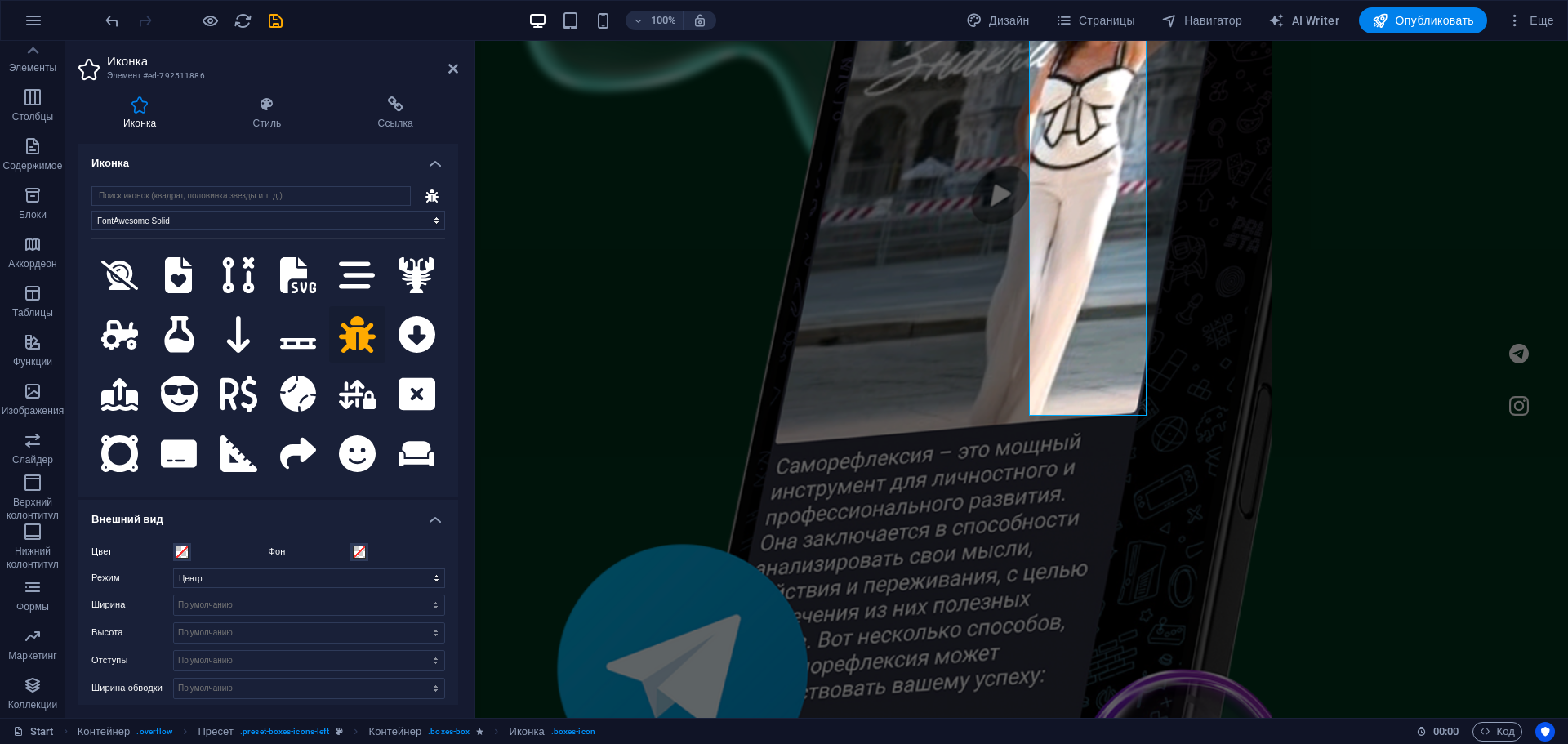 type 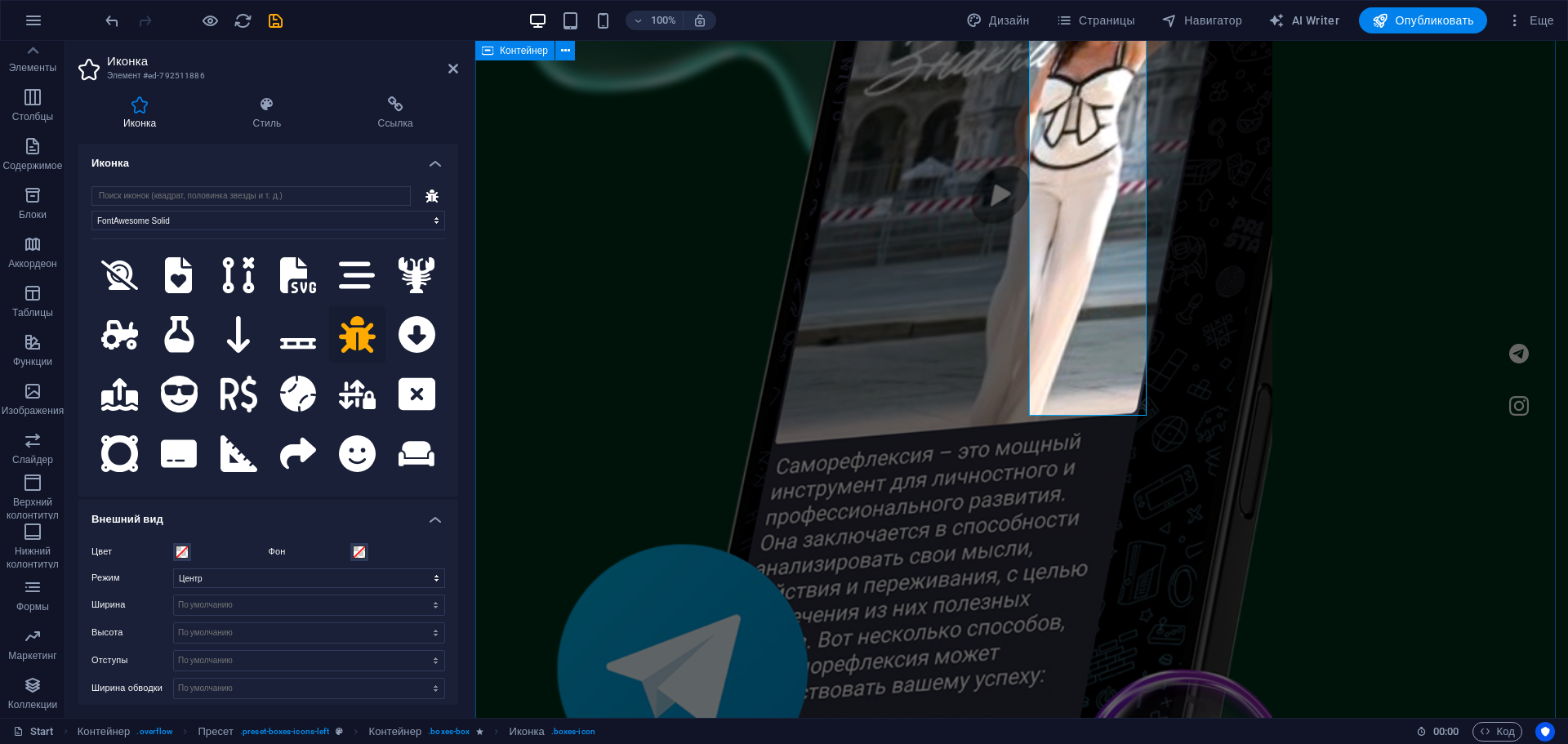 click on "Гайд по саморефлексии САМОРЕФЛЕКСИЯ - это мощный инструмент для личностного и профессионального развития. Она заключается в способности анализировать свои мысли, действия и переживания, с целью извлечения из них полезных уроков. Скачать Гайд №2 это текст-"рыба", часто используемый в печати и вэб-дизайне. Lorem Ipsum является стандартной "рыбой" для текстов на латинице с начала XVI века. В то время некий безымянный печатник создал большую коллекцию размеров и форм шрифтов, используя Lorem Ipsum для распечатки образцов.  Скачать Гайд №3 Скачать Гайд №4 Скачать Гайд №5" at bounding box center (1022, 3869) 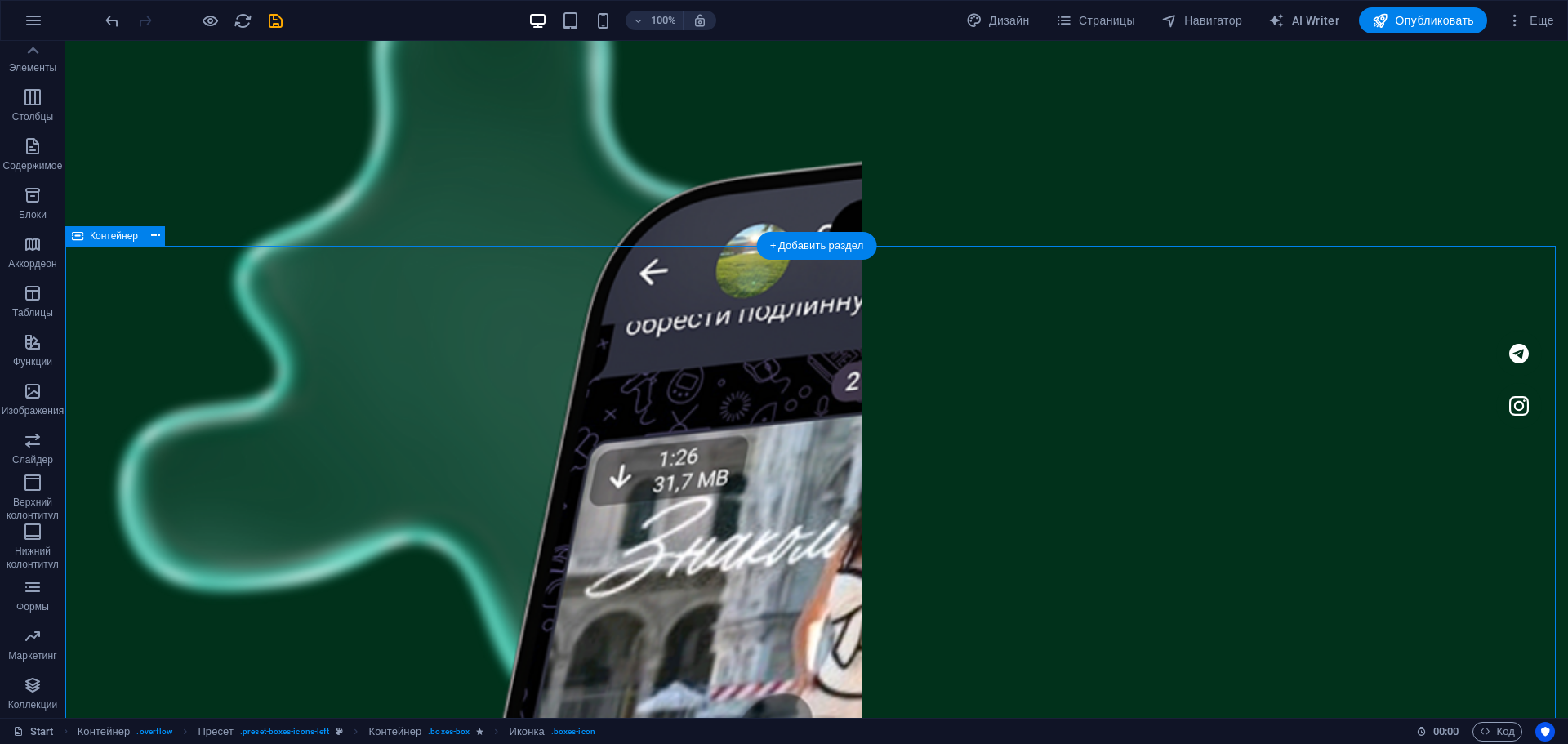 scroll, scrollTop: 1307, scrollLeft: 0, axis: vertical 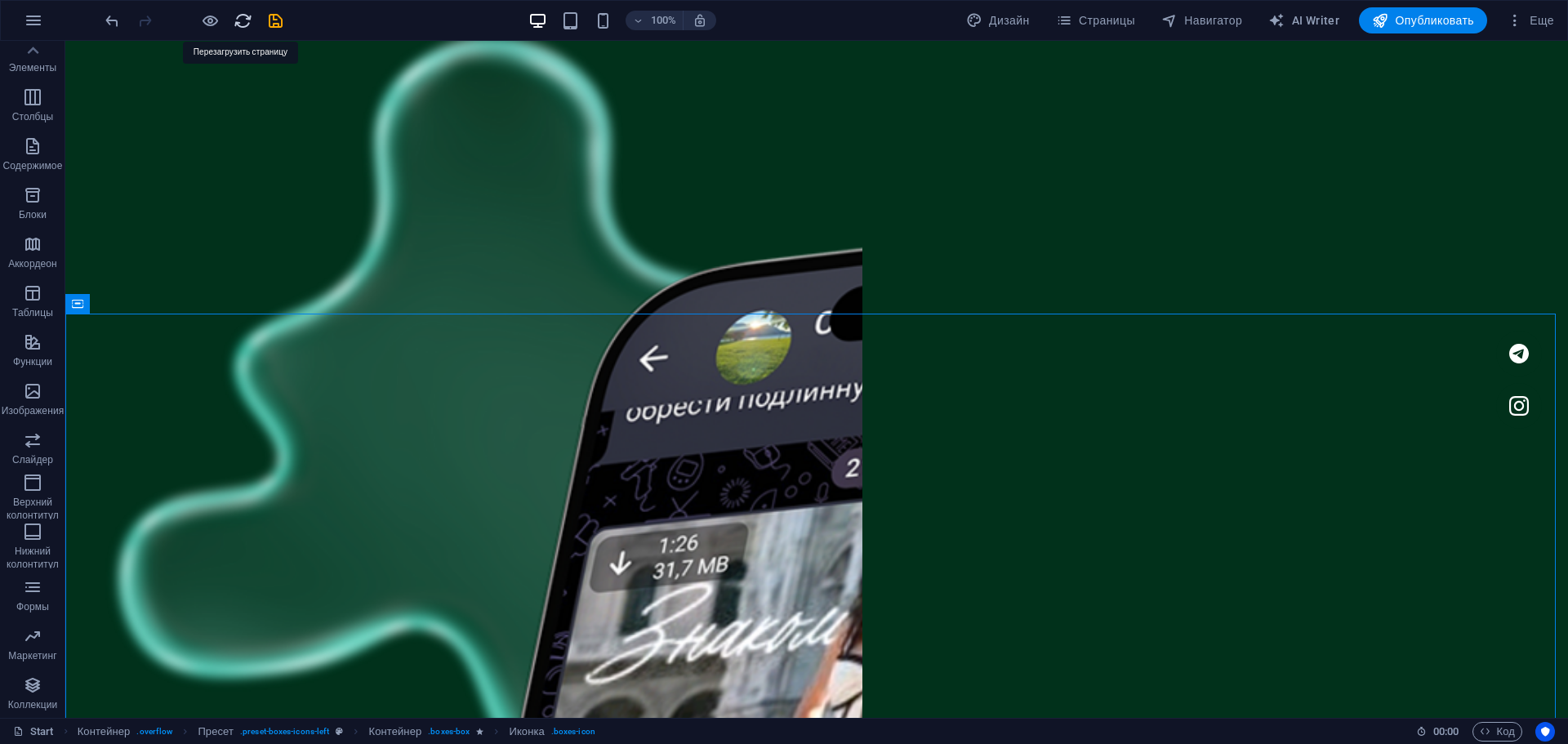 click at bounding box center (243, 20) 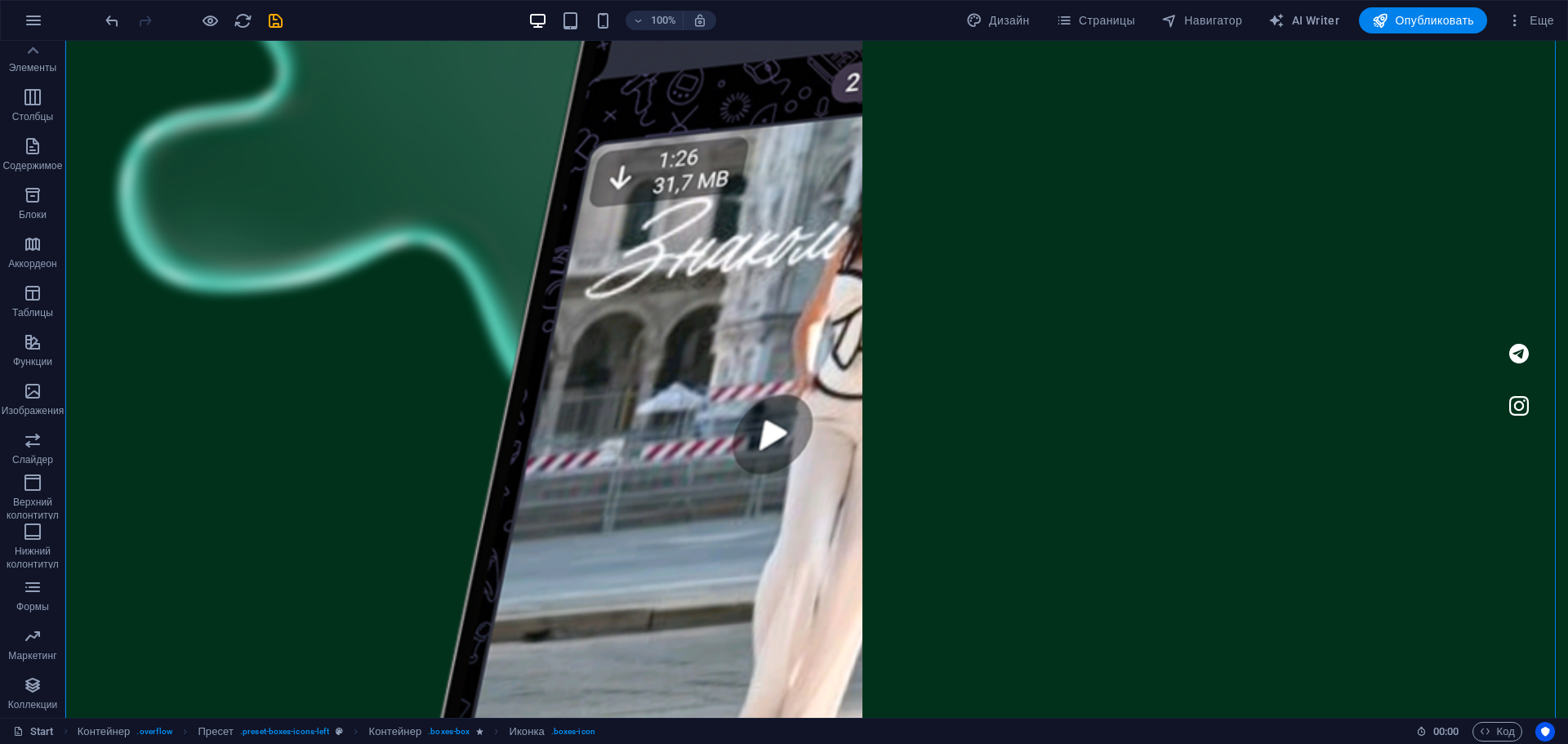 scroll, scrollTop: 1715, scrollLeft: 0, axis: vertical 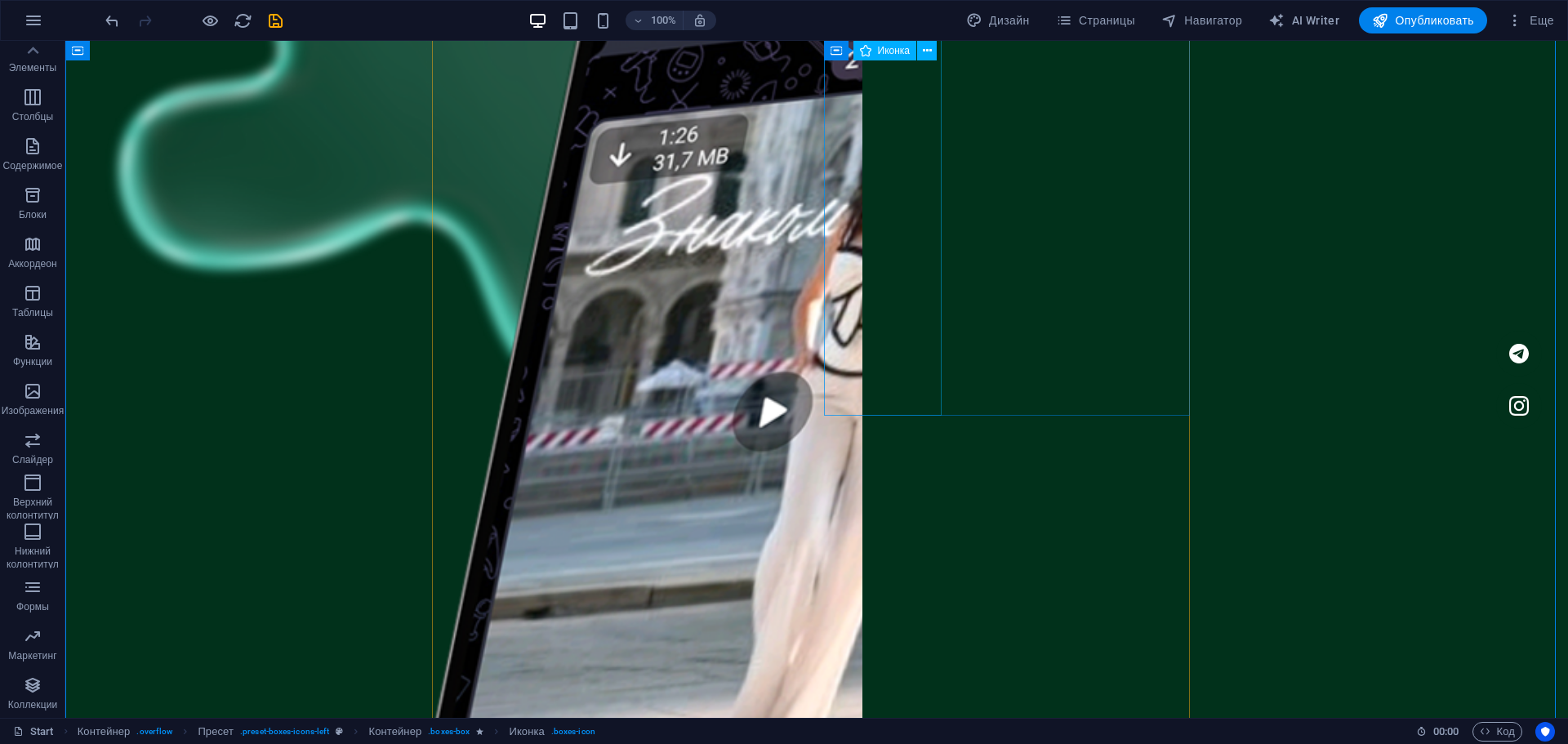 click at bounding box center [621, 3813] 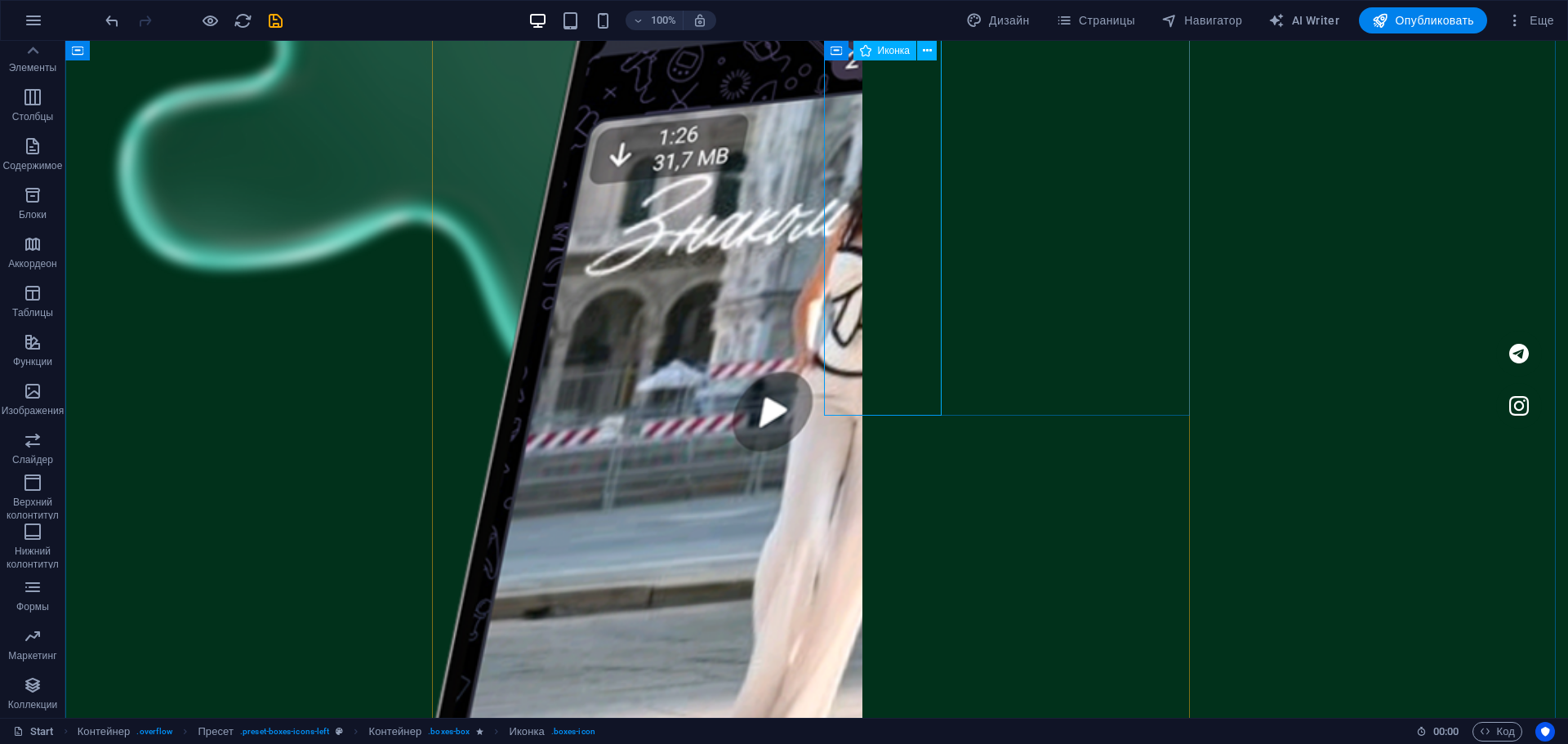 click on "Иконка" at bounding box center [894, 51] 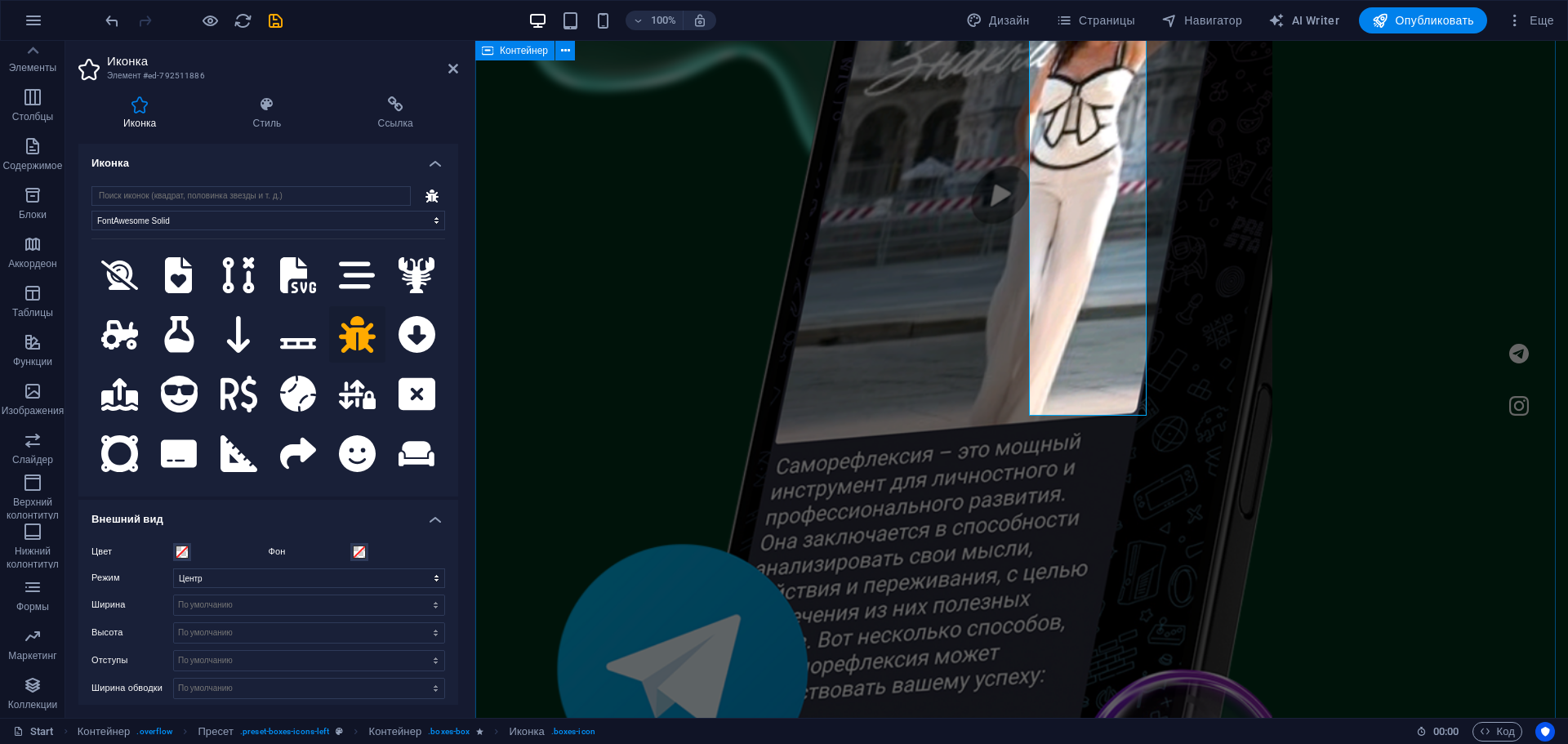 click on "Гайд по саморефлексии САМОРЕФЛЕКСИЯ - это мощный инструмент для личностного и профессионального развития. Она заключается в способности анализировать свои мысли, действия и переживания, с целью извлечения из них полезных уроков. Скачать Гайд №2 это текст-"рыба", часто используемый в печати и вэб-дизайне. Lorem Ipsum является стандартной "рыбой" для текстов на латинице с начала XVI века. В то время некий безымянный печатник создал большую коллекцию размеров и форм шрифтов, используя Lorem Ipsum для распечатки образцов.  Скачать Гайд №3 Скачать Гайд №4 Скачать Гайд №5" at bounding box center [1022, 3869] 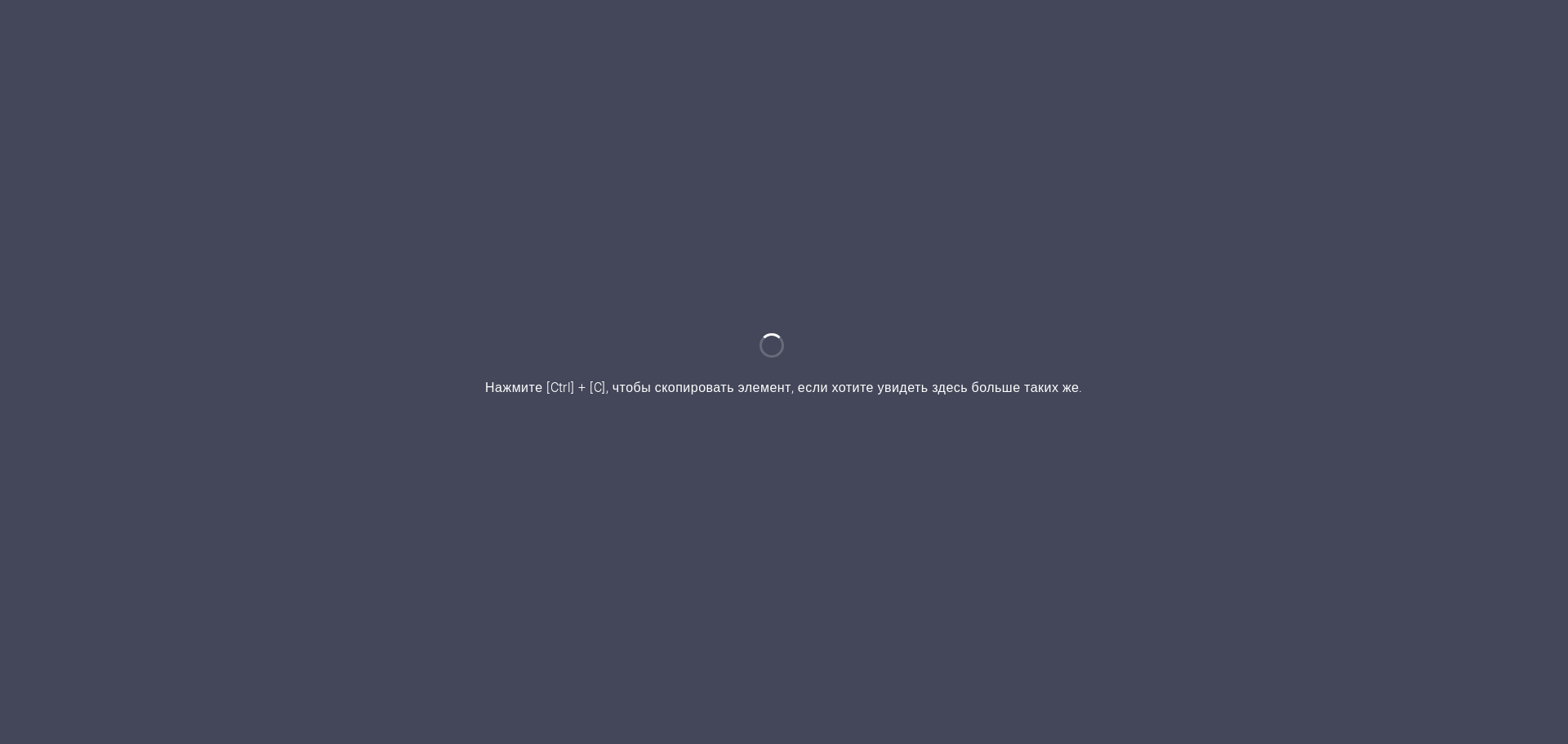 scroll, scrollTop: 0, scrollLeft: 0, axis: both 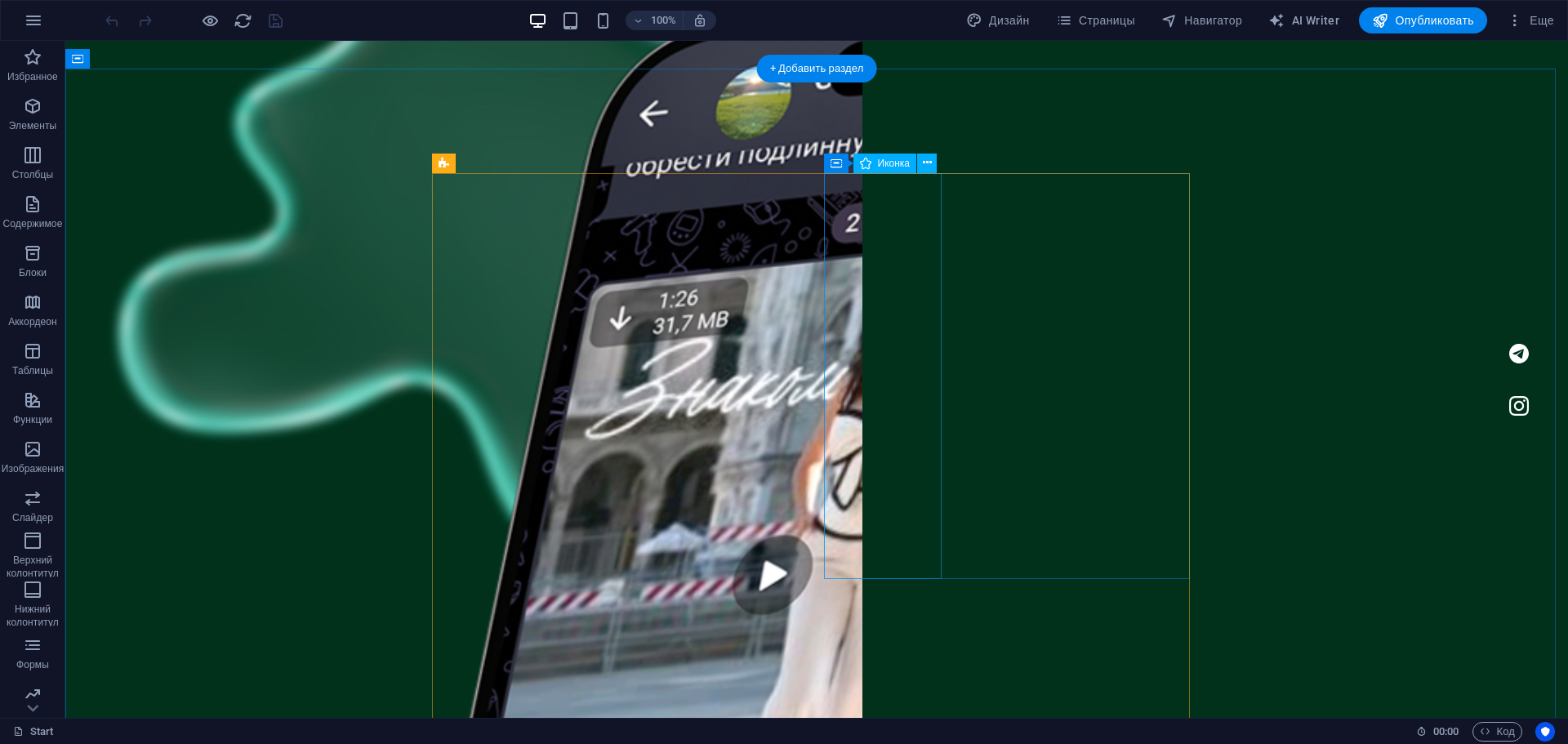 click at bounding box center [621, 4009] 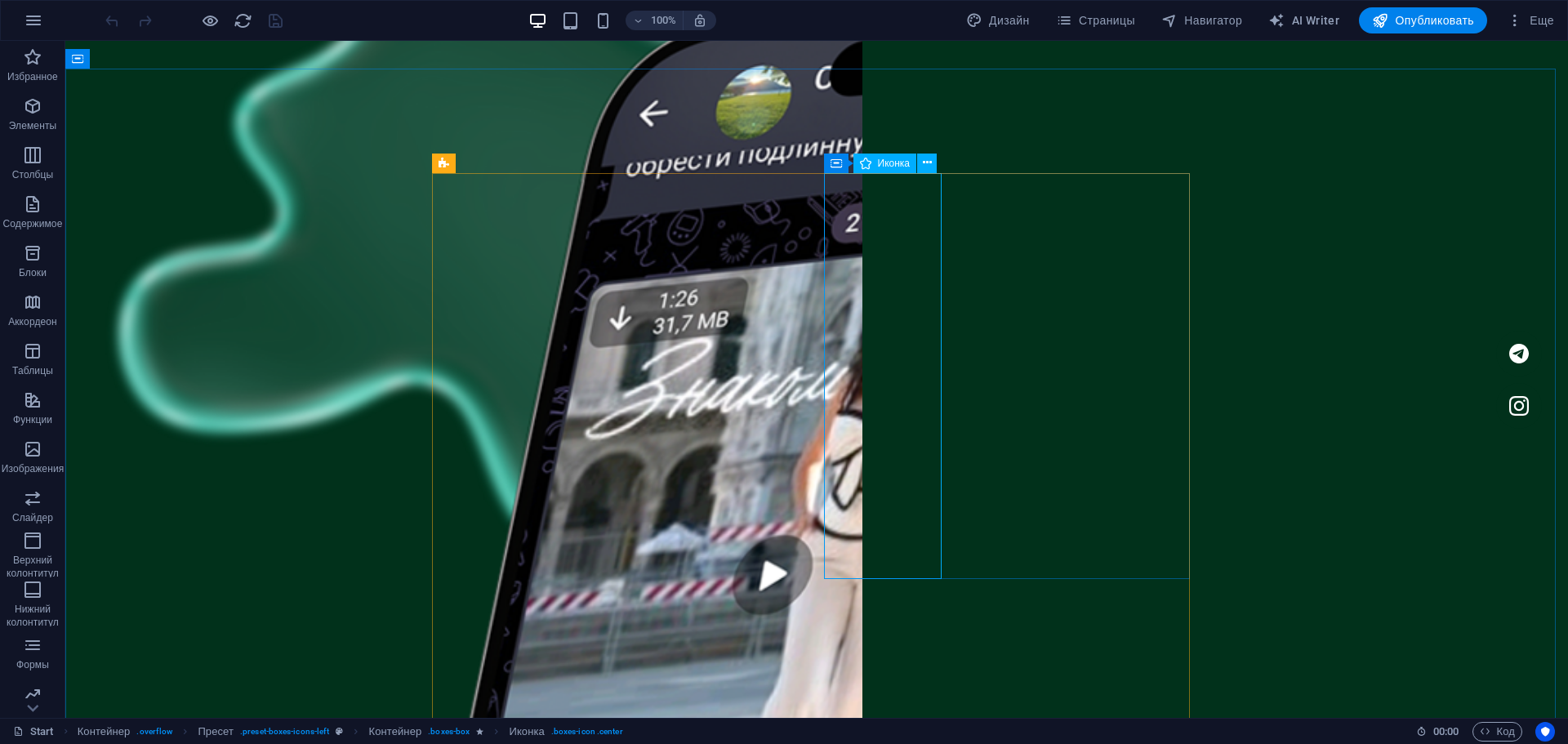 click on "Иконка" at bounding box center [894, 163] 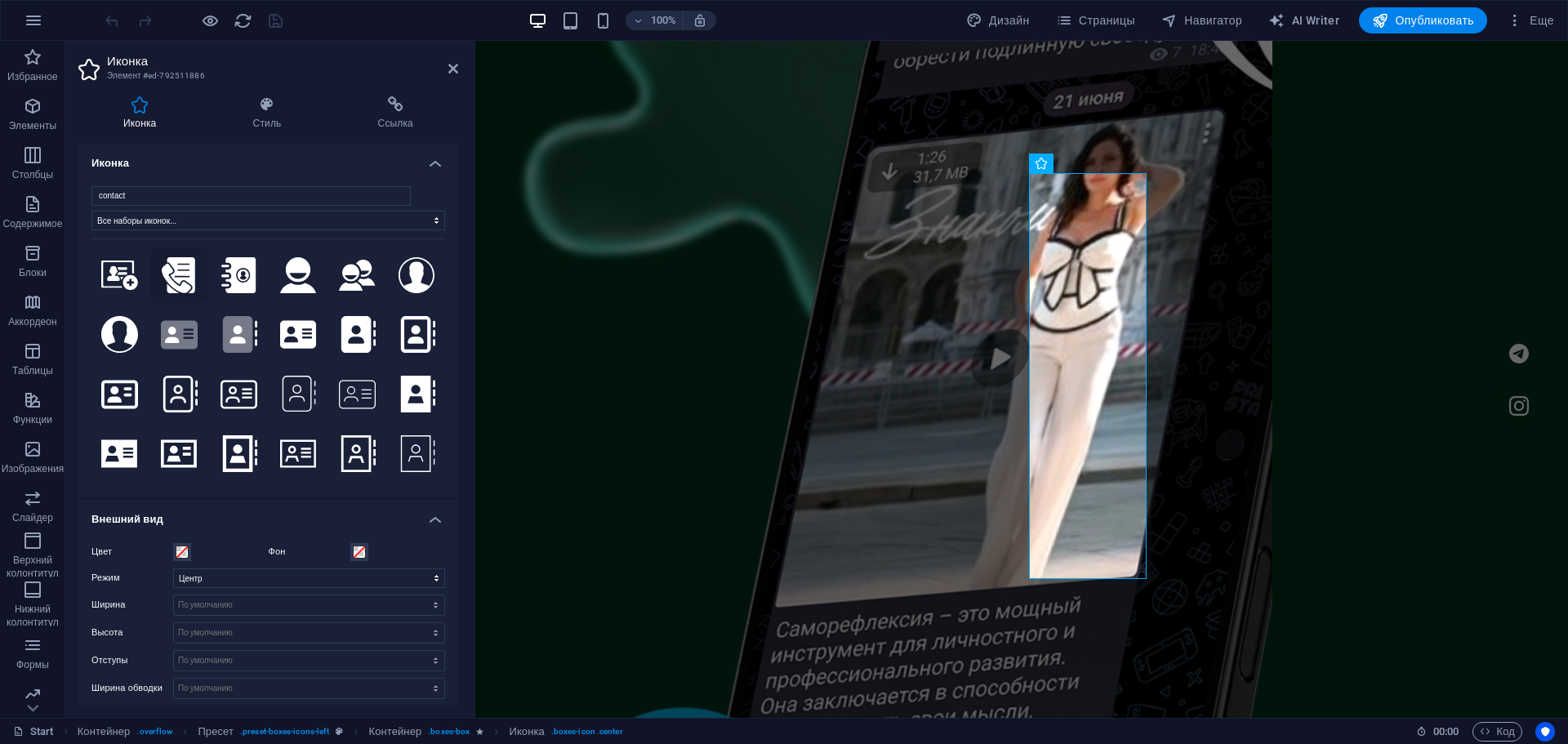 click 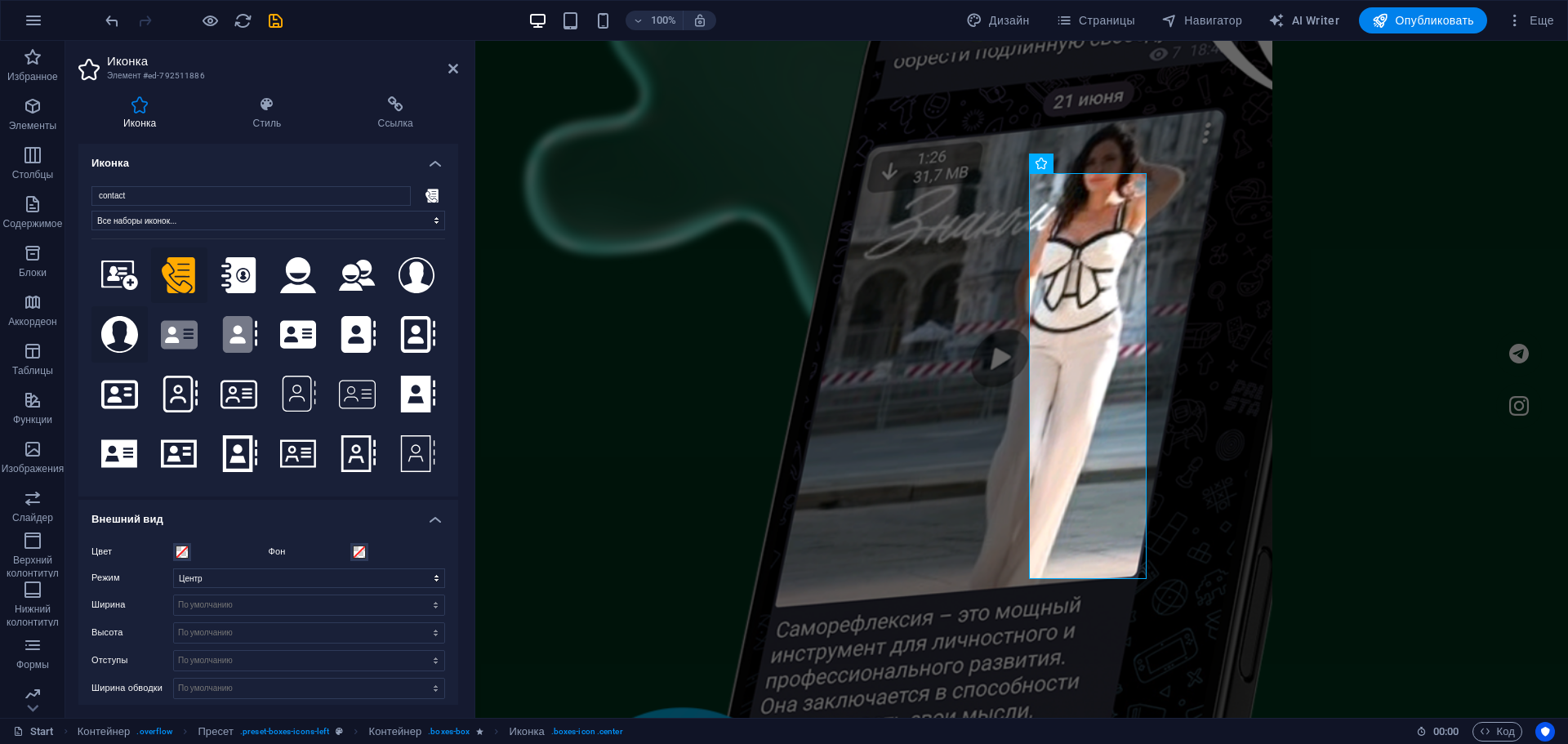 click 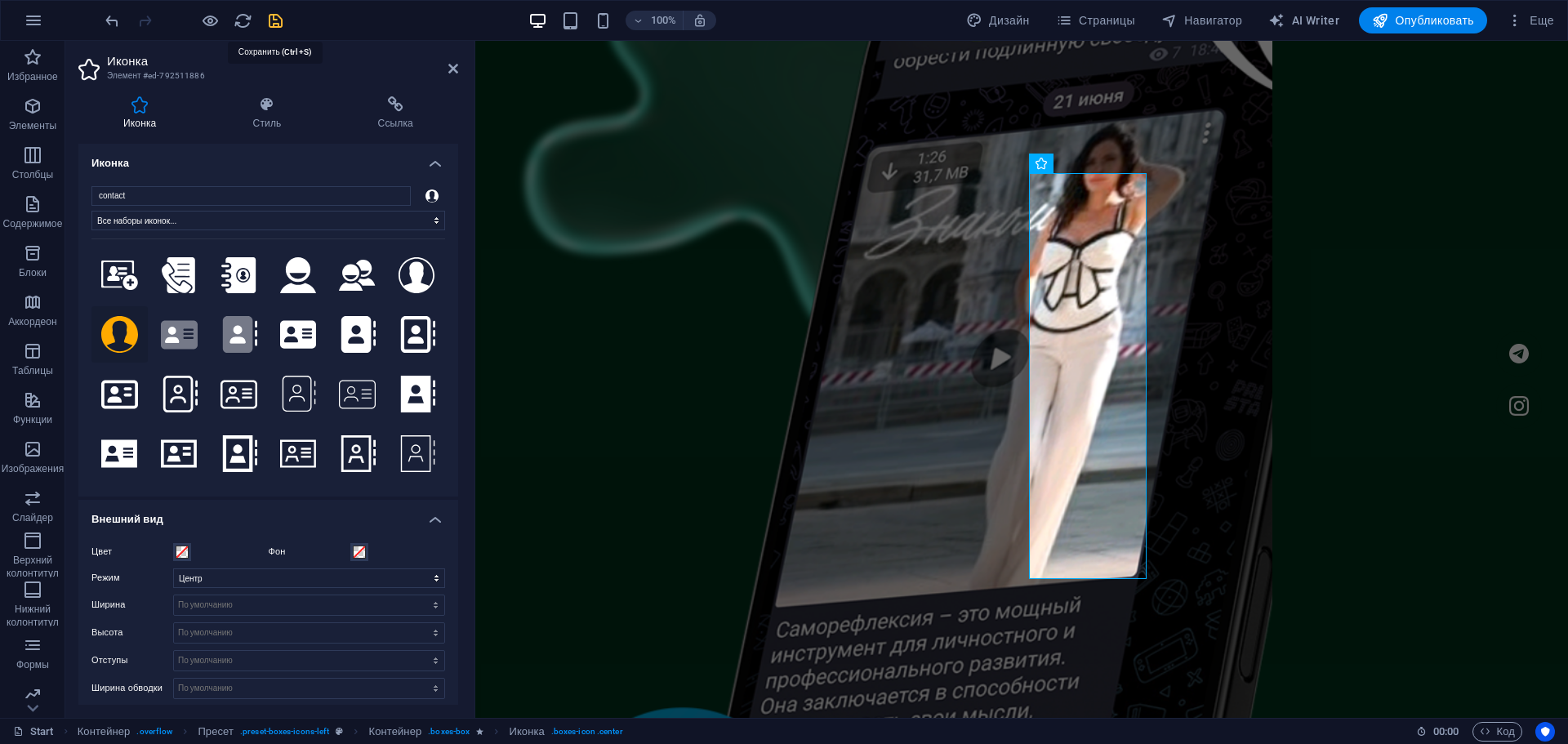 click at bounding box center [275, 20] 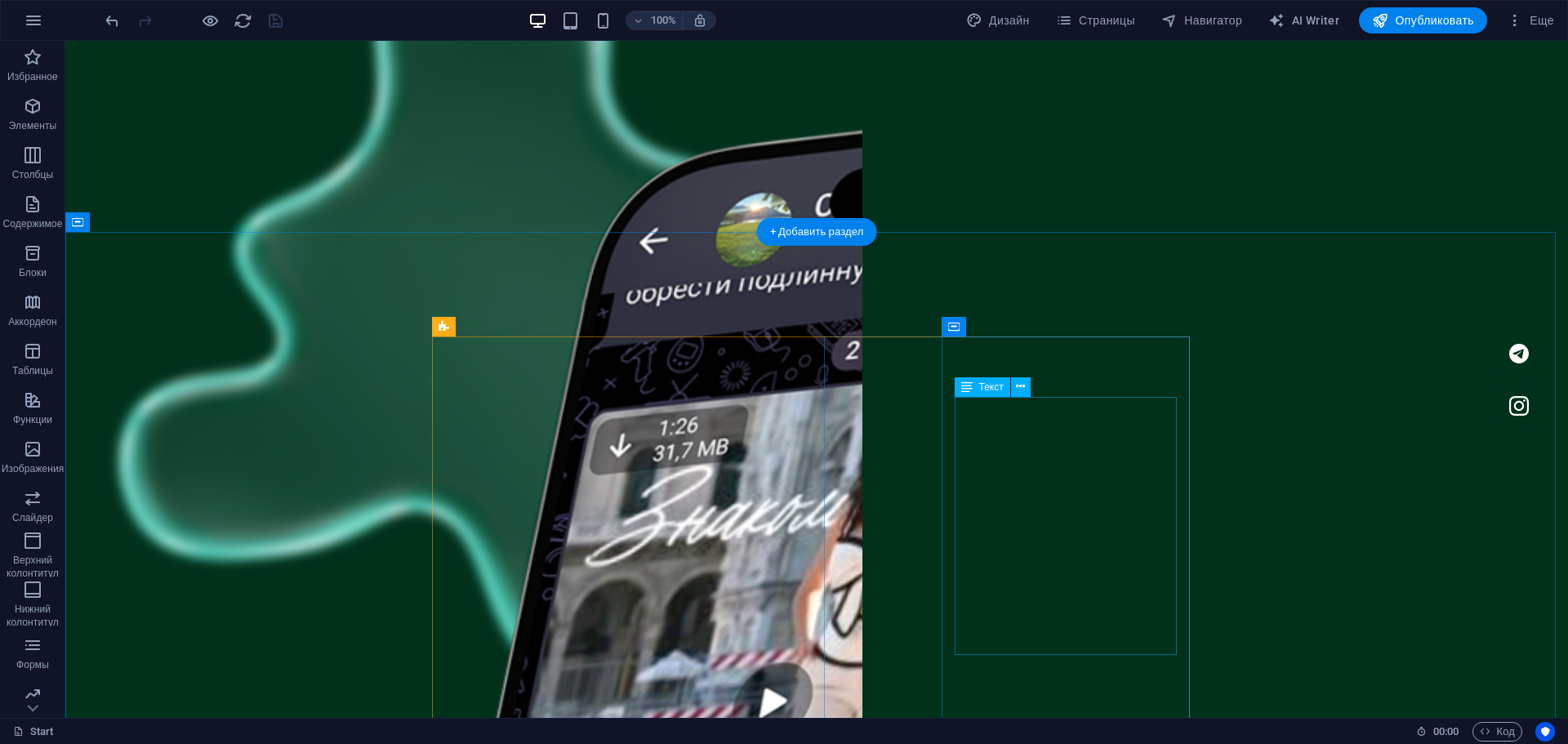 scroll, scrollTop: 1388, scrollLeft: 0, axis: vertical 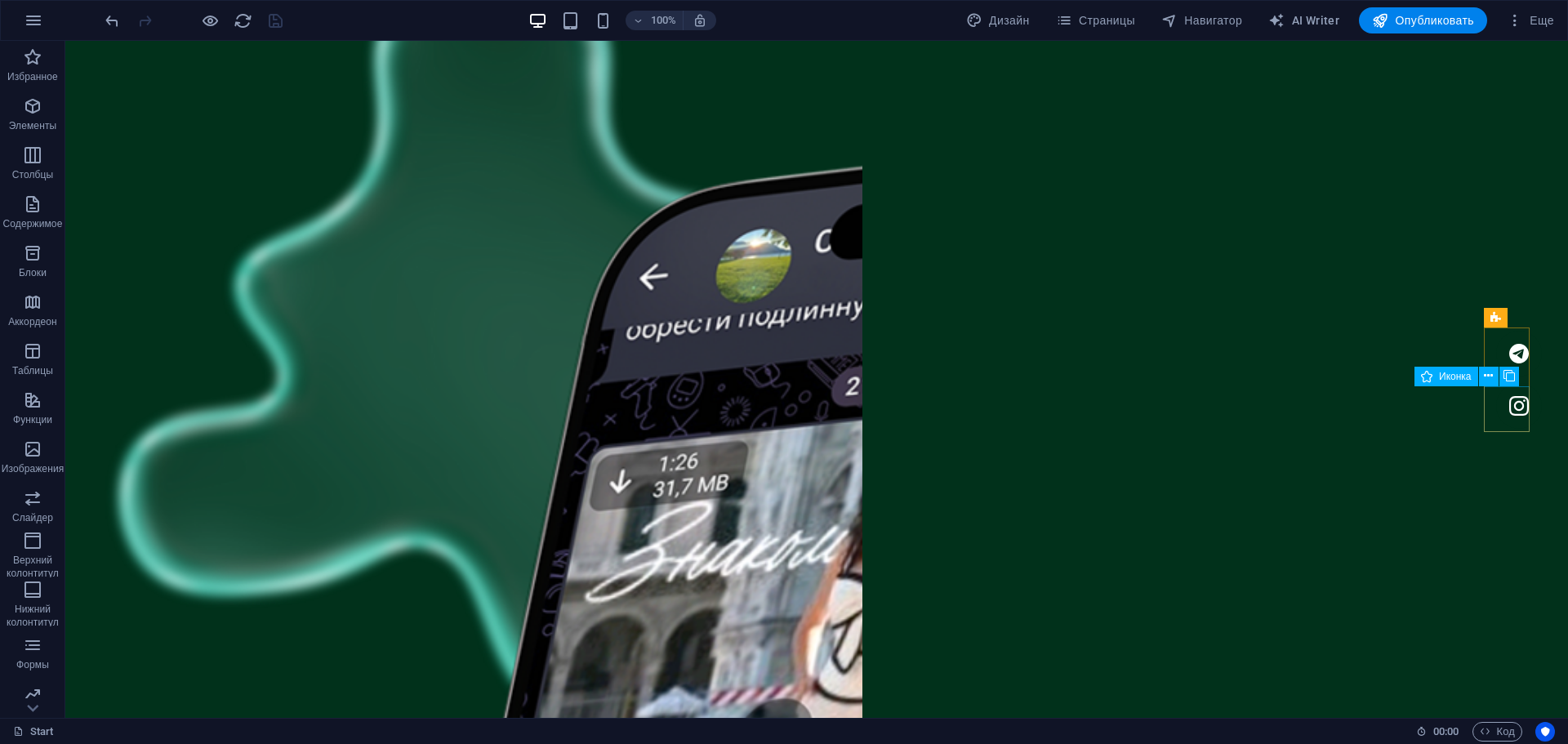 click at bounding box center (1519, 406) 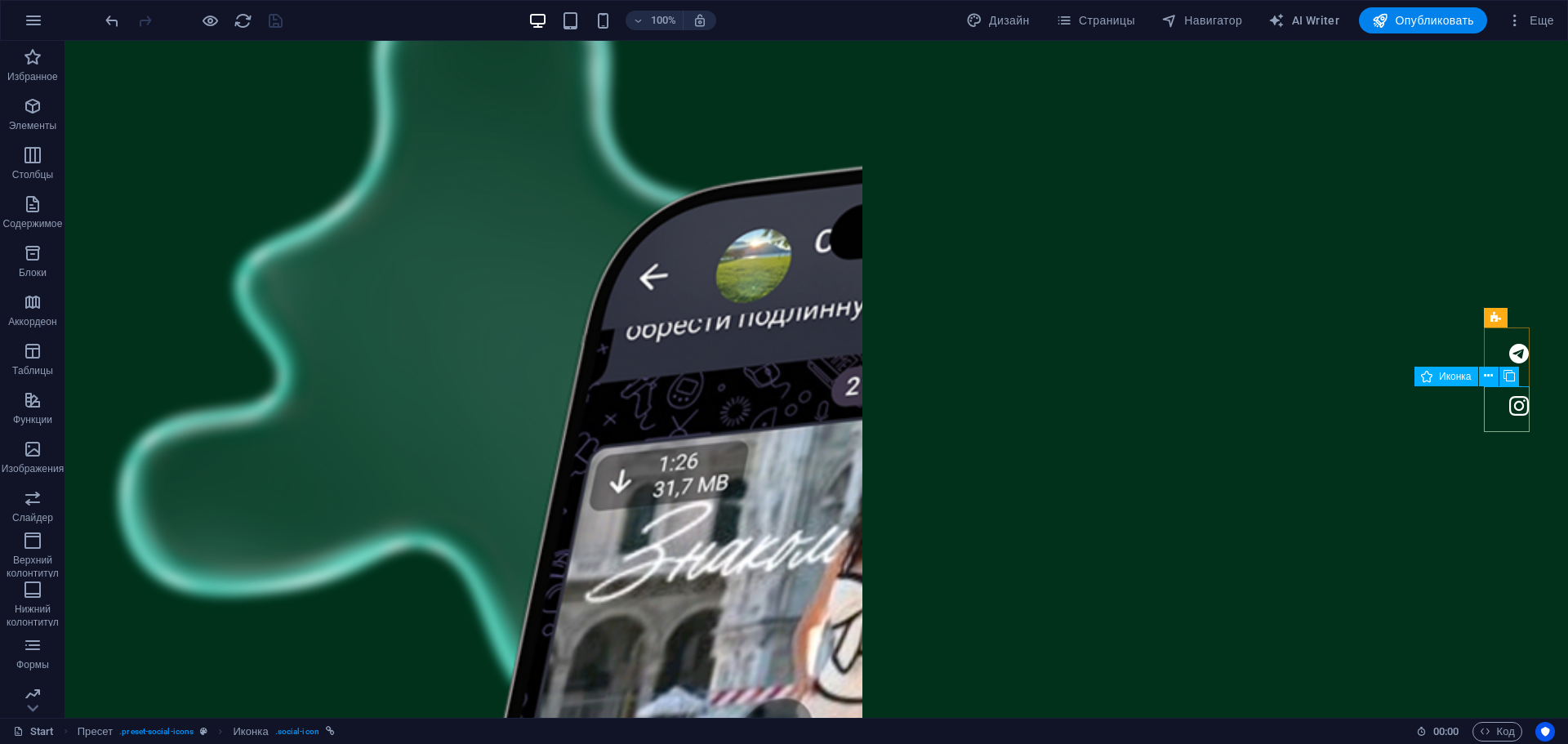 click at bounding box center (1519, 406) 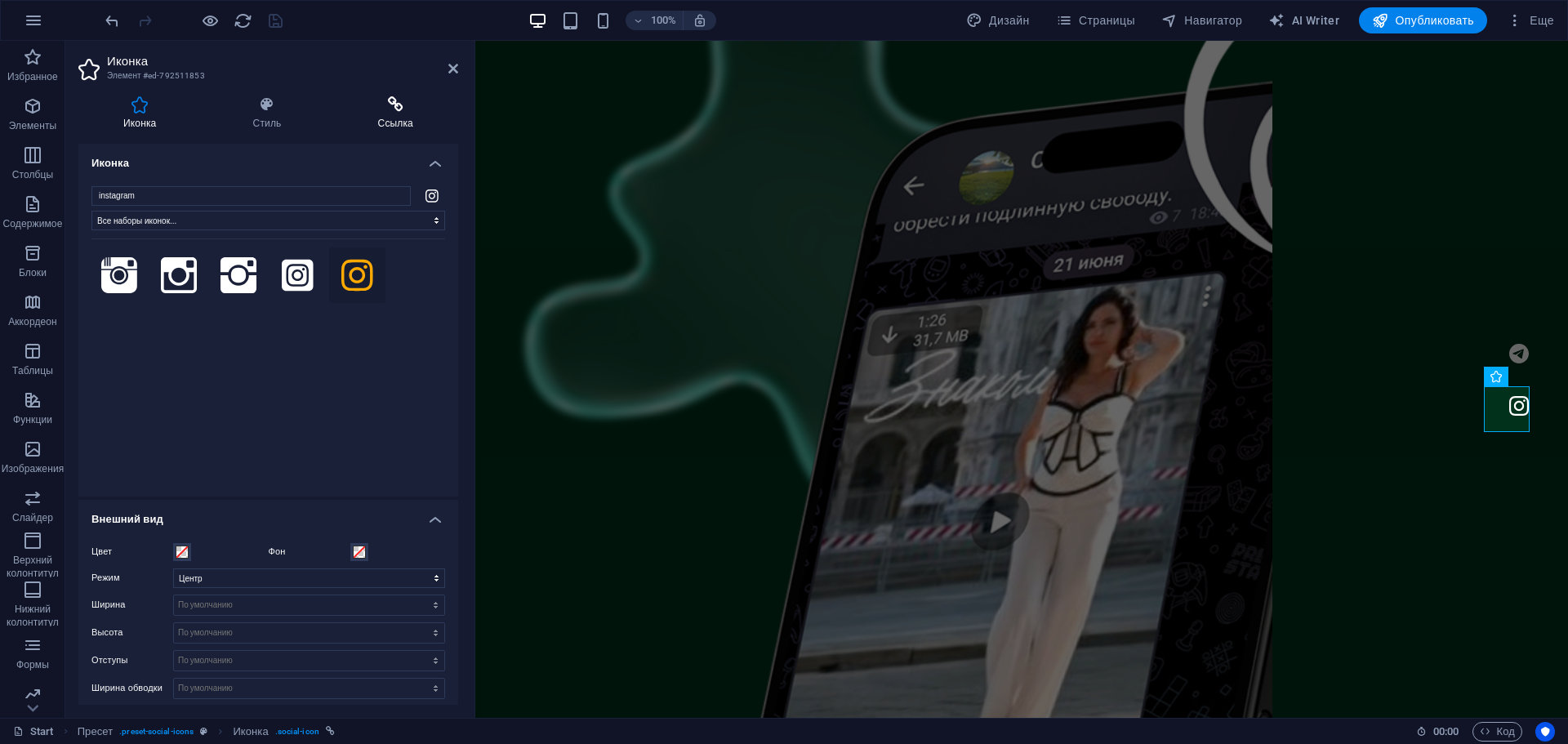 click at bounding box center (396, 105) 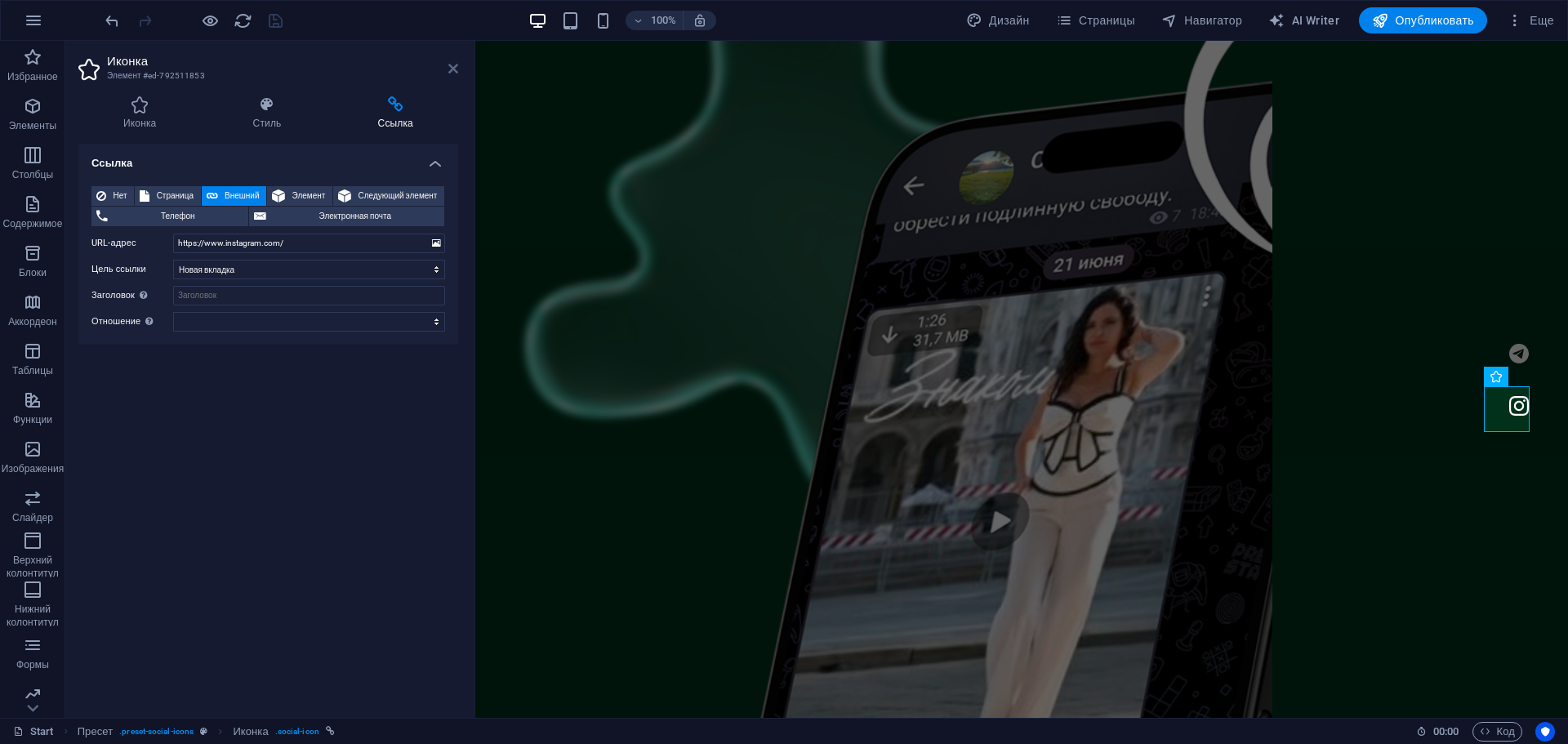 click at bounding box center [453, 69] 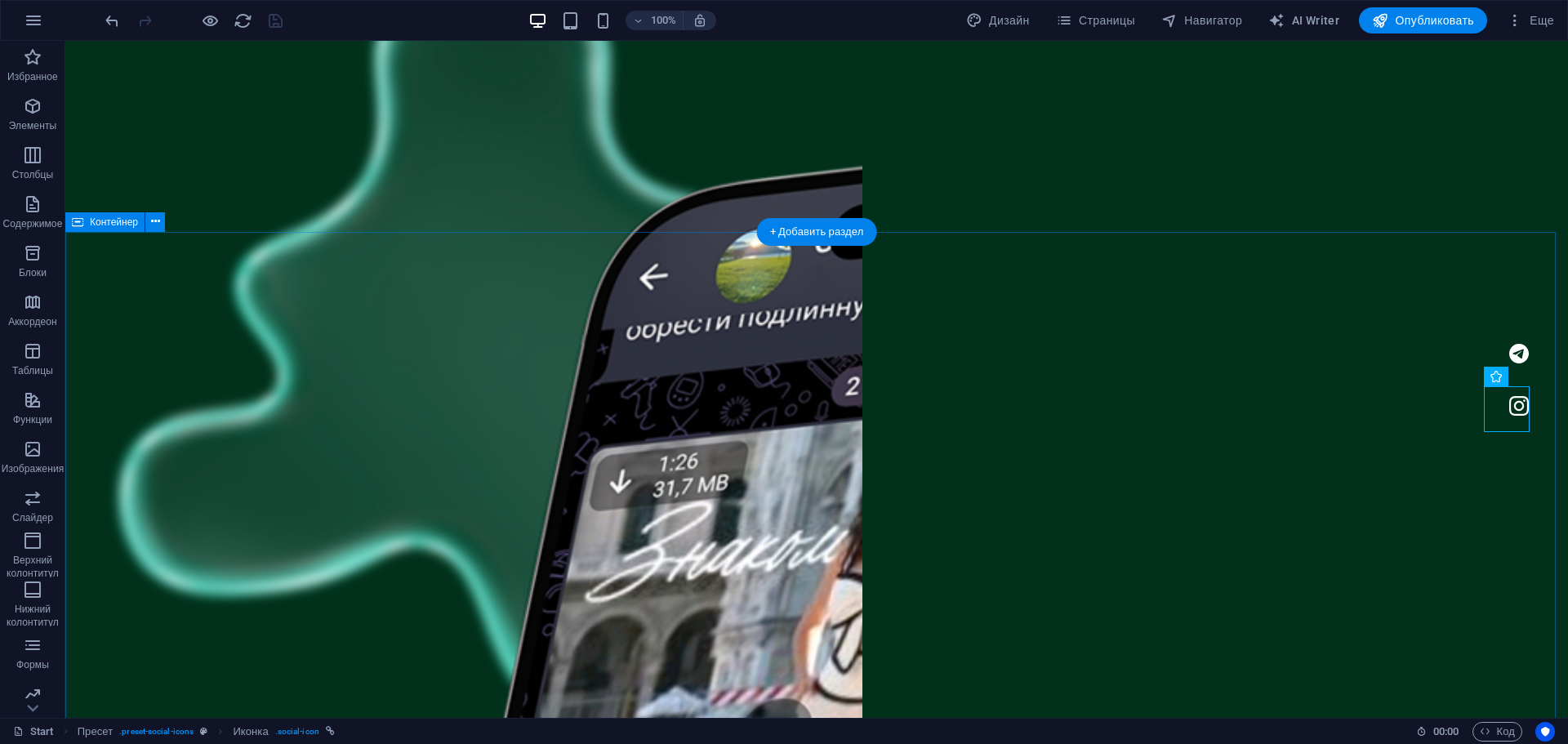 click on "Гайд по саморефлексии САМОРЕФЛЕКСИЯ - это мощный инструмент для личностного и профессионального развития. Она заключается в способности анализировать свои мысли, действия и переживания, с целью извлечения из них полезных уроков. Скачать Гайд №2 это текст-"рыба", часто используемый в печати и вэб-дизайне. Lorem Ipsum является стандартной "рыбой" для текстов на латинице с начала XVI века. В то время некий безымянный печатник создал большую коллекцию размеров и форм шрифтов, используя Lorem Ipsum для распечатки образцов.  Скачать Гайд №3 Скачать Гайд №4 Скачать Гайд №5" at bounding box center [817, 4775] 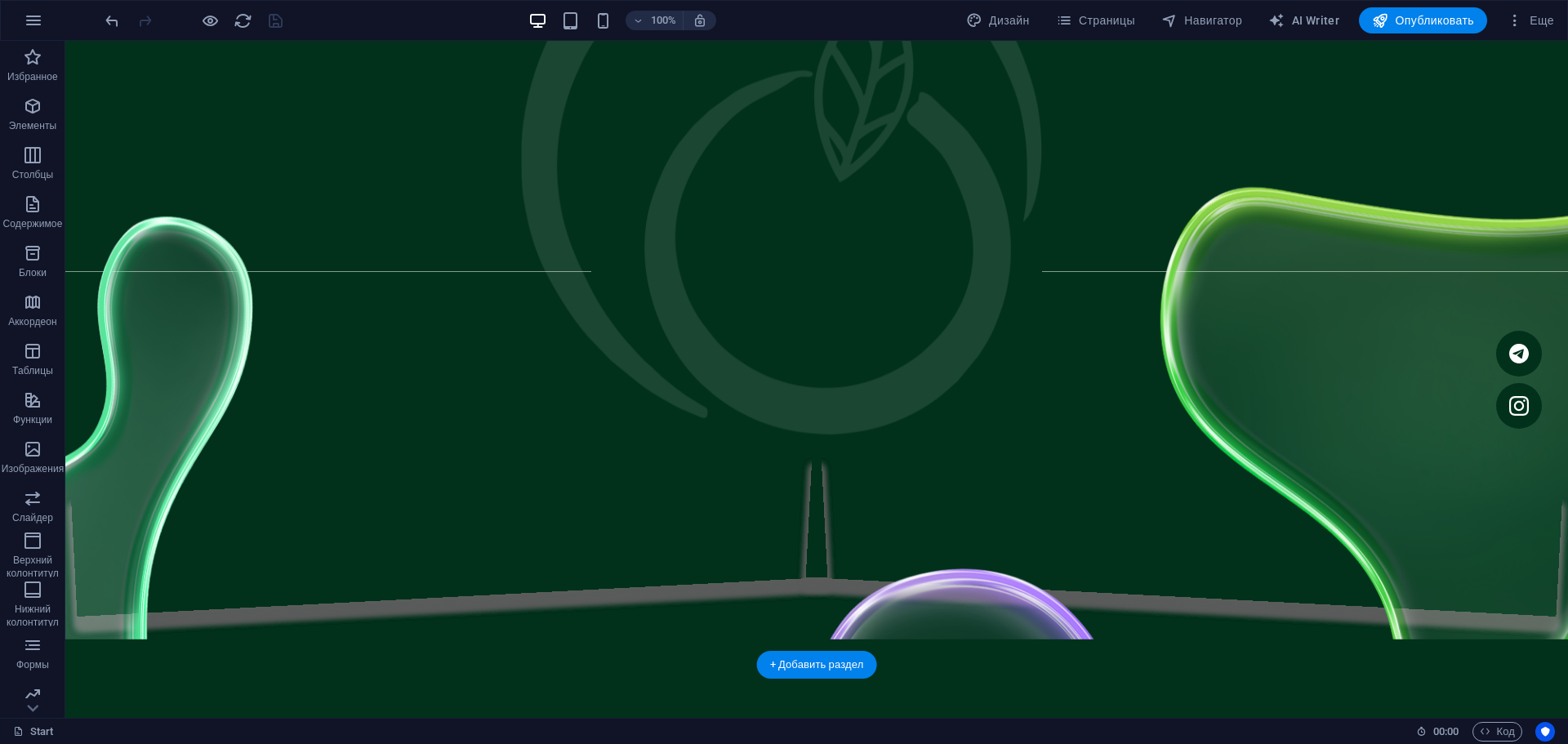 scroll, scrollTop: 82, scrollLeft: 0, axis: vertical 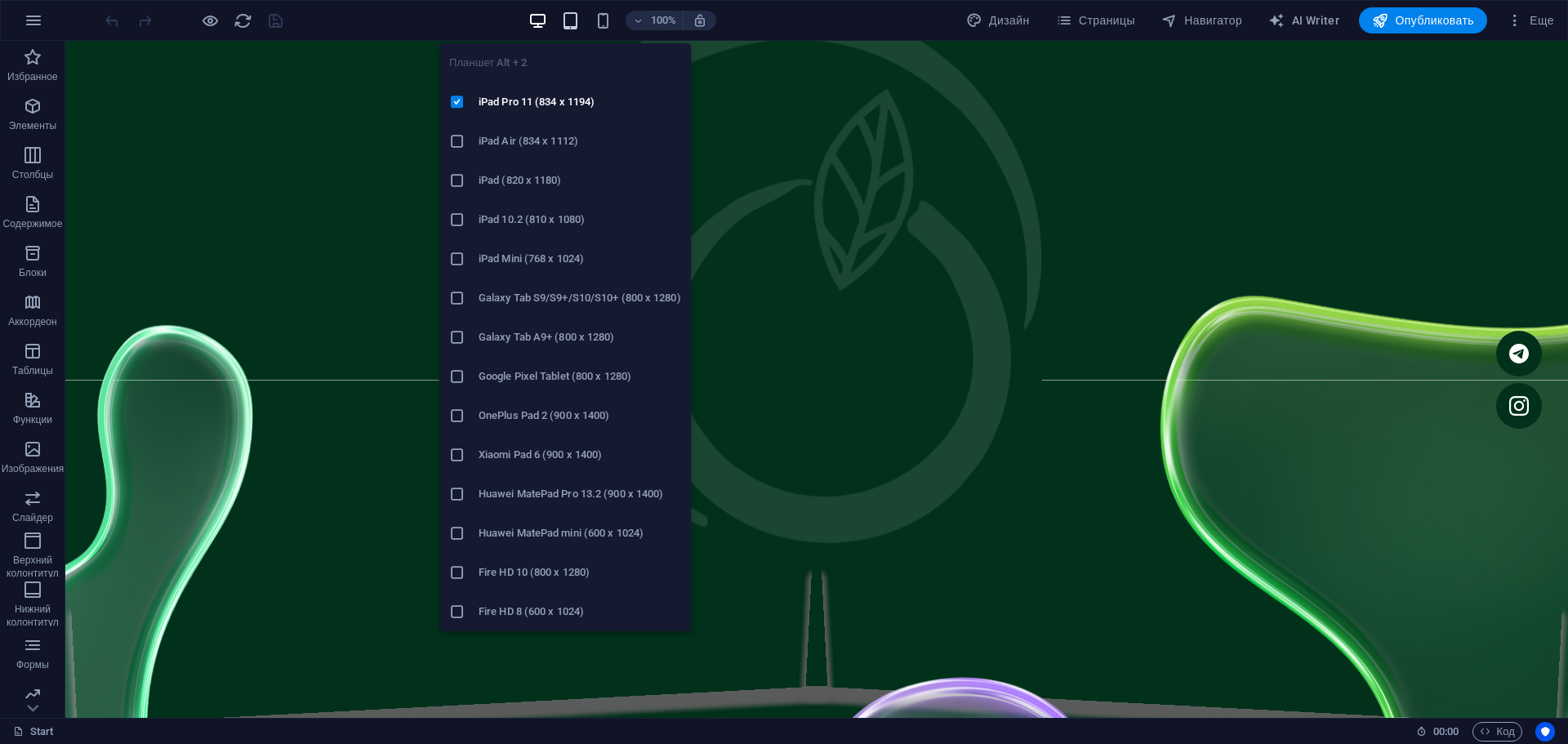 click at bounding box center (570, 20) 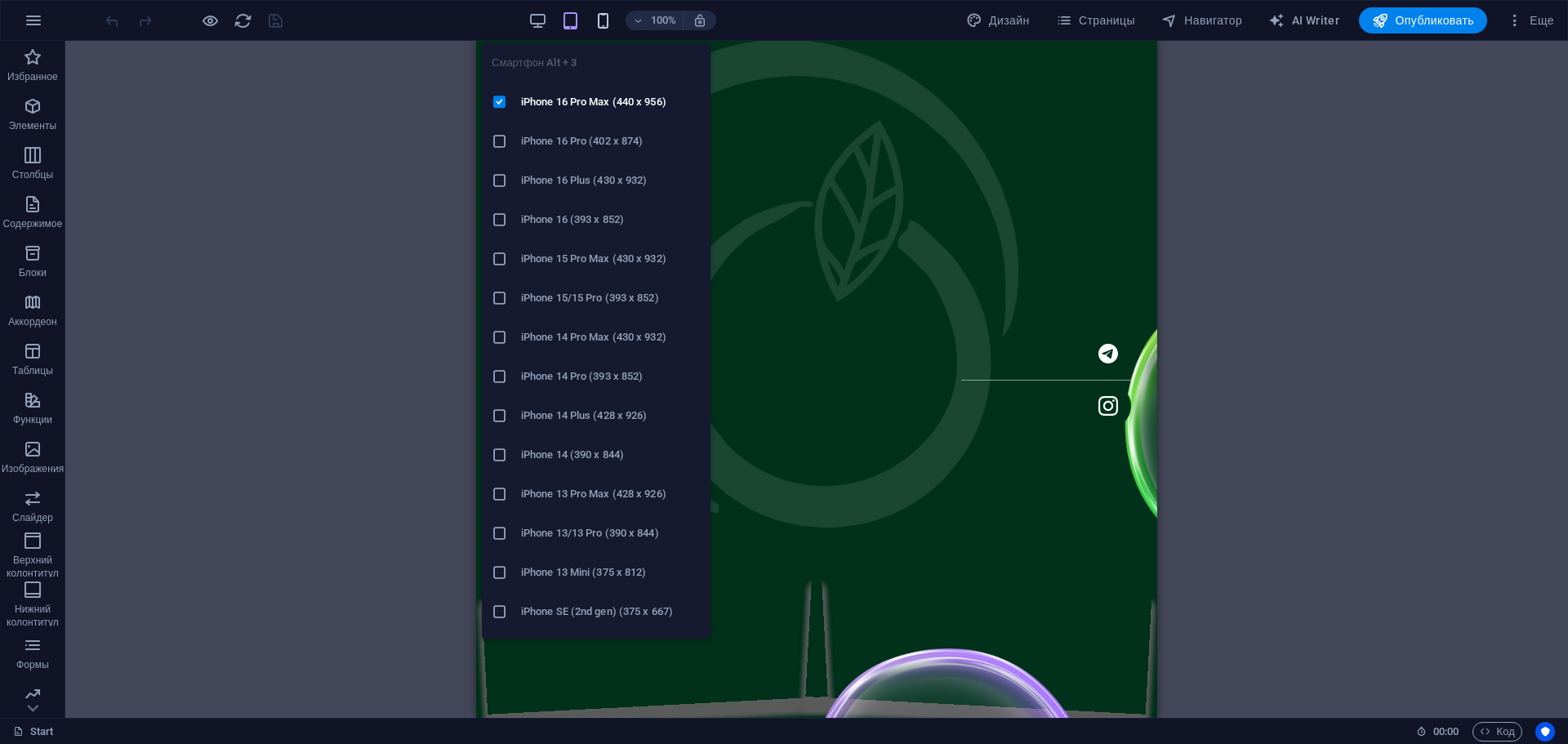 click at bounding box center (603, 20) 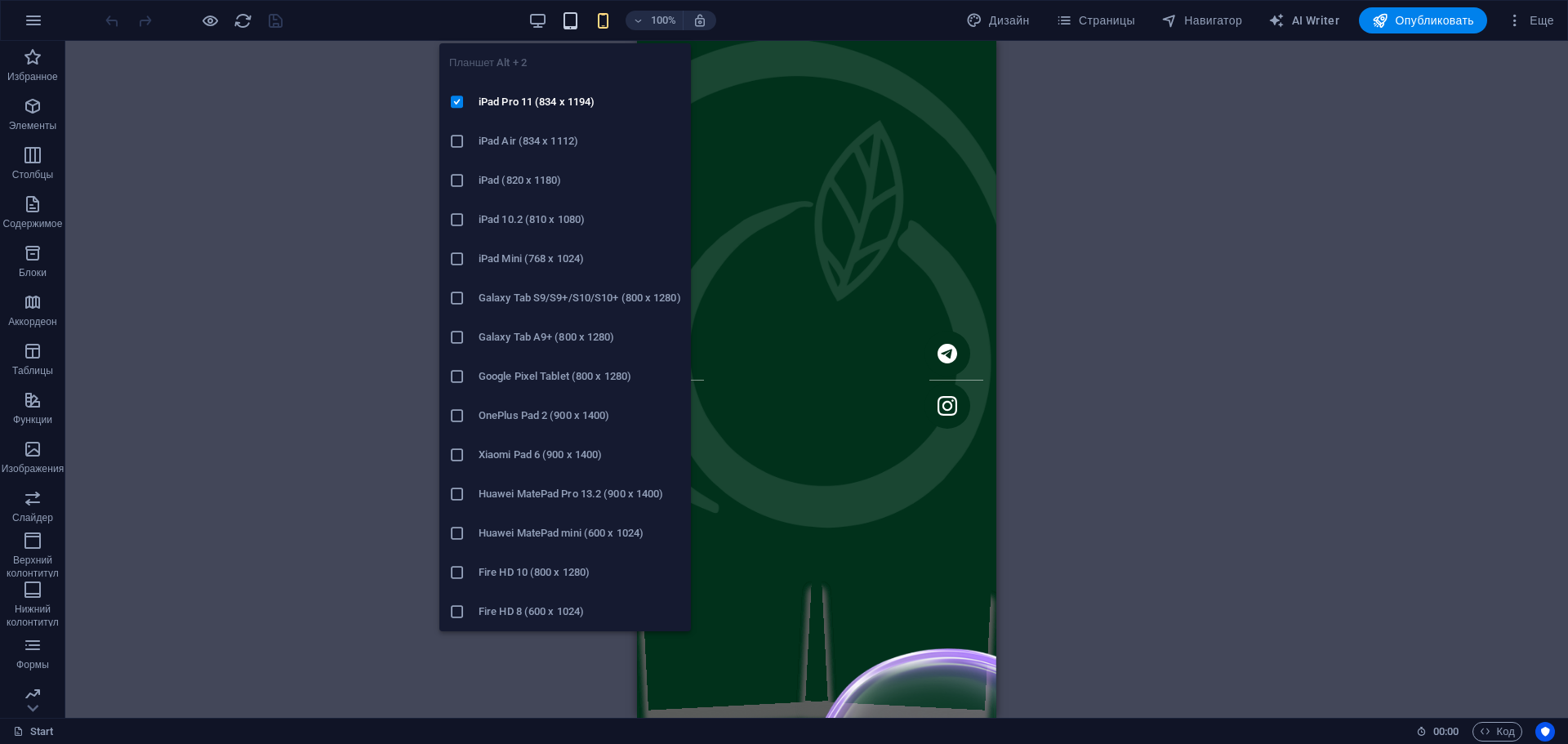 click at bounding box center (570, 20) 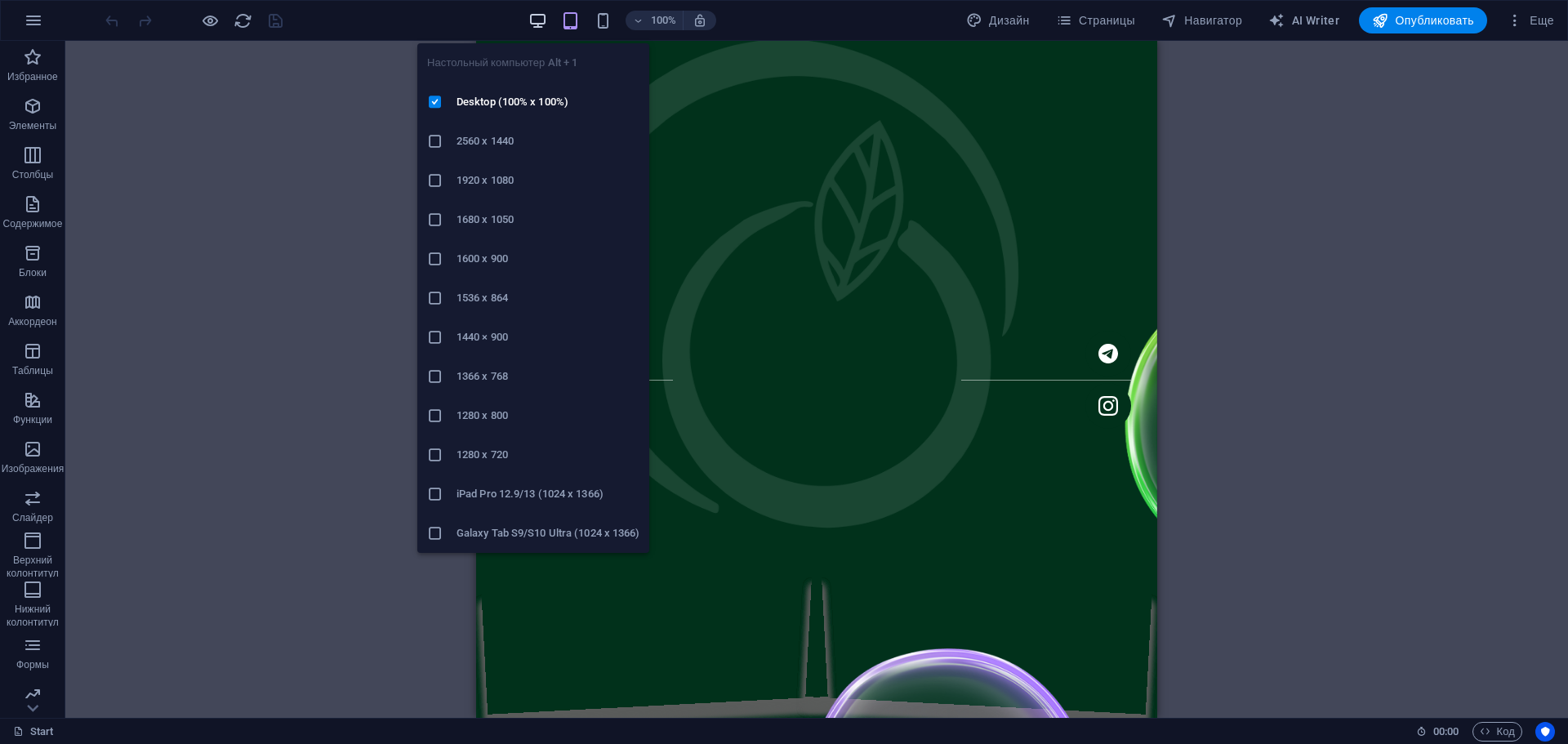 click at bounding box center [537, 20] 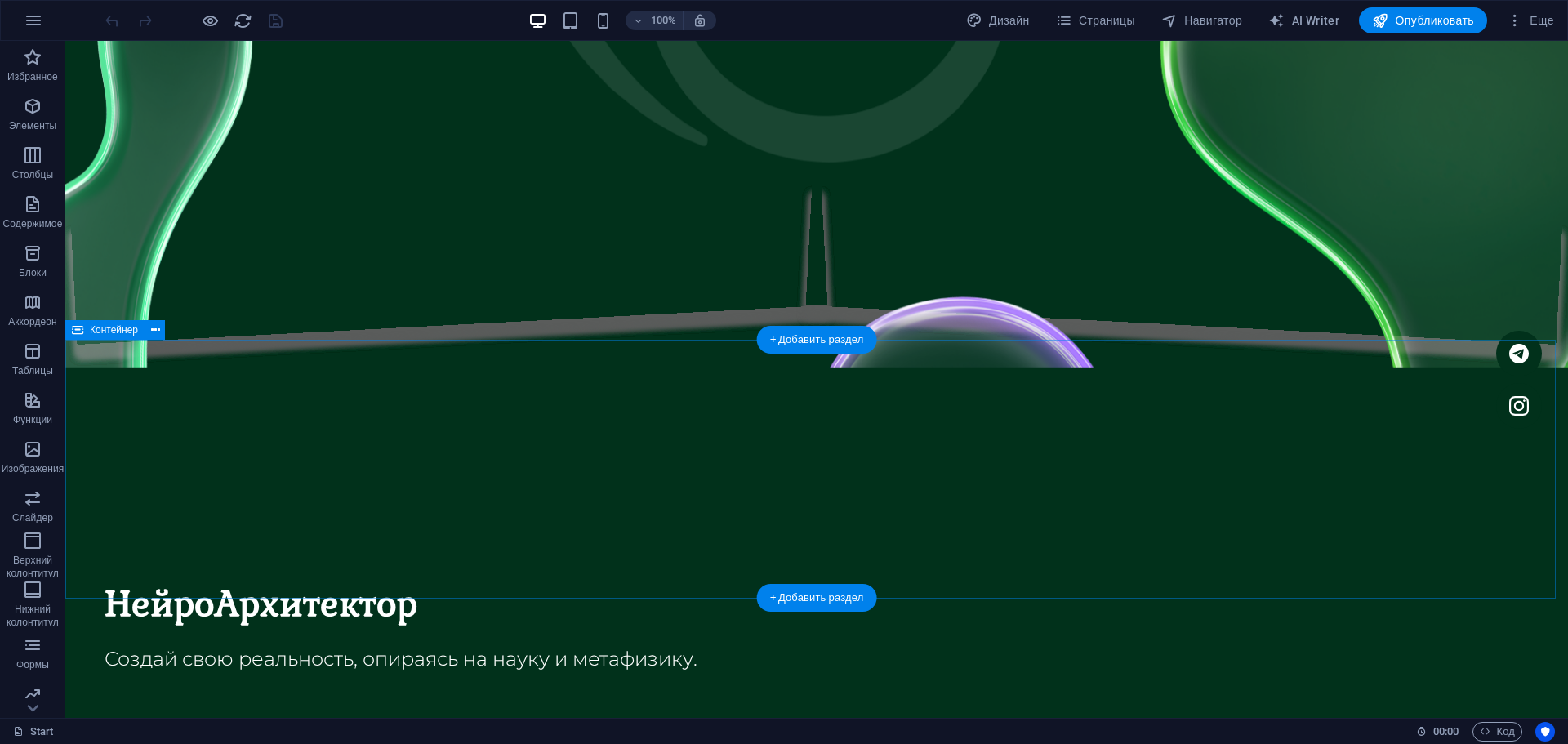 scroll, scrollTop: 408, scrollLeft: 0, axis: vertical 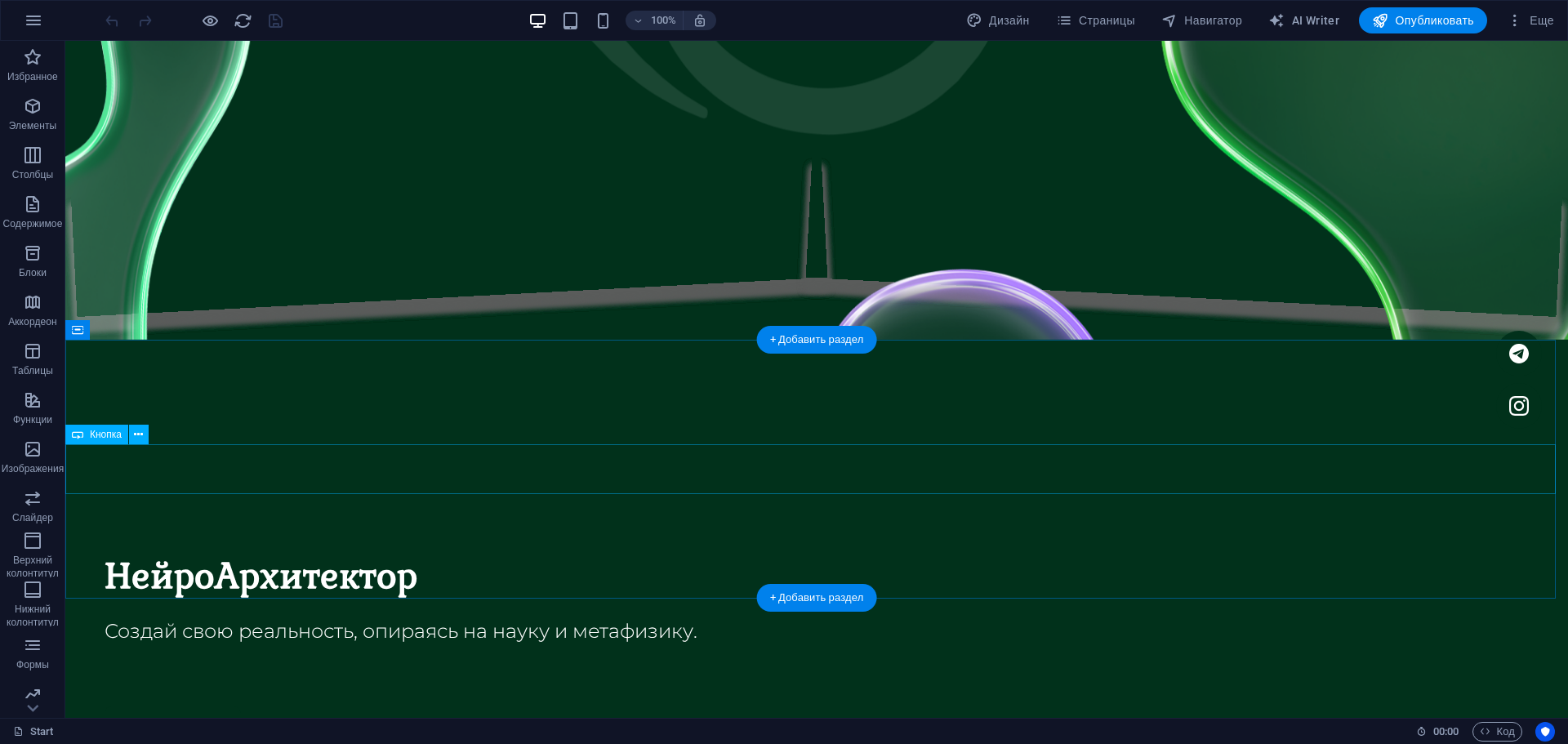 click on "Подпишись" at bounding box center [817, 3184] 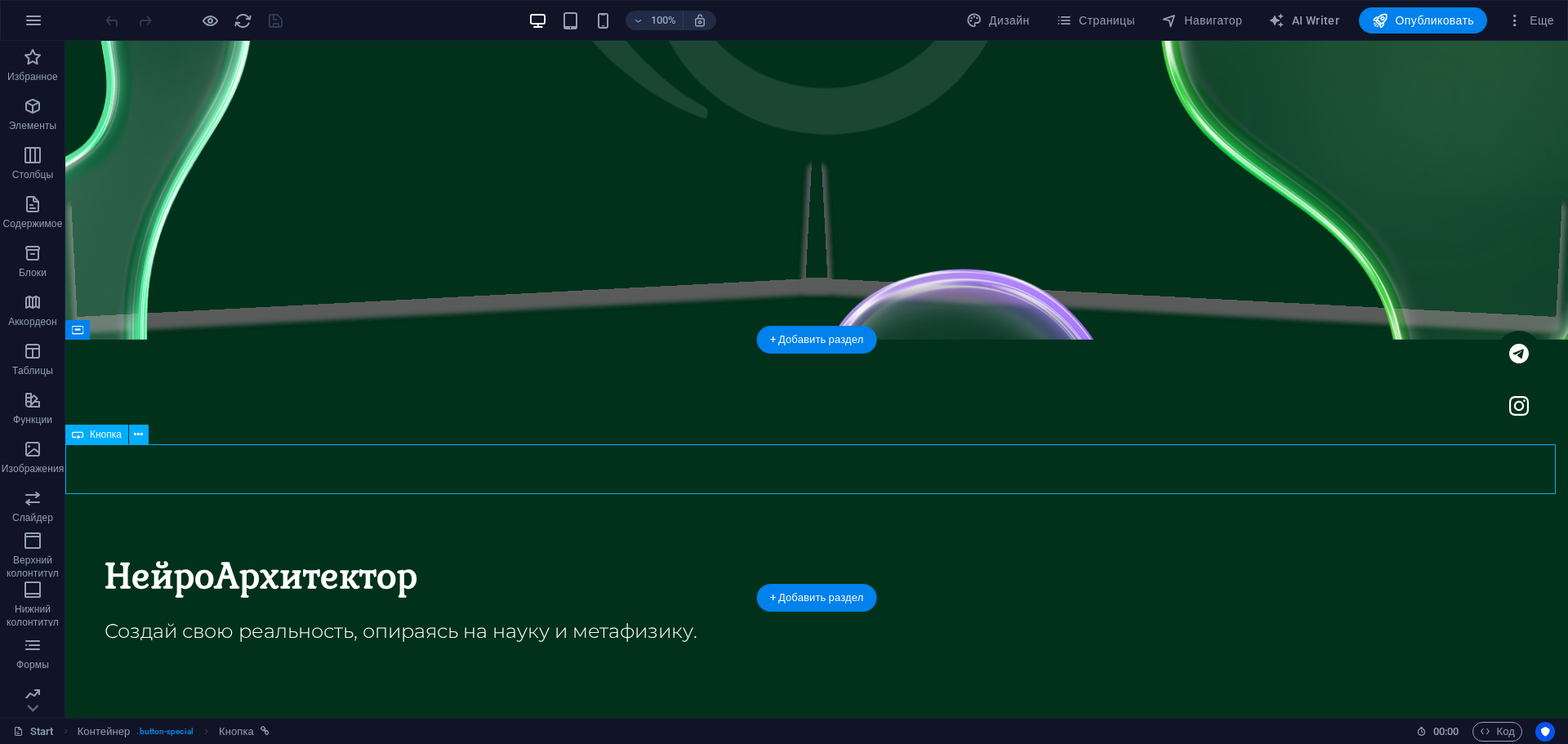 click on "Подпишись" at bounding box center [817, 3184] 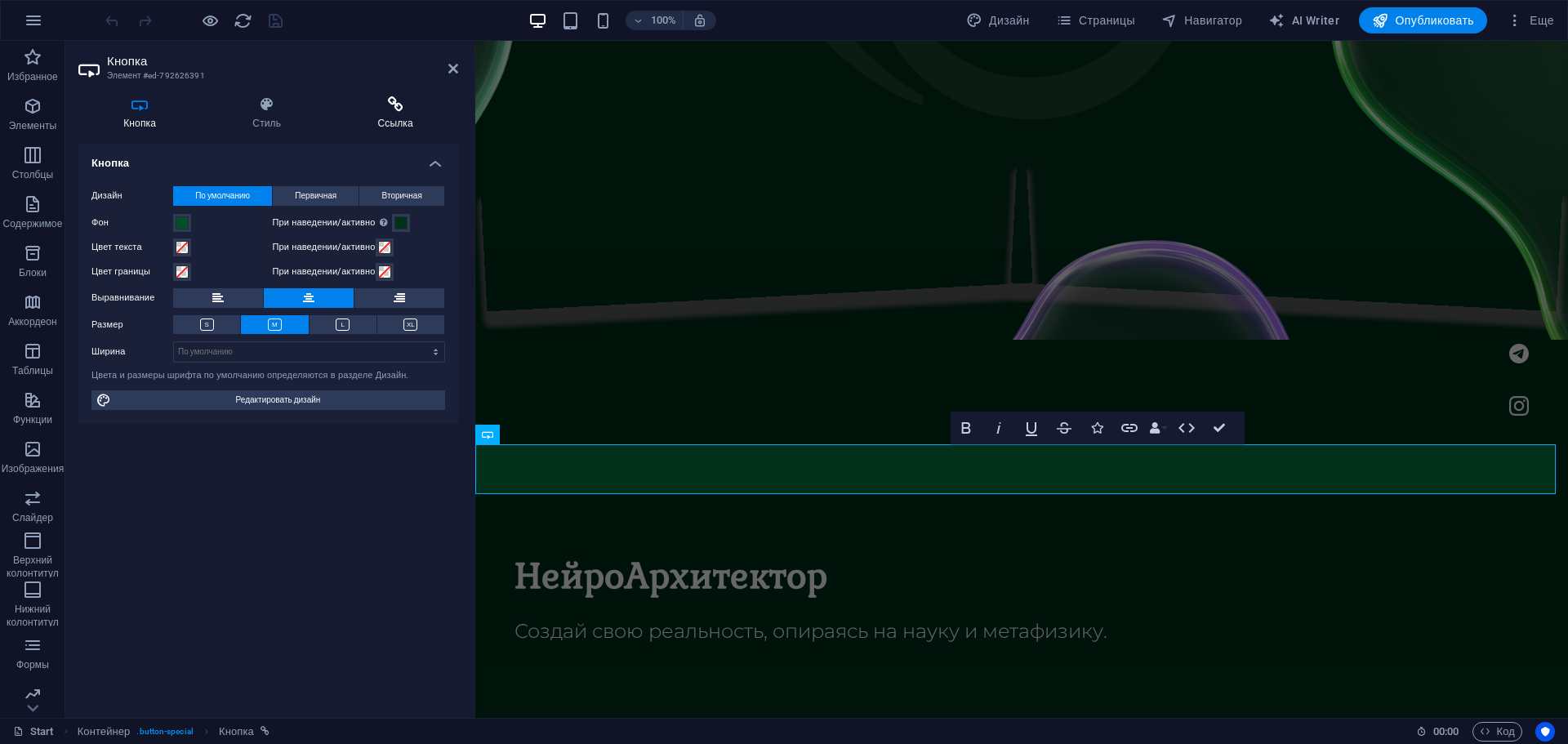 click at bounding box center (395, 105) 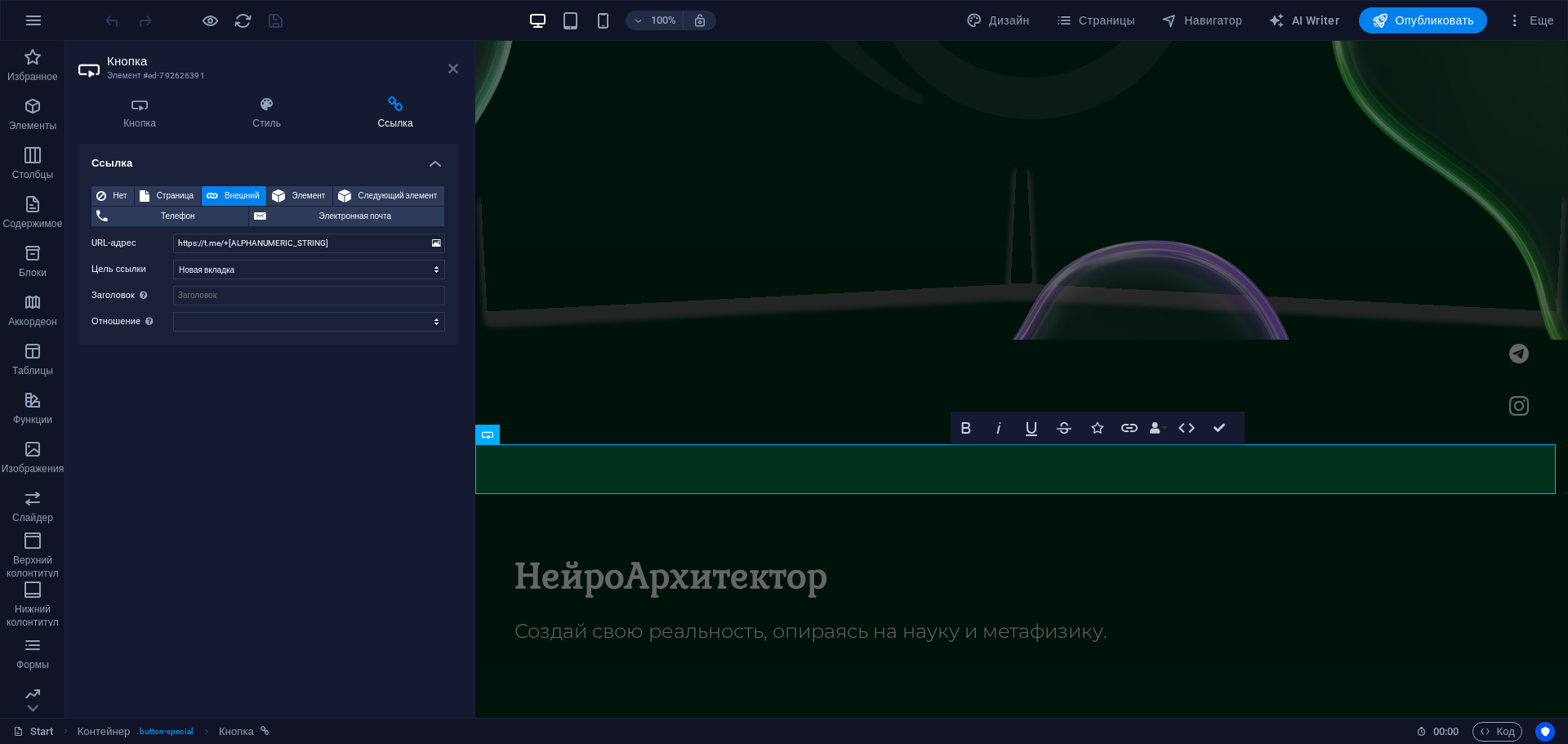 click at bounding box center [453, 69] 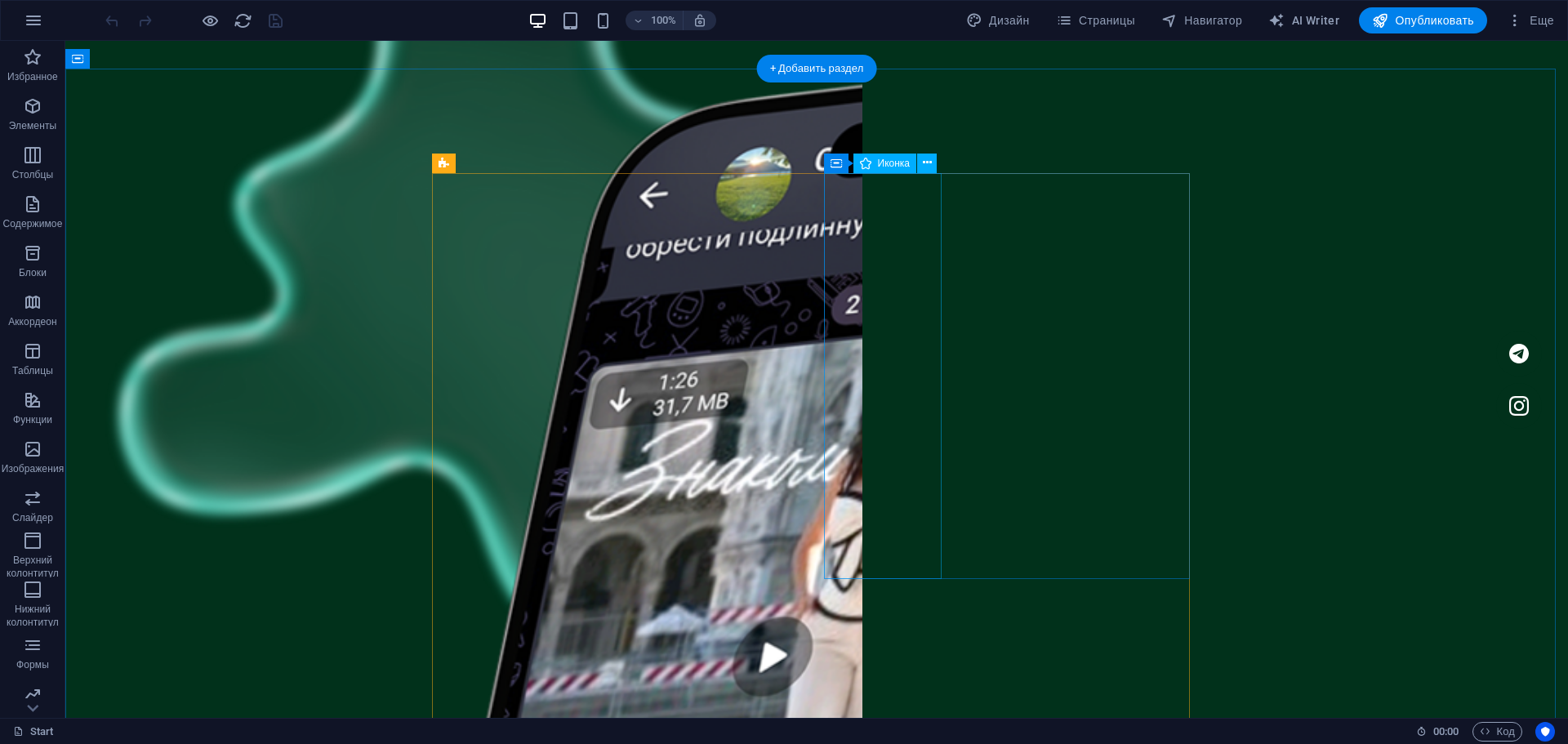 scroll, scrollTop: 1552, scrollLeft: 0, axis: vertical 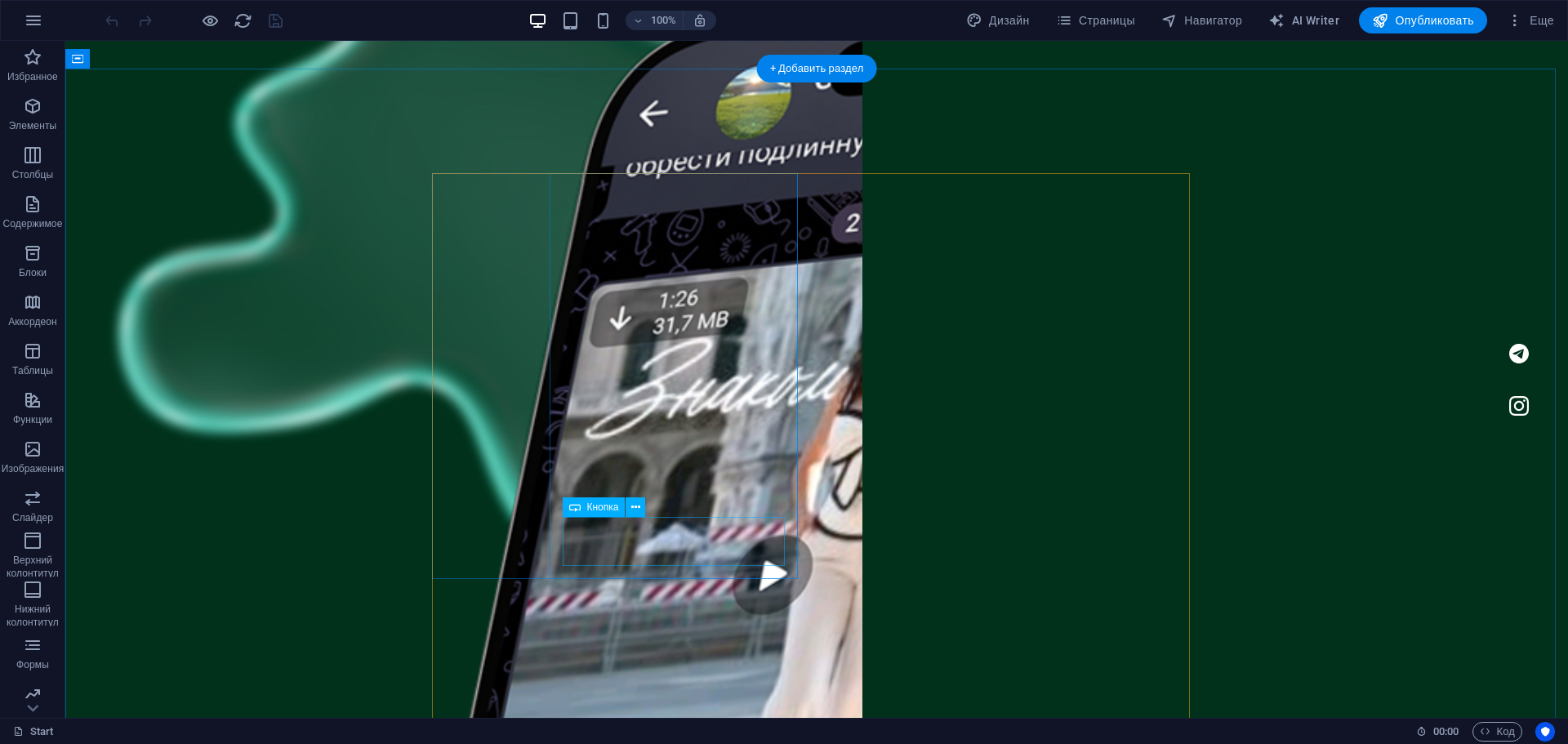click on "Скачать" at bounding box center [621, 3899] 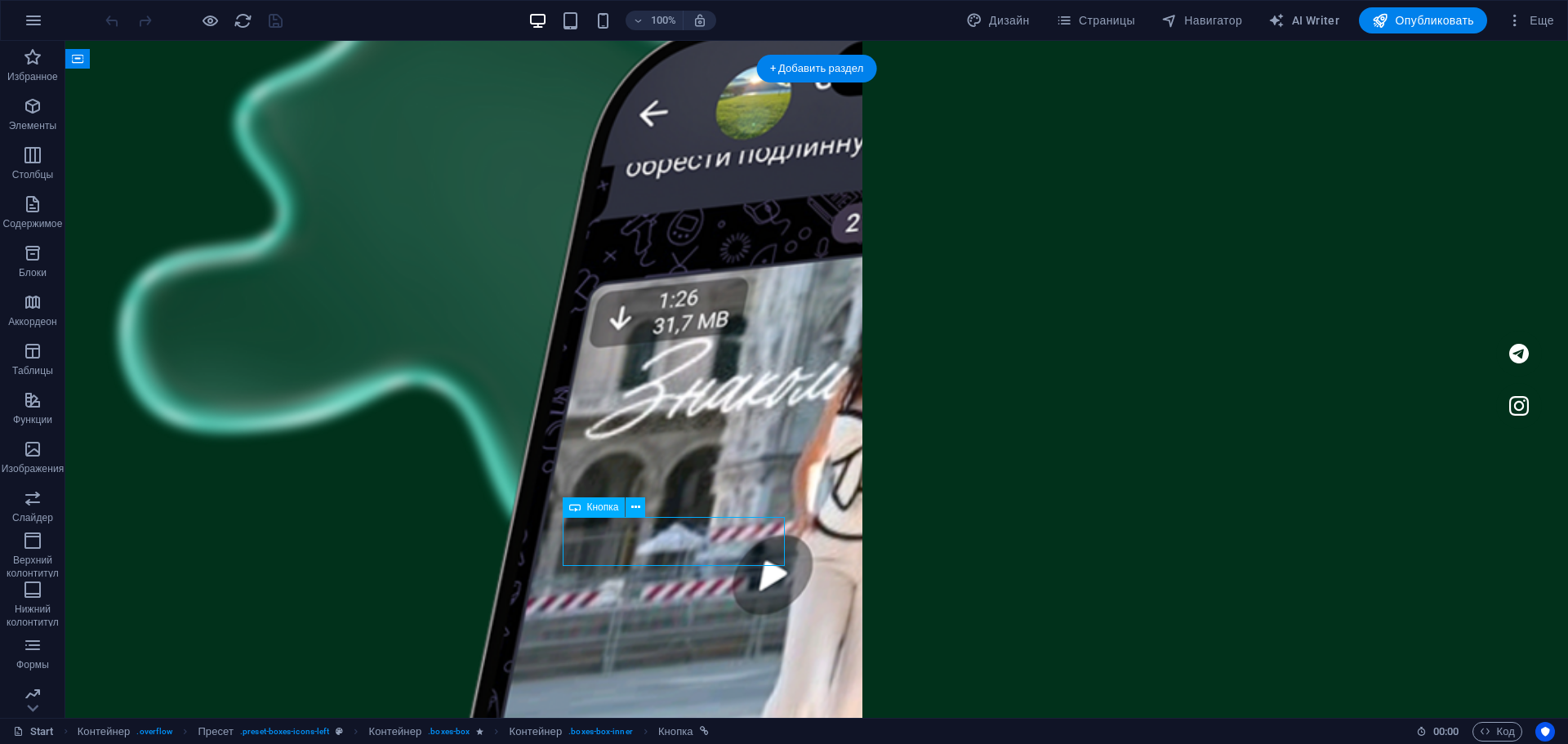 click on "Скачать" at bounding box center [621, 3899] 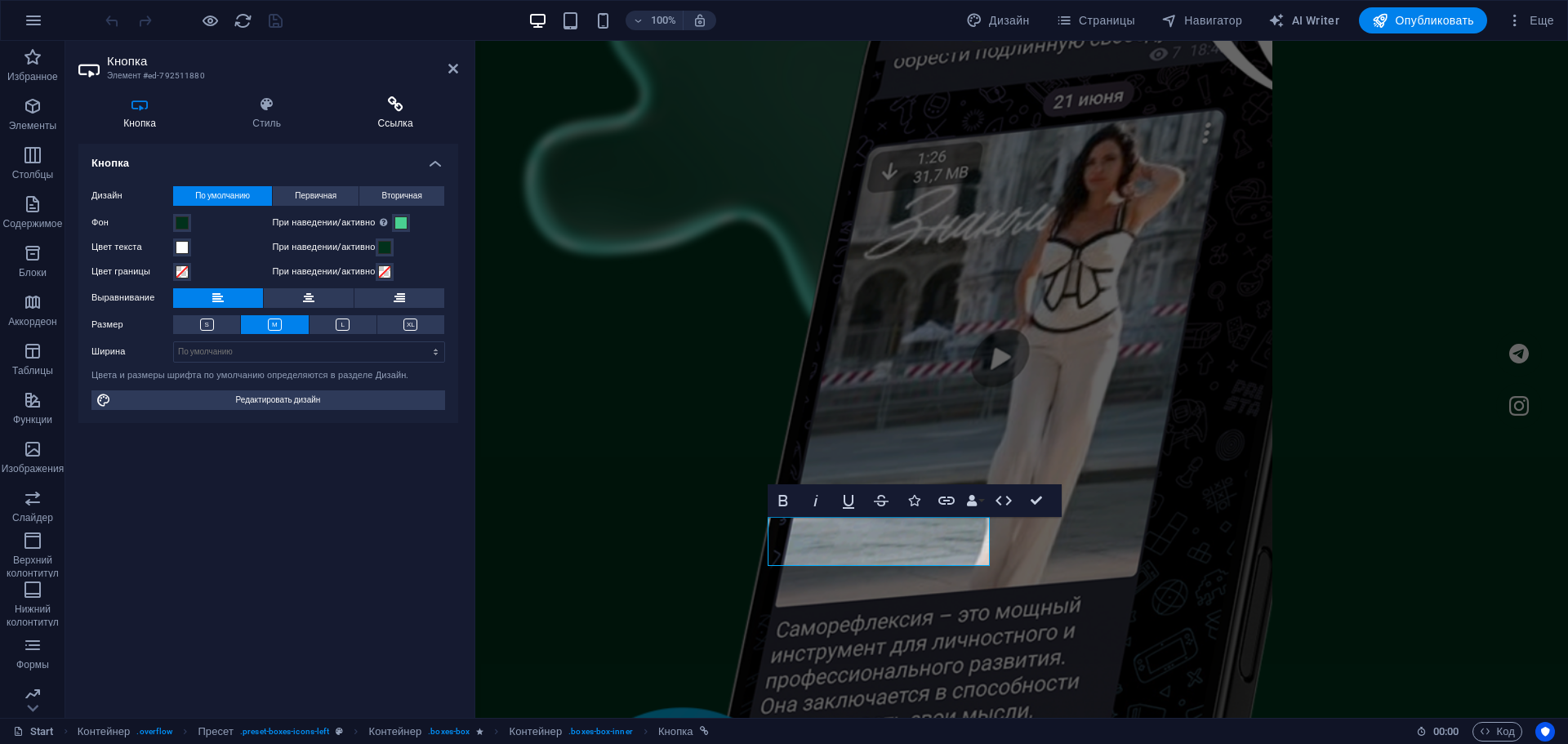click at bounding box center [395, 105] 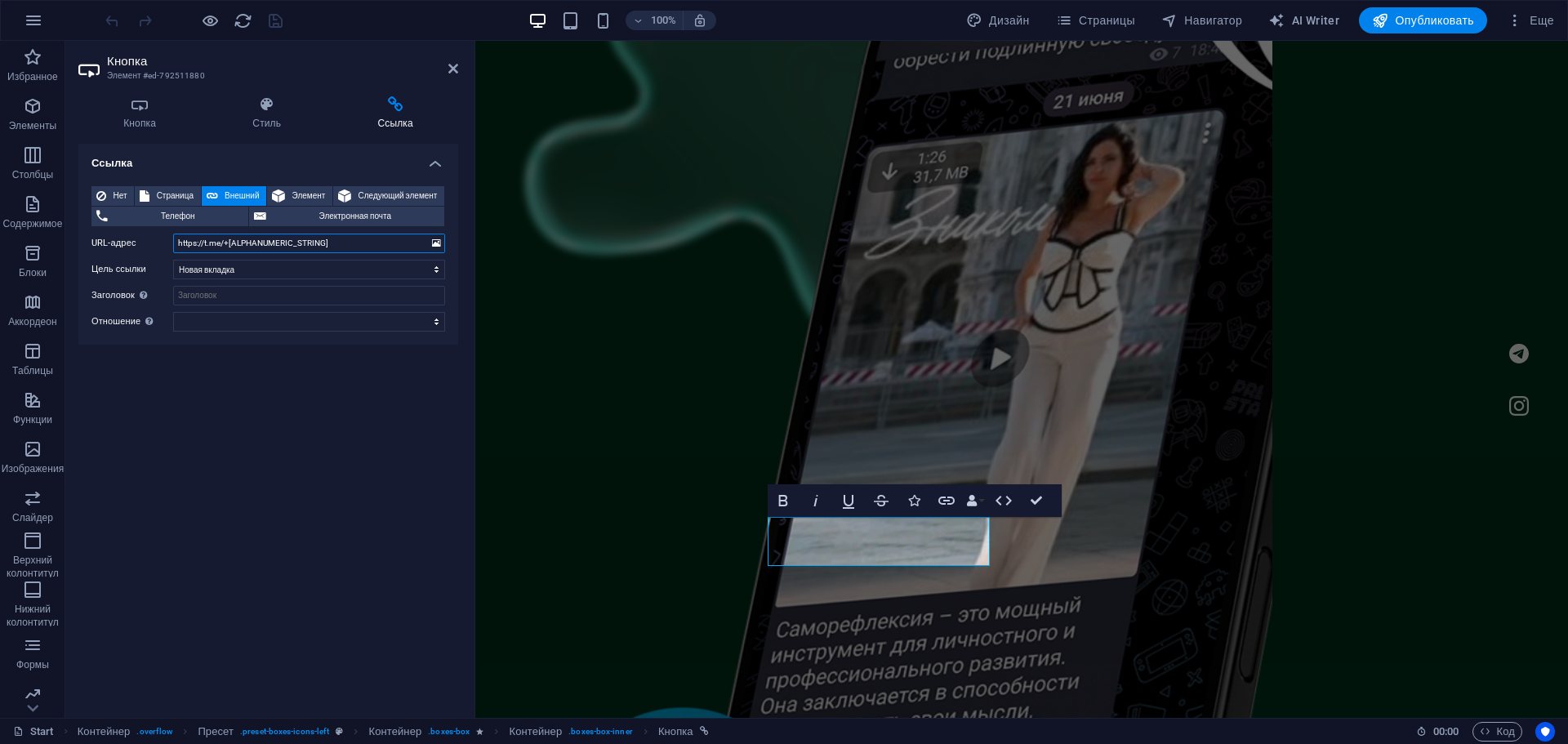 drag, startPoint x: 318, startPoint y: 240, endPoint x: 179, endPoint y: 234, distance: 139.12944 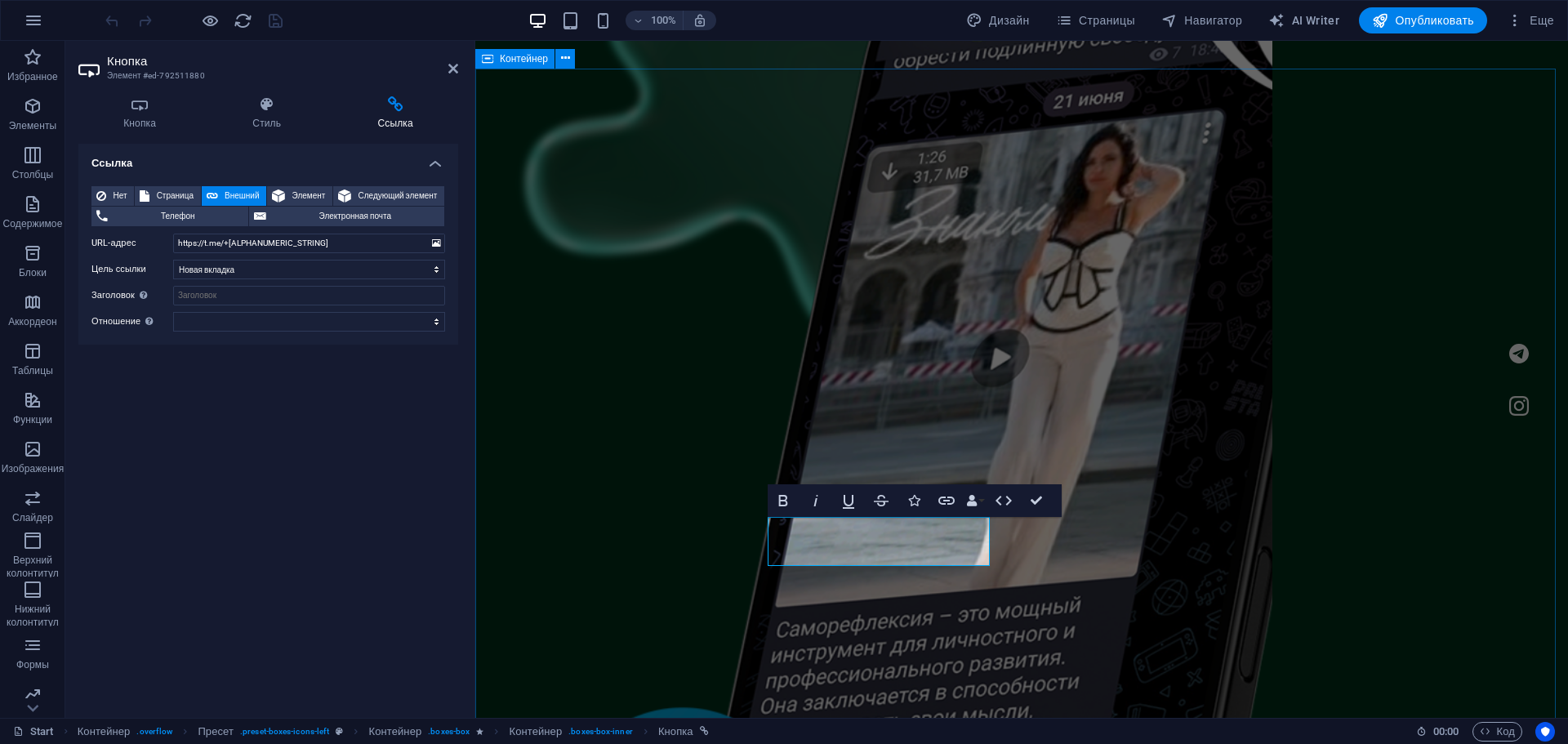 click on "Гайд по саморефлексии САМОРЕФЛЕКСИЯ - это мощный инструмент для личностного и профессионального развития. Она заключается в способности анализировать свои мысли, действия и переживания, с целью извлечения из них полезных уроков. Скачать Гайд №2 это текст-"рыба", часто используемый в печати и вэб-дизайне. Lorem Ipsum является стандартной "рыбой" для текстов на латинице с начала XVI века. В то время некий безымянный печатник создал большую коллекцию размеров и форм шрифтов, используя Lorem Ipsum для распечатки образцов.  Скачать Гайд №3 Скачать Гайд №4 Скачать Гайд №5" at bounding box center [1022, 4065] 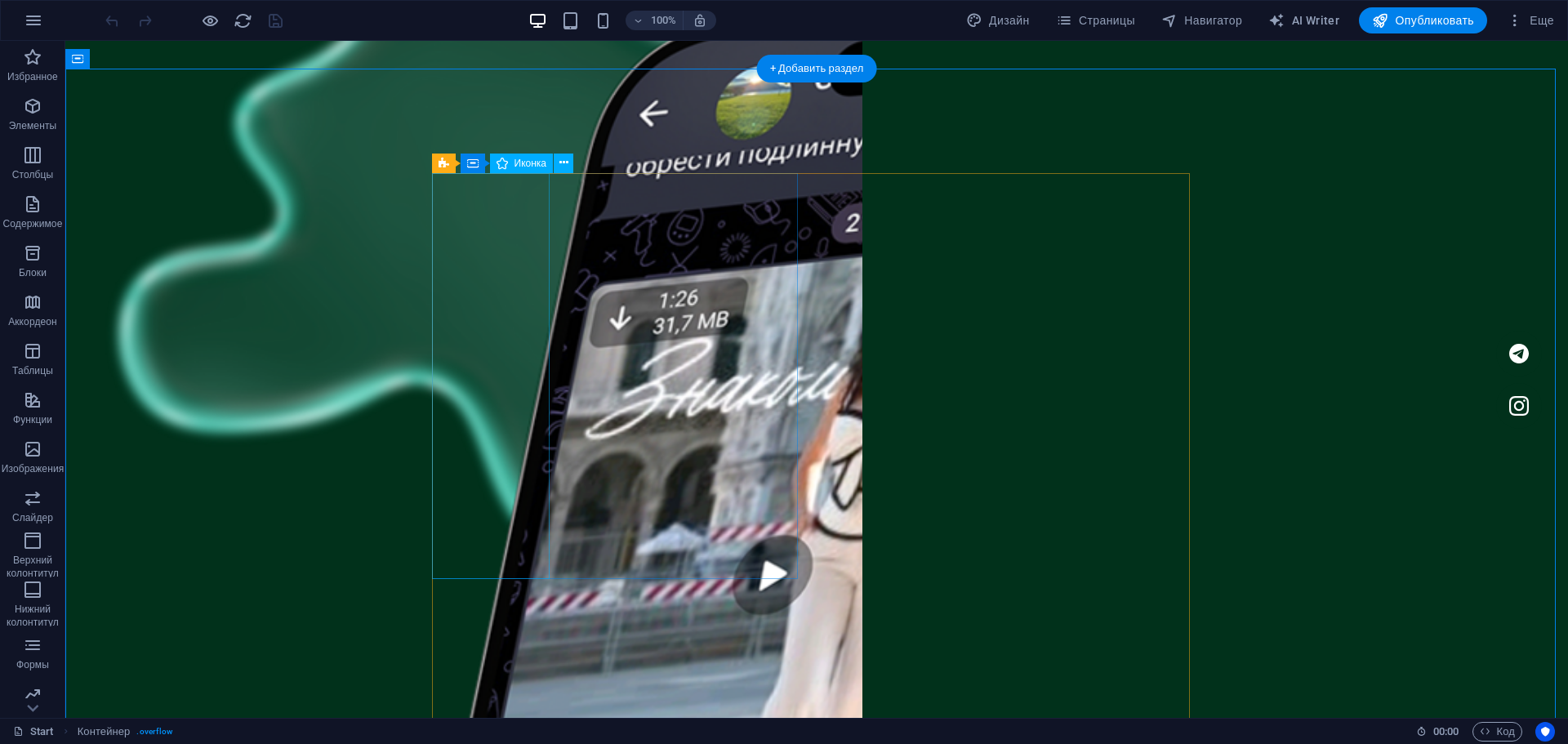 click at bounding box center (621, 3593) 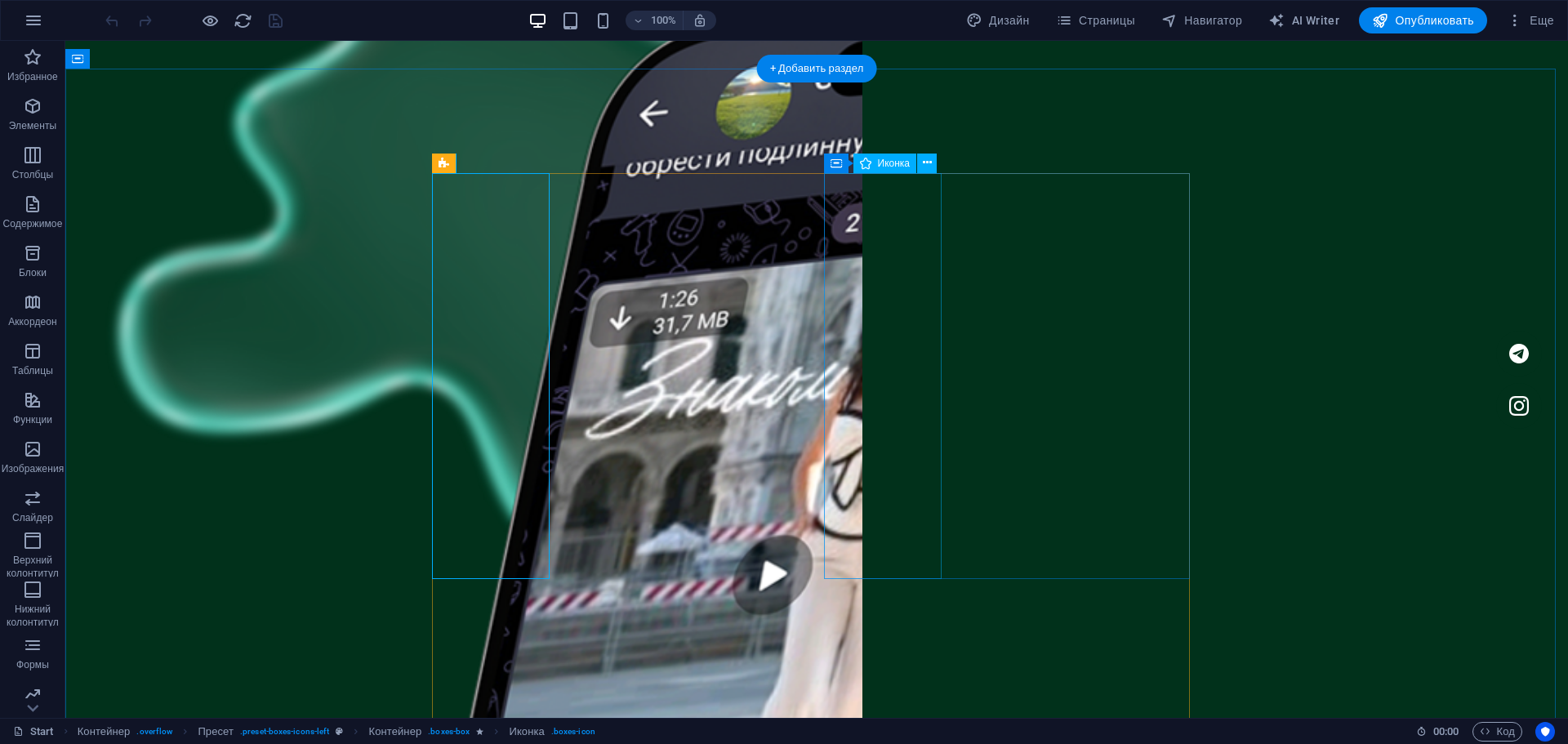 click at bounding box center [621, 4009] 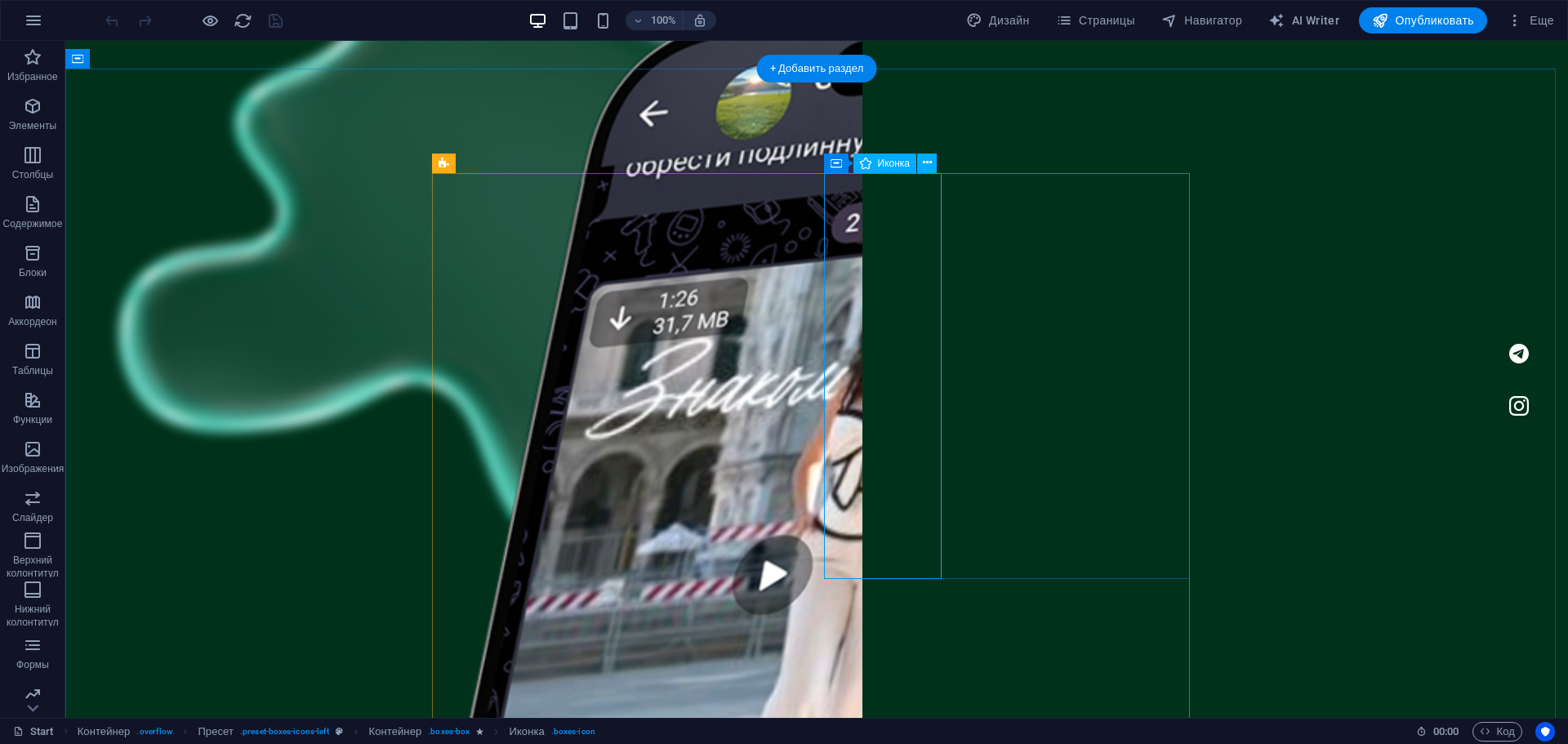 click at bounding box center [621, 4009] 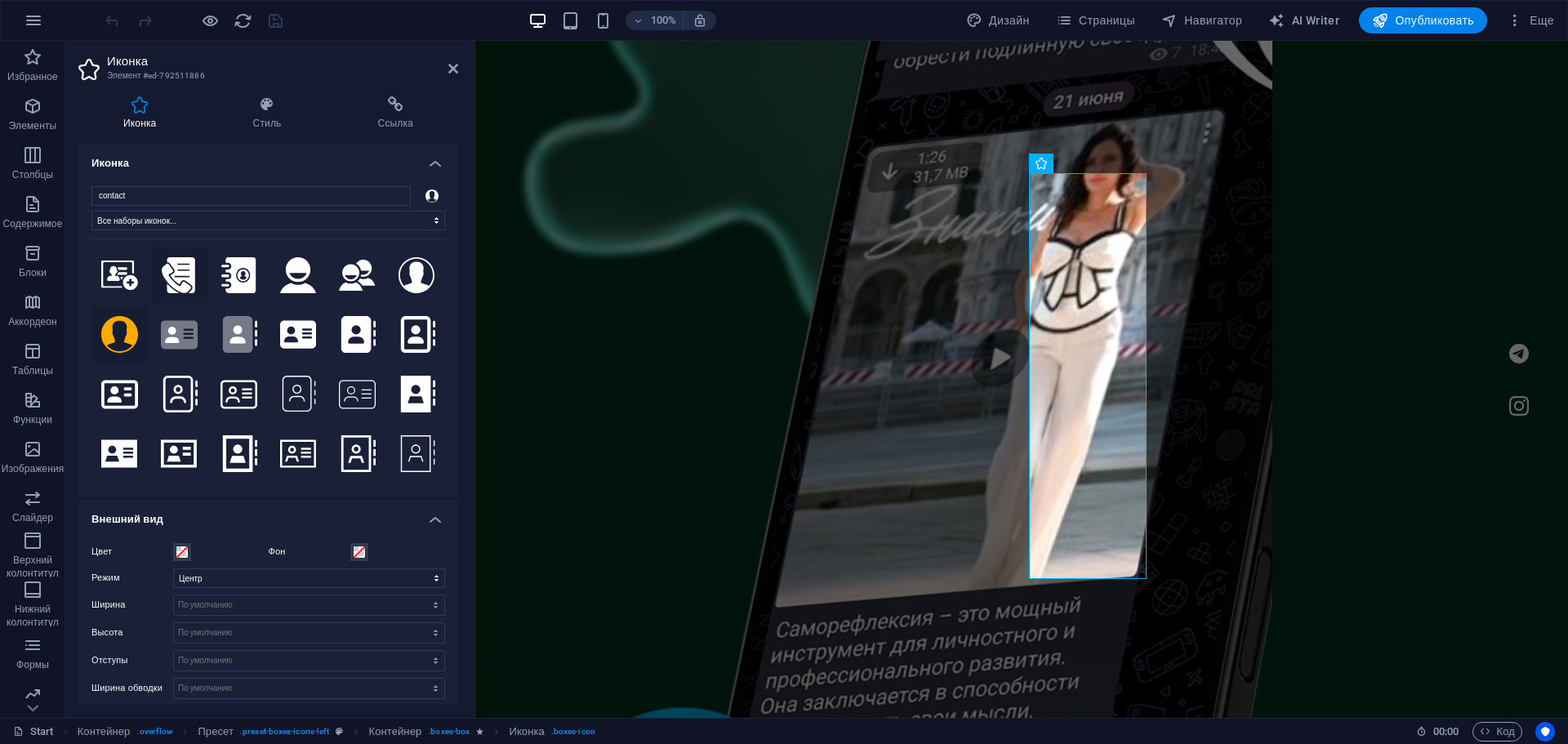 click 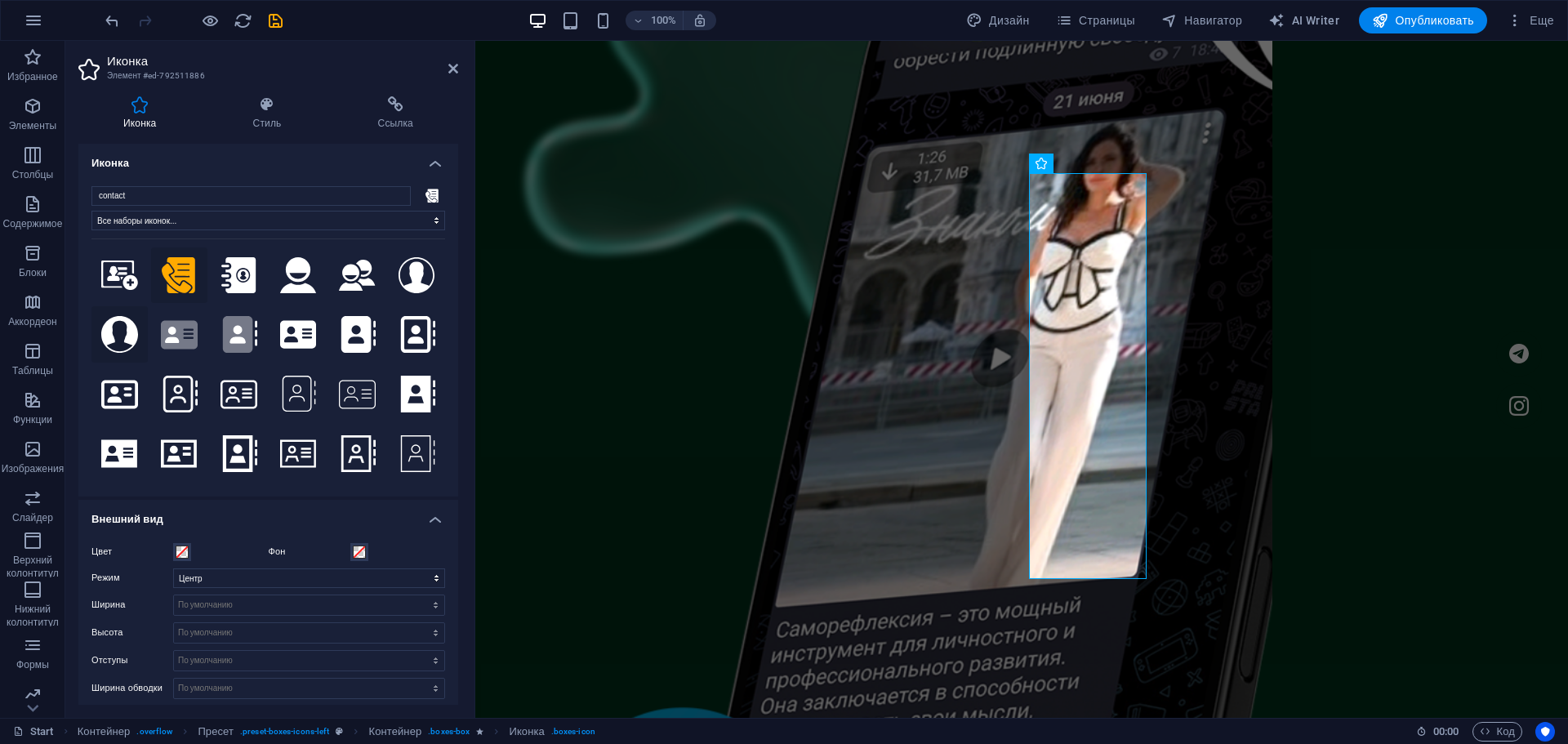 click 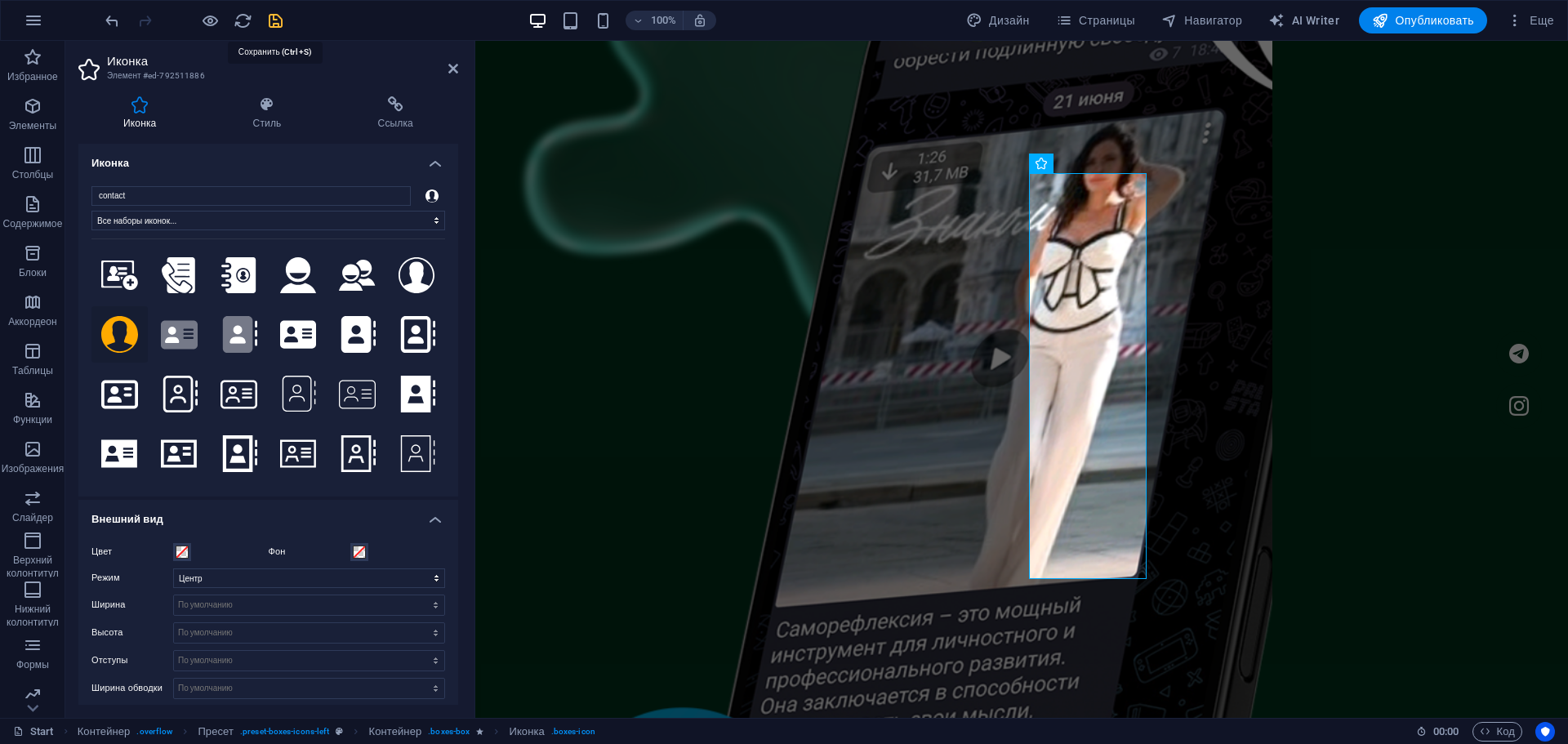 click at bounding box center [275, 20] 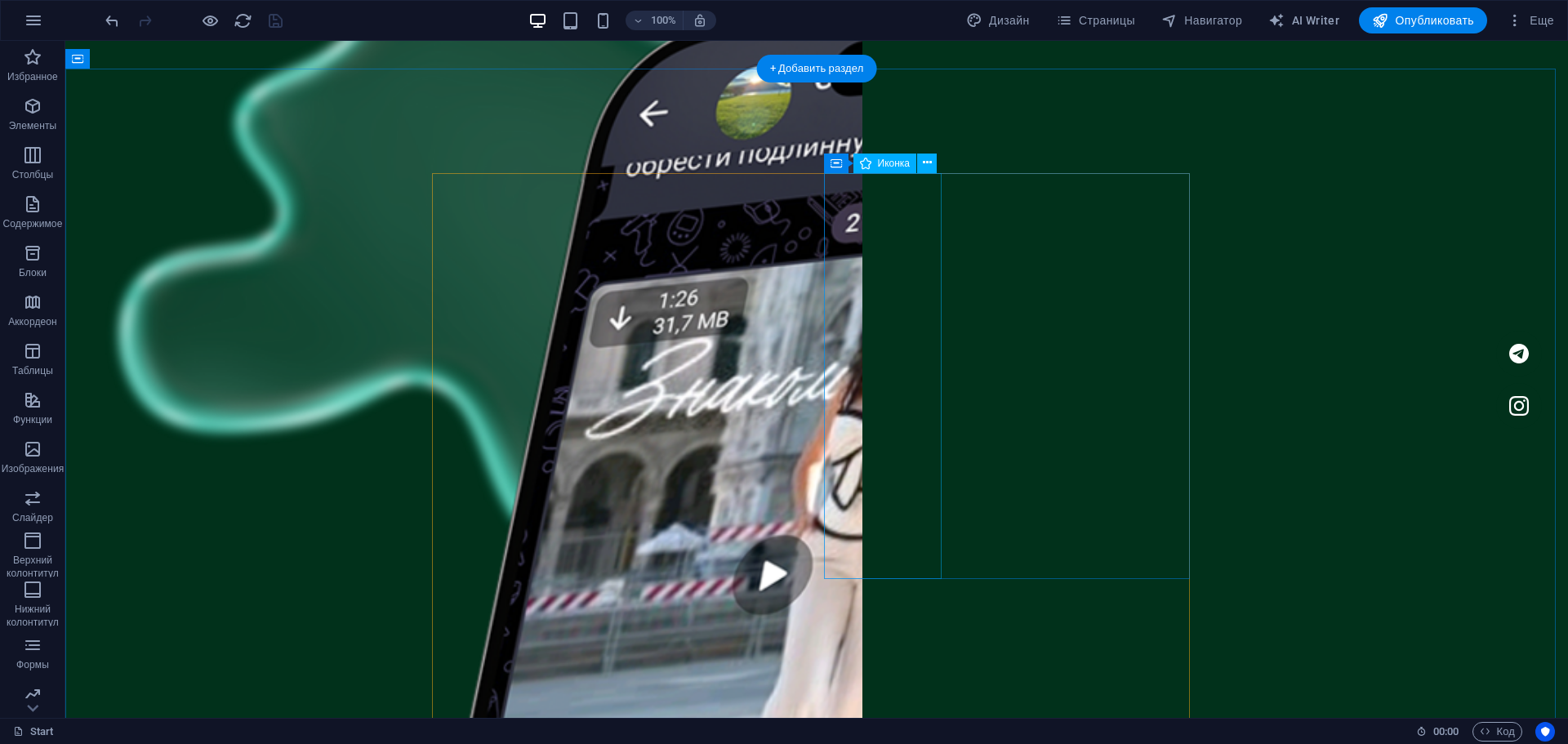 click at bounding box center [621, 4009] 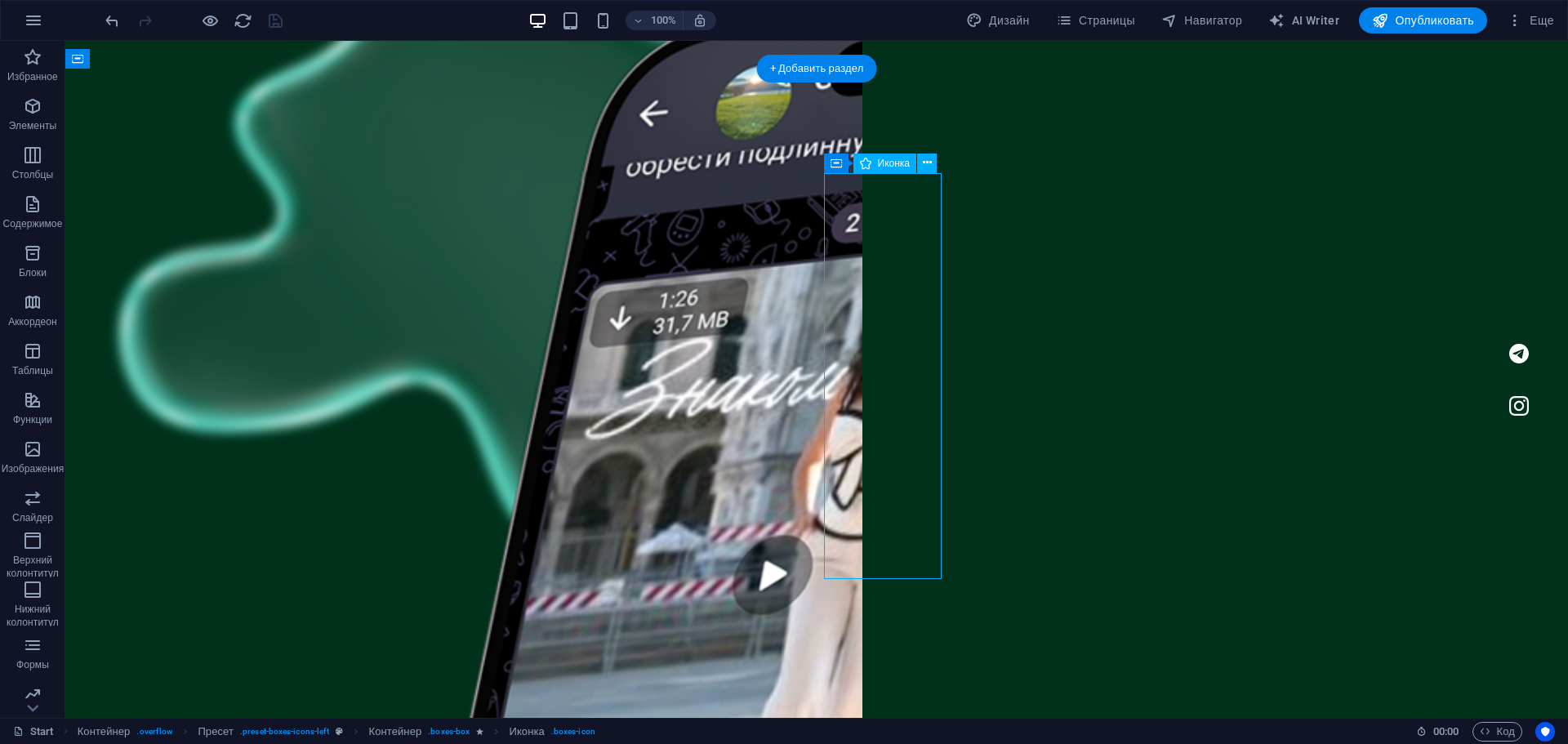 click at bounding box center [621, 4009] 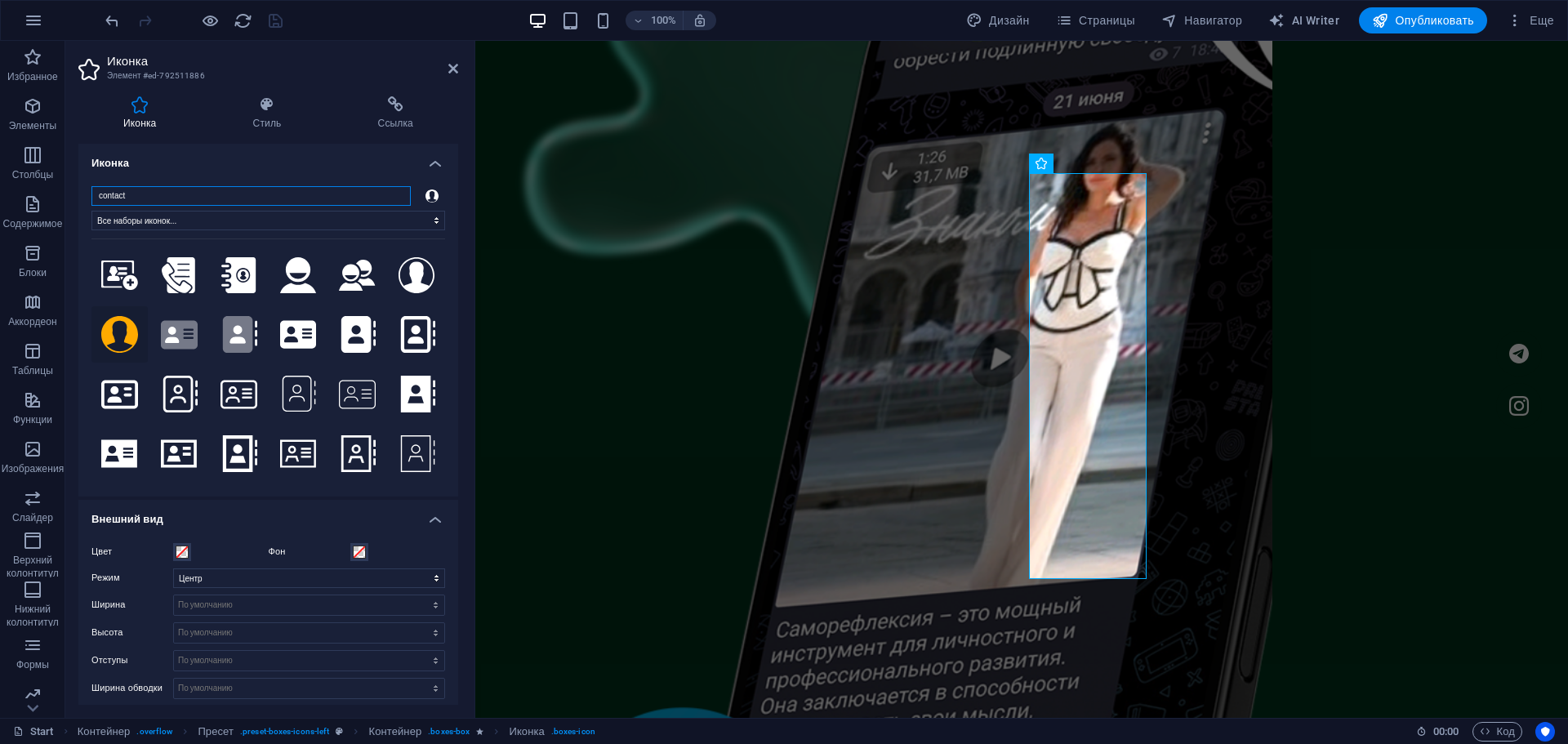click on "contact" at bounding box center (251, 196) 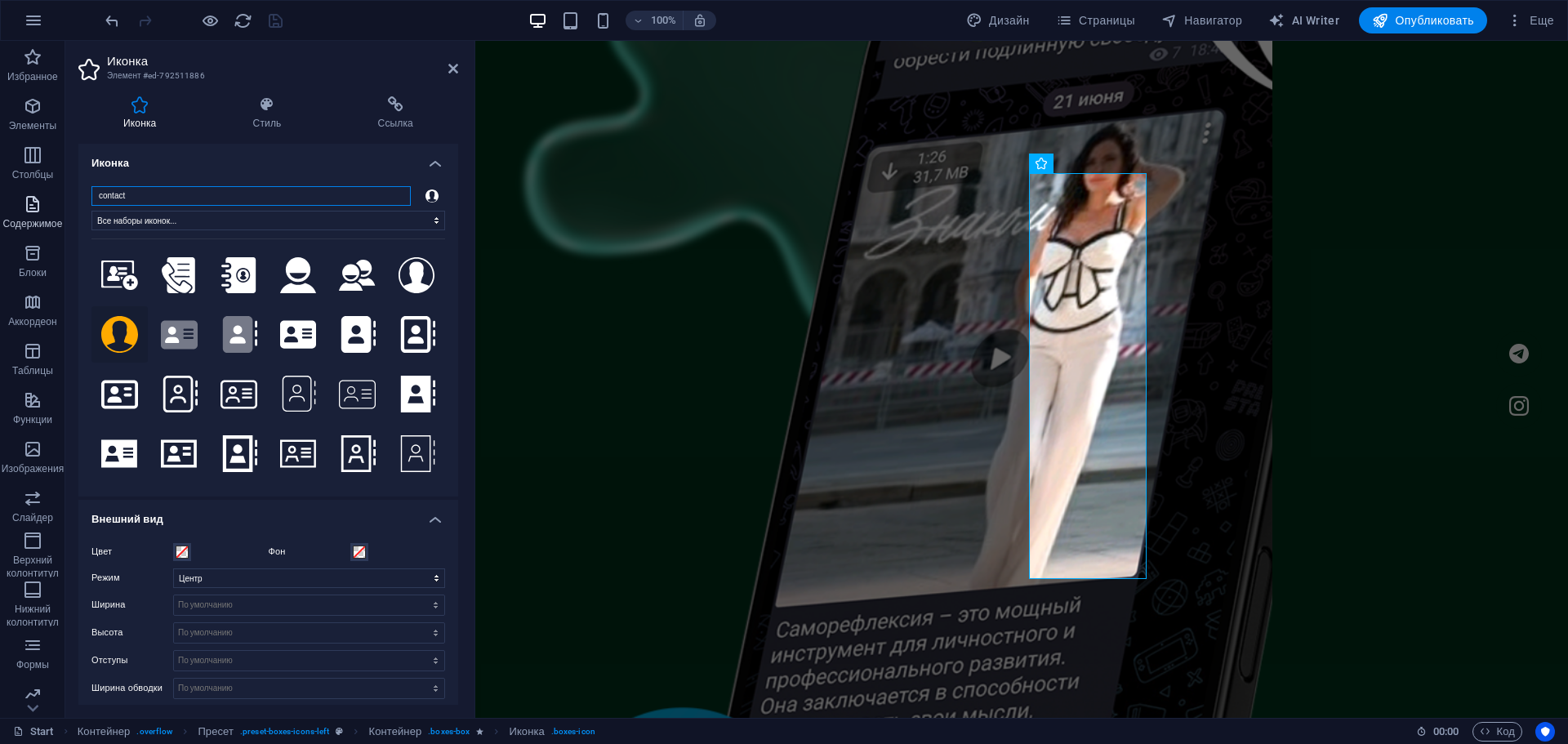 drag, startPoint x: 150, startPoint y: 203, endPoint x: 49, endPoint y: 191, distance: 101.71037 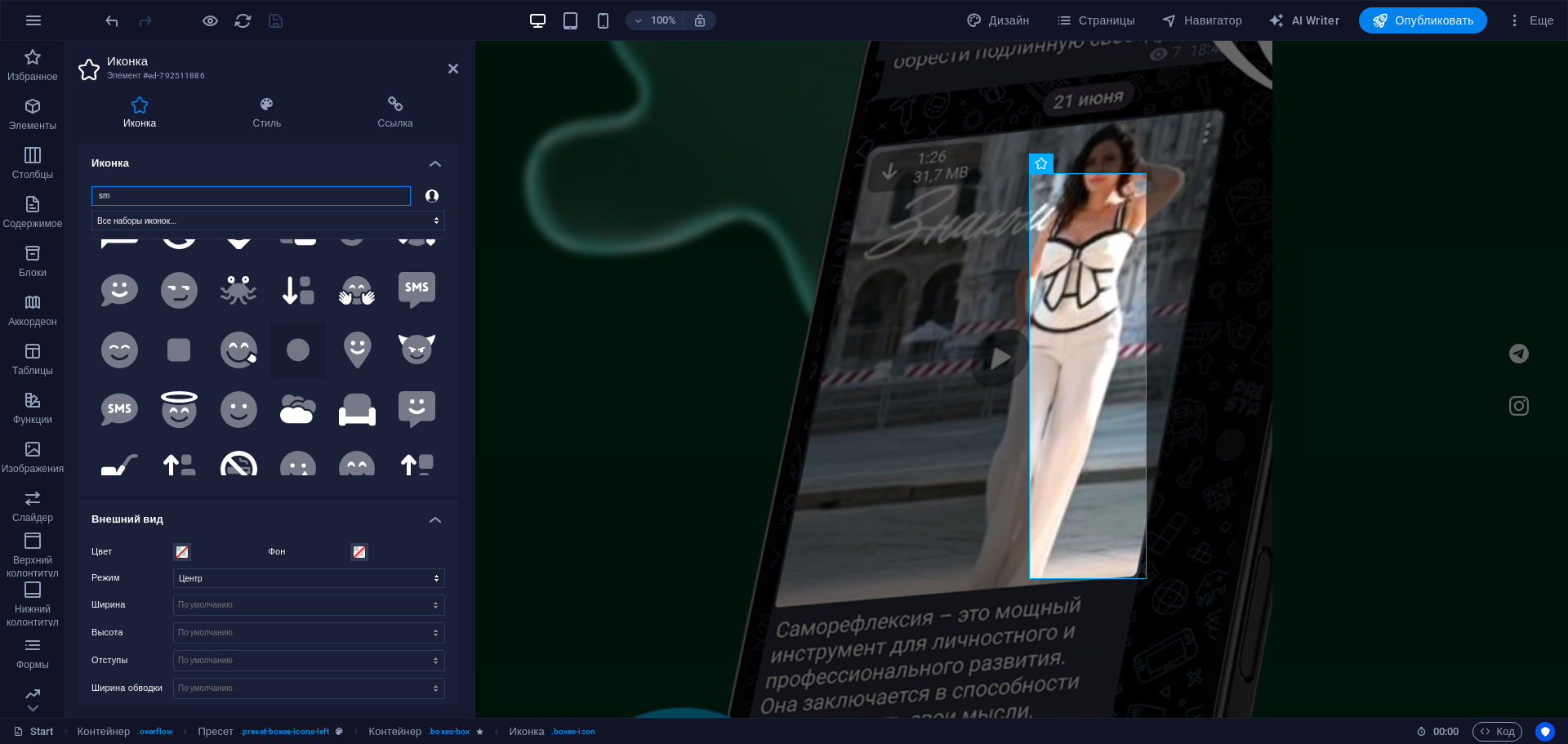 scroll, scrollTop: 327, scrollLeft: 0, axis: vertical 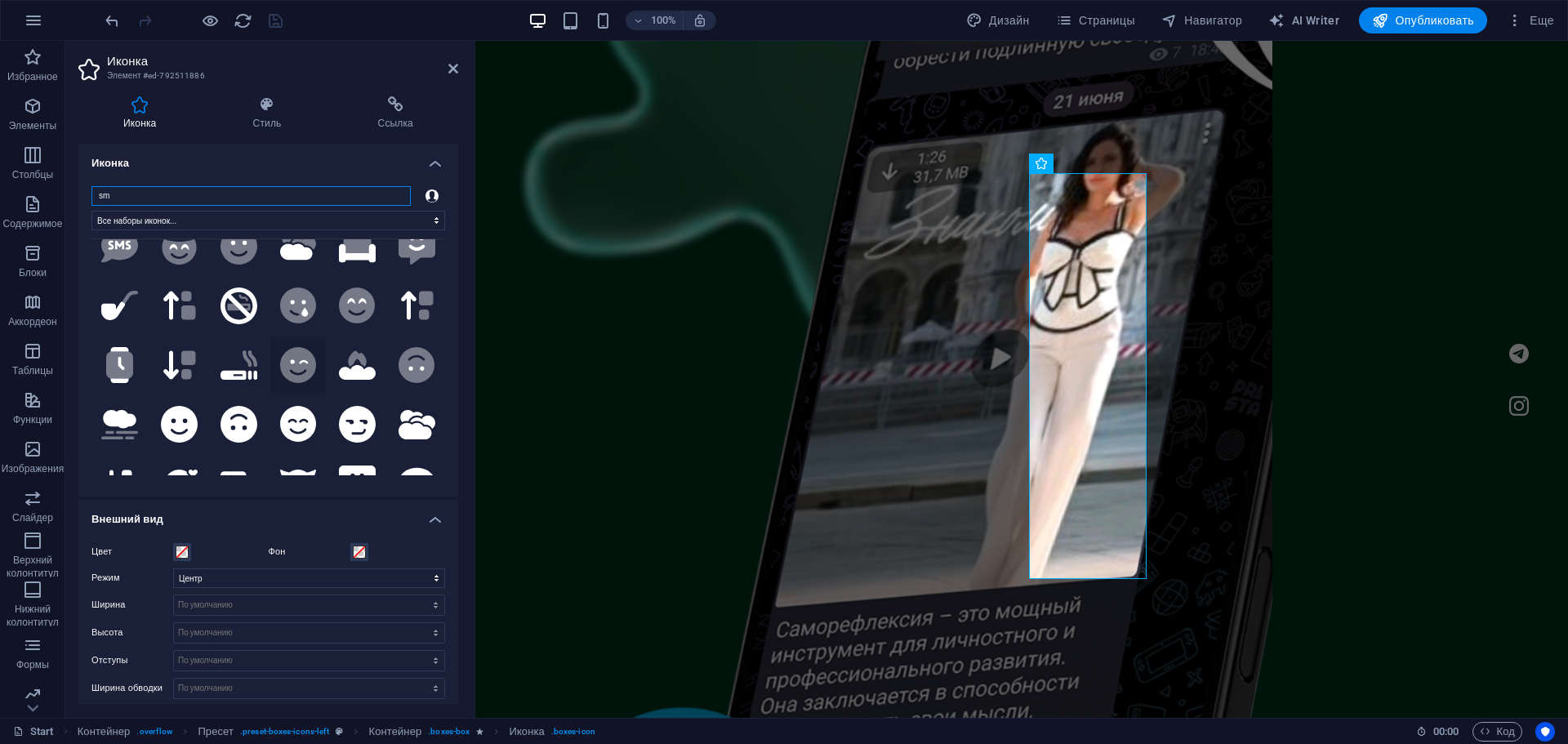 type on "sm" 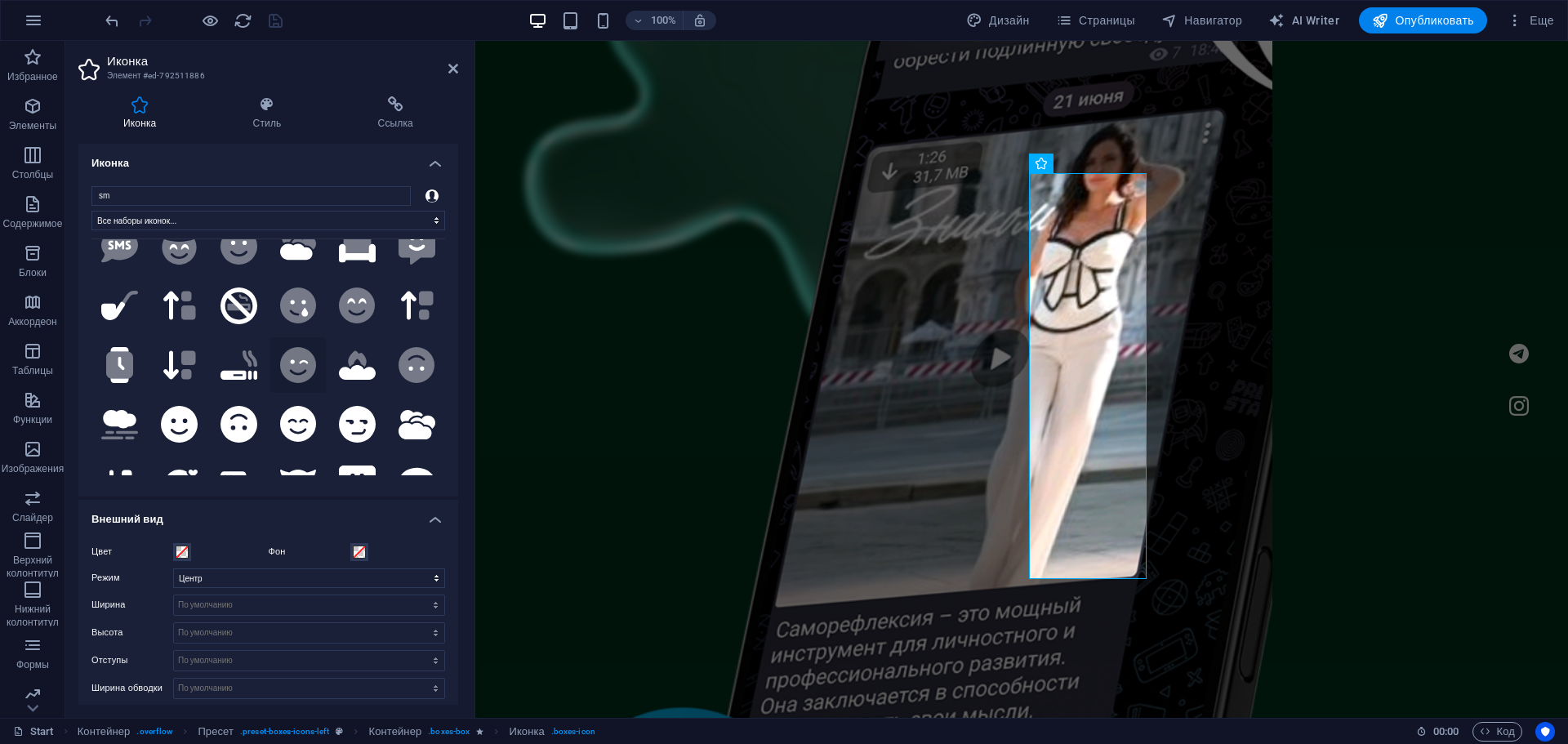 click 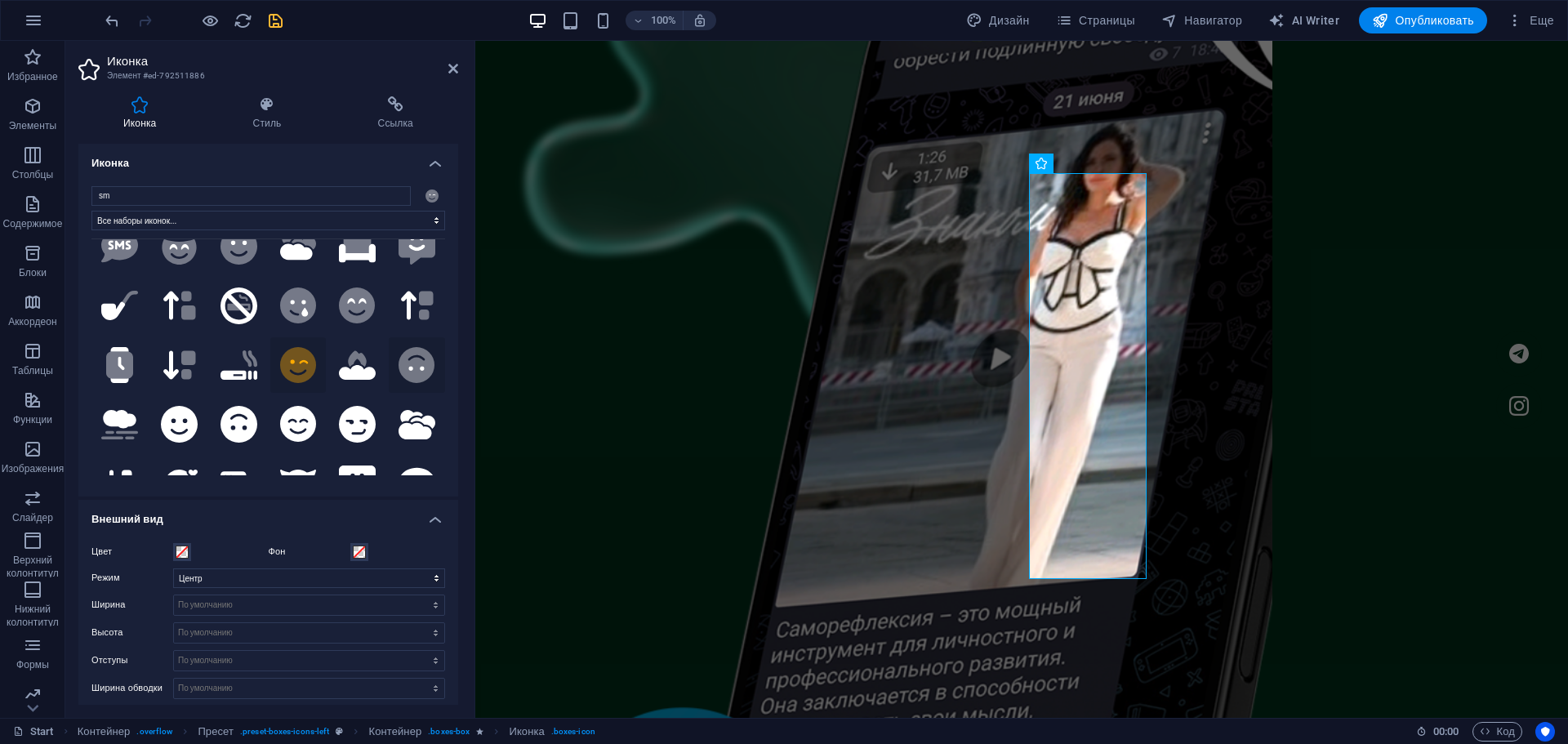 click 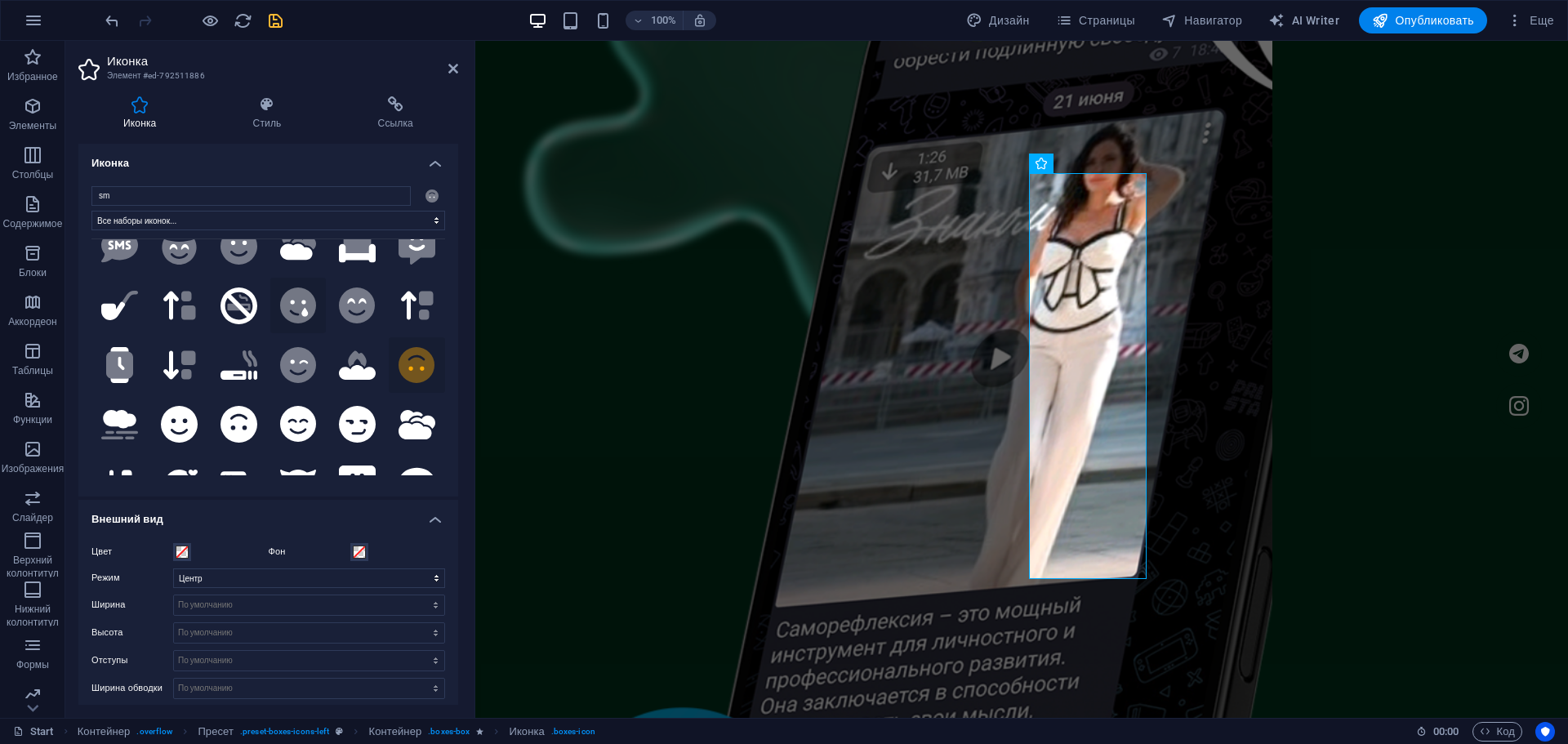 click 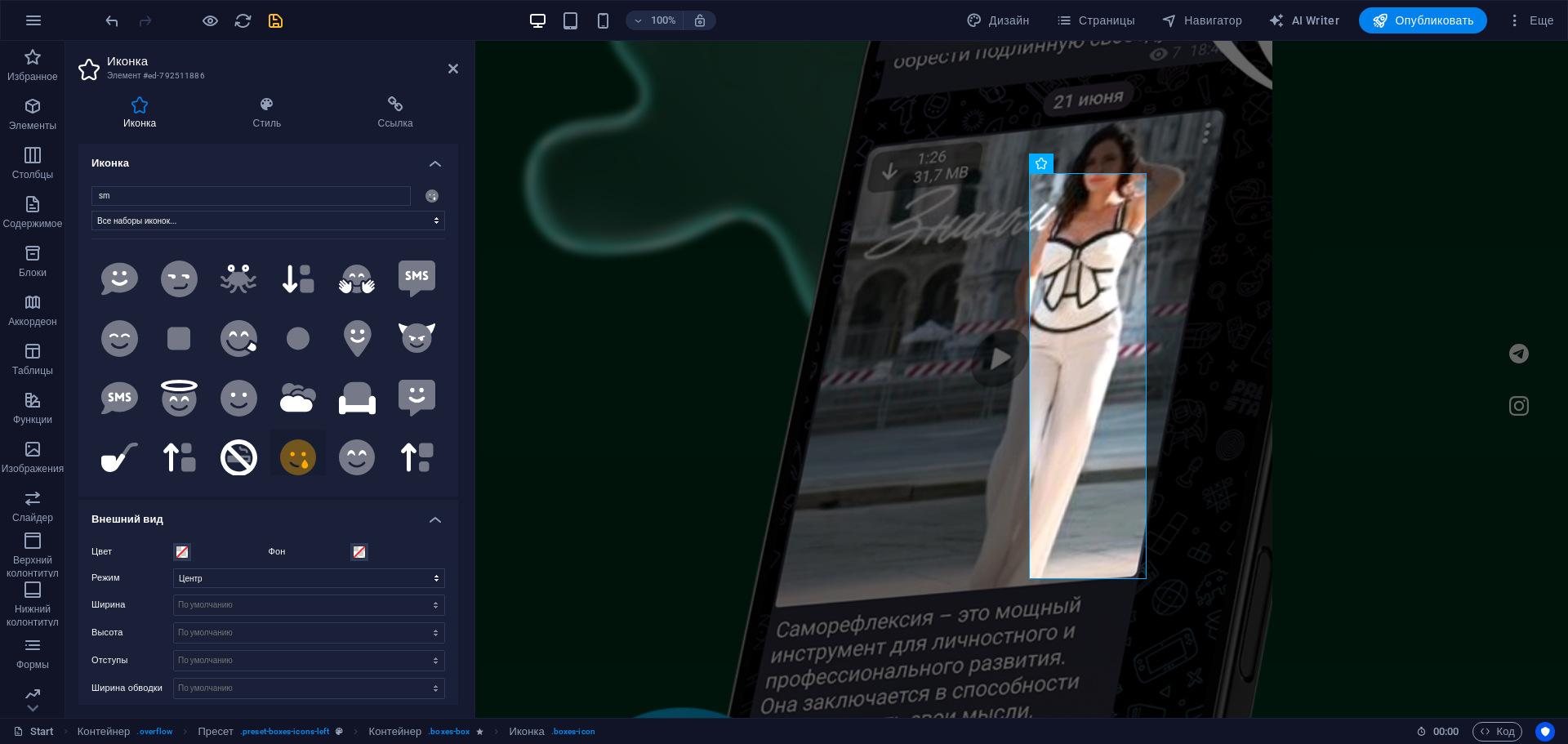 scroll, scrollTop: 82, scrollLeft: 0, axis: vertical 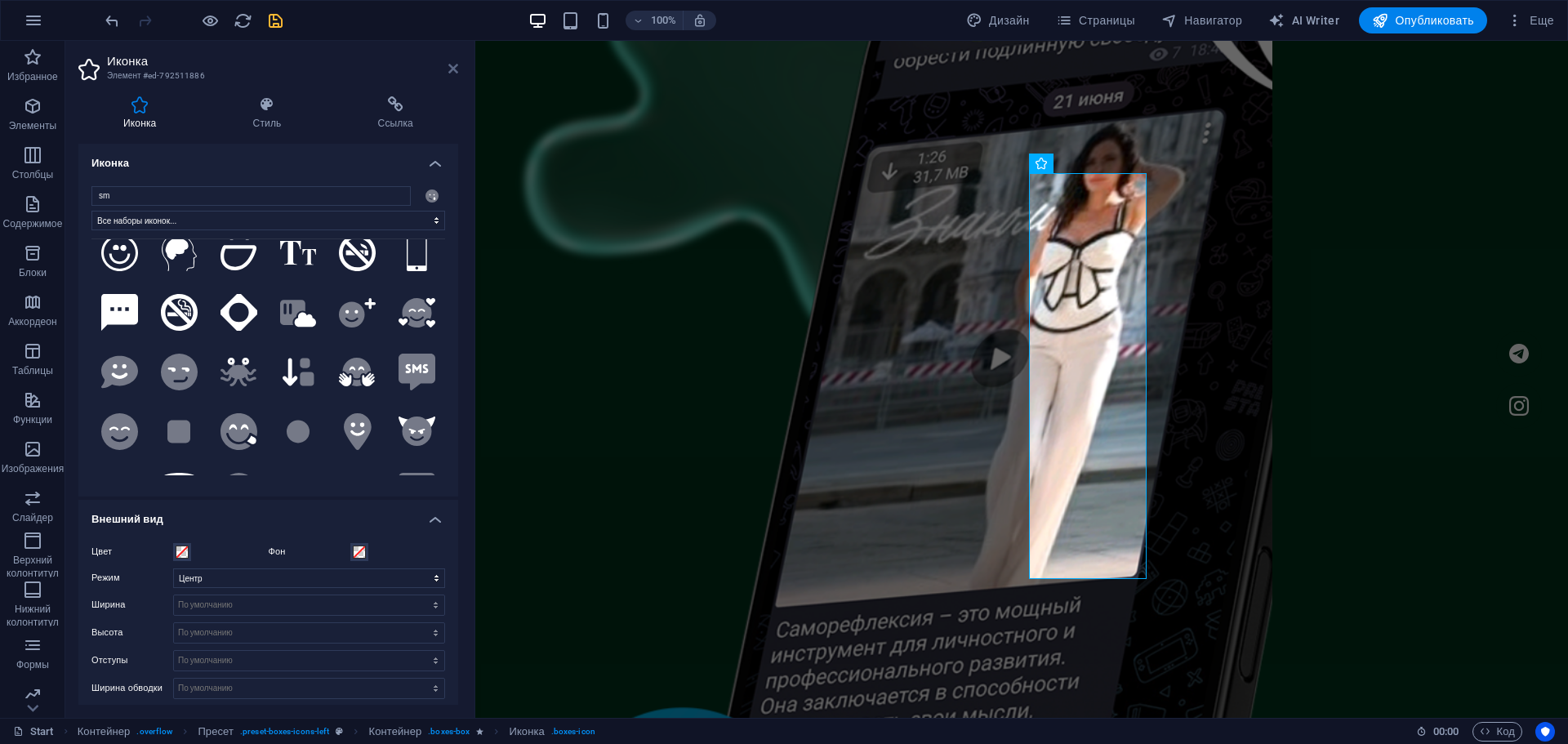 drag, startPoint x: 452, startPoint y: 68, endPoint x: 431, endPoint y: 80, distance: 24.186773 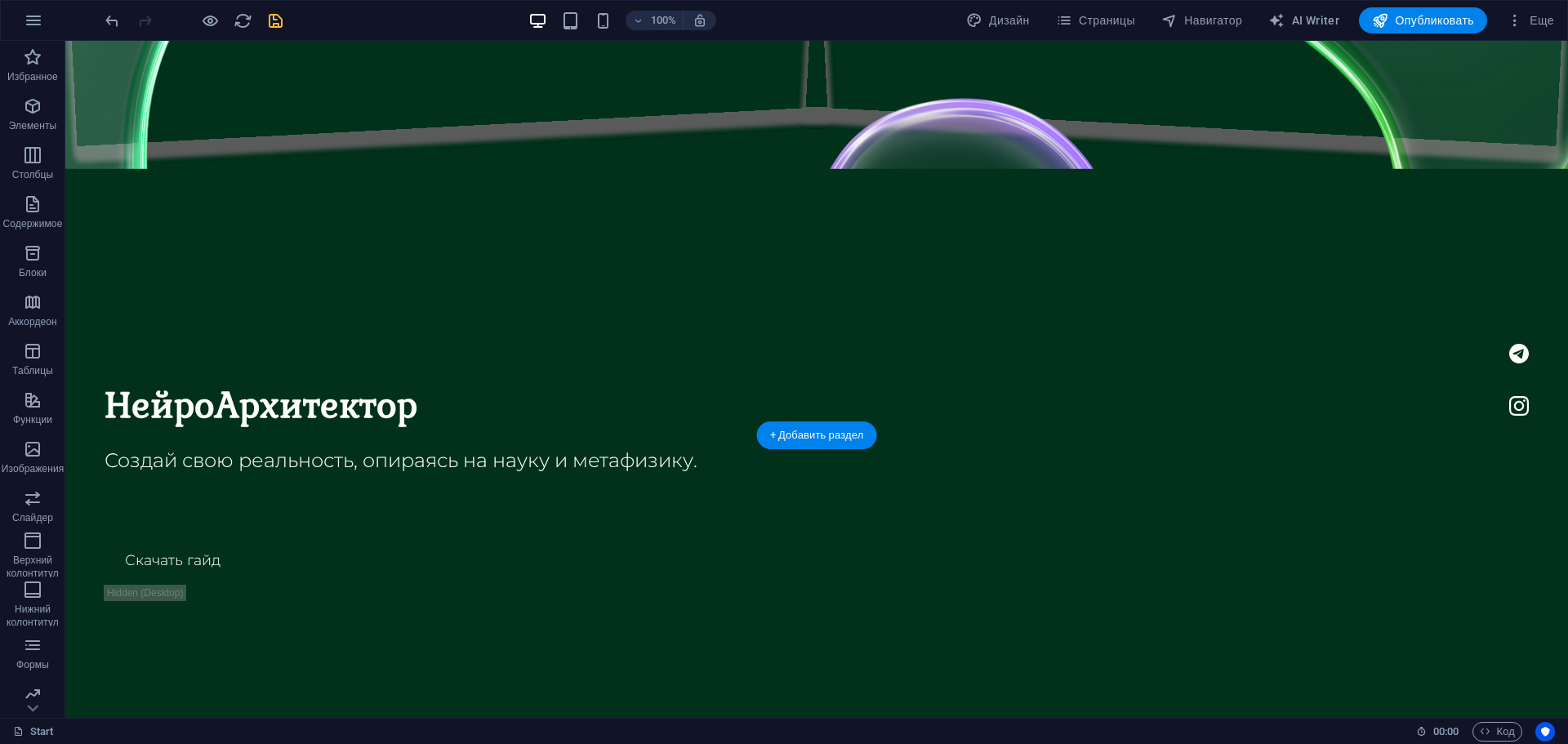 scroll, scrollTop: 572, scrollLeft: 0, axis: vertical 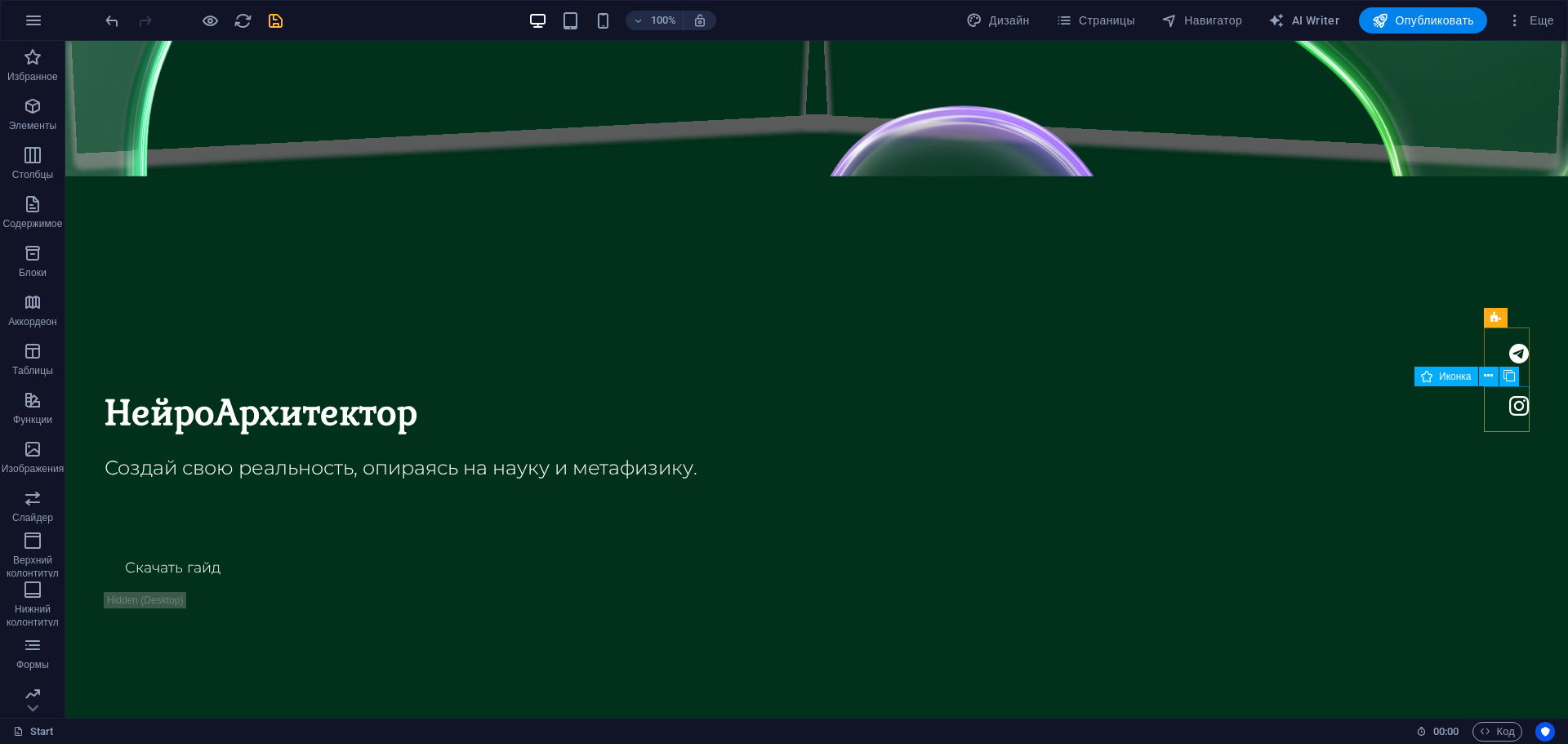 click at bounding box center [1519, 406] 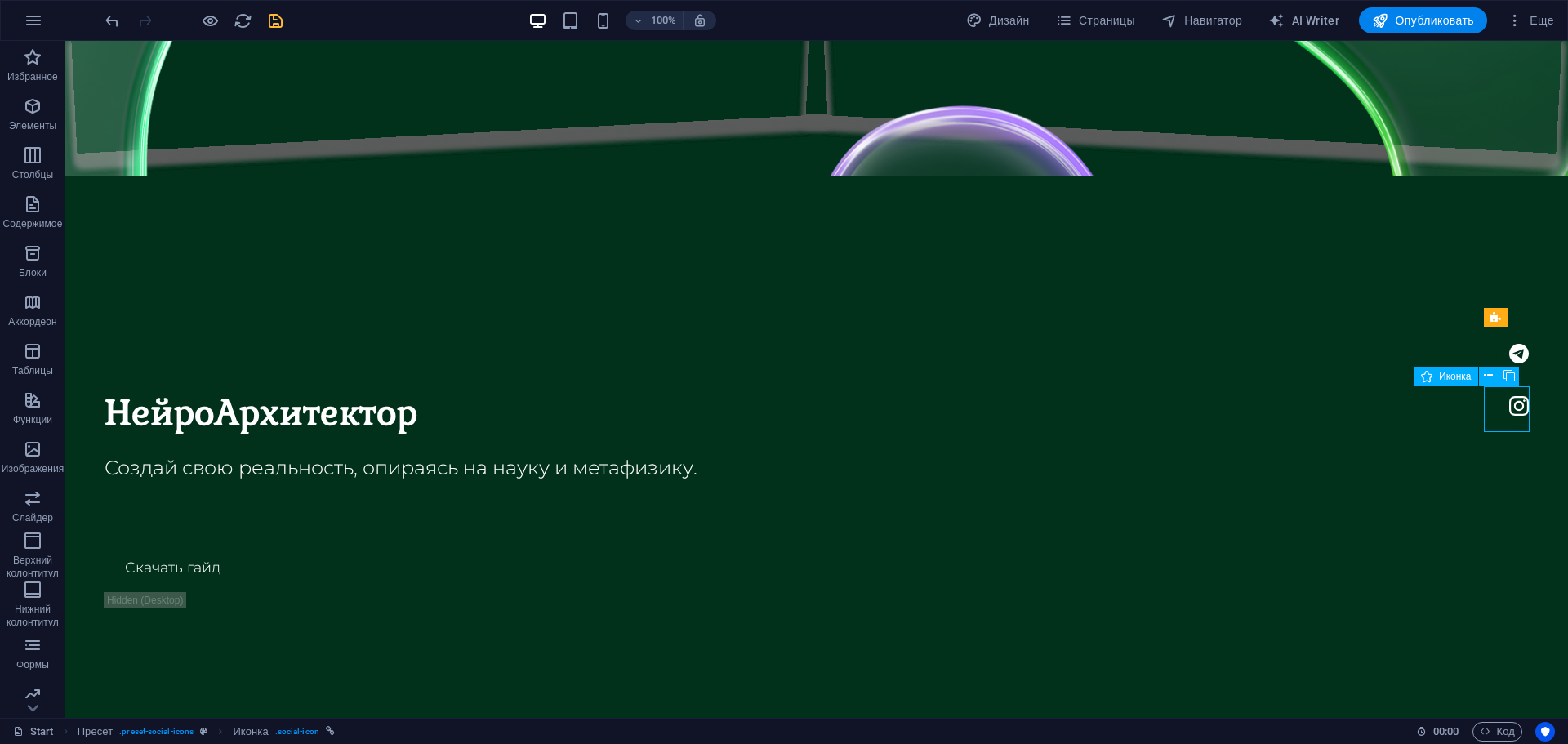 click at bounding box center (1519, 406) 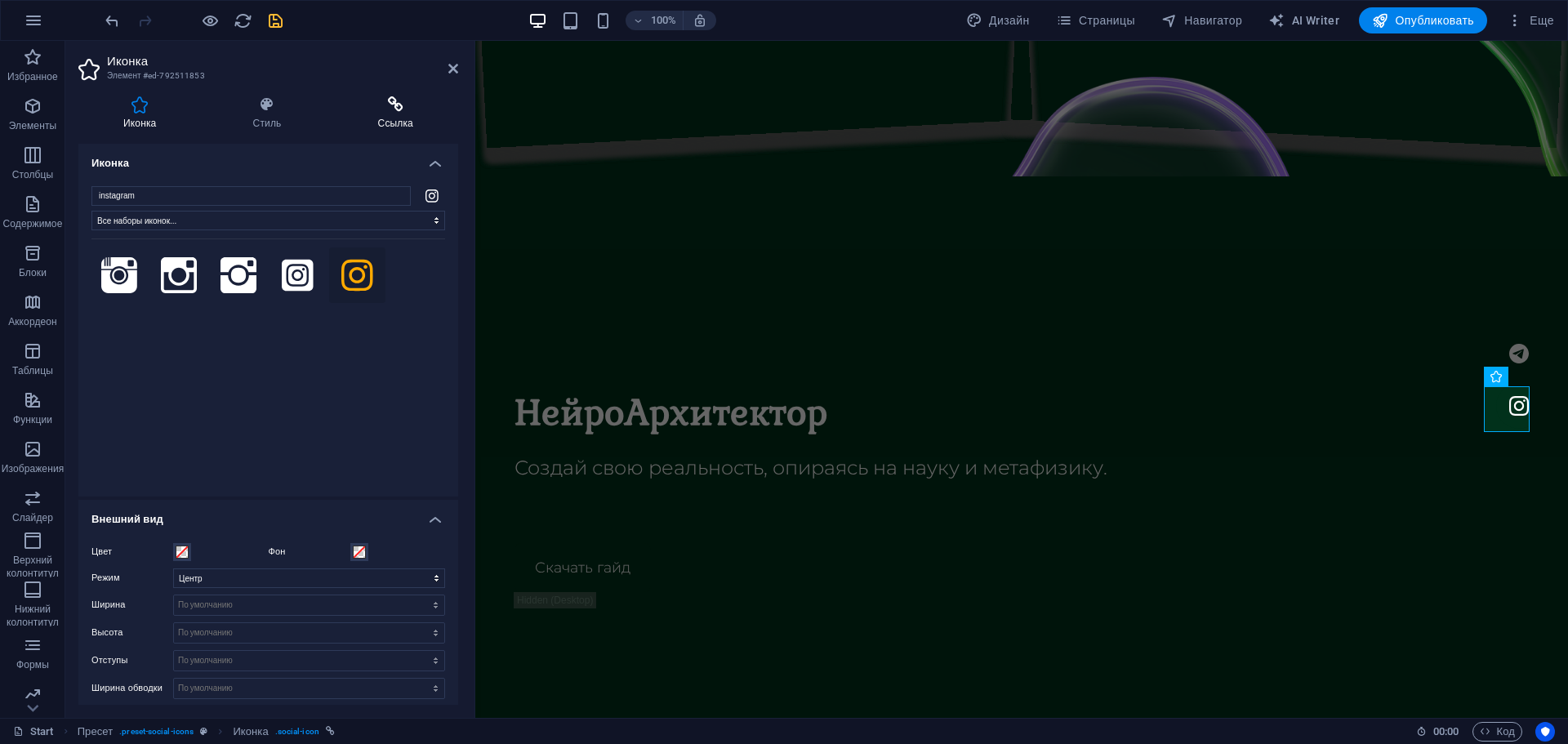 click on "Ссылка" at bounding box center (396, 114) 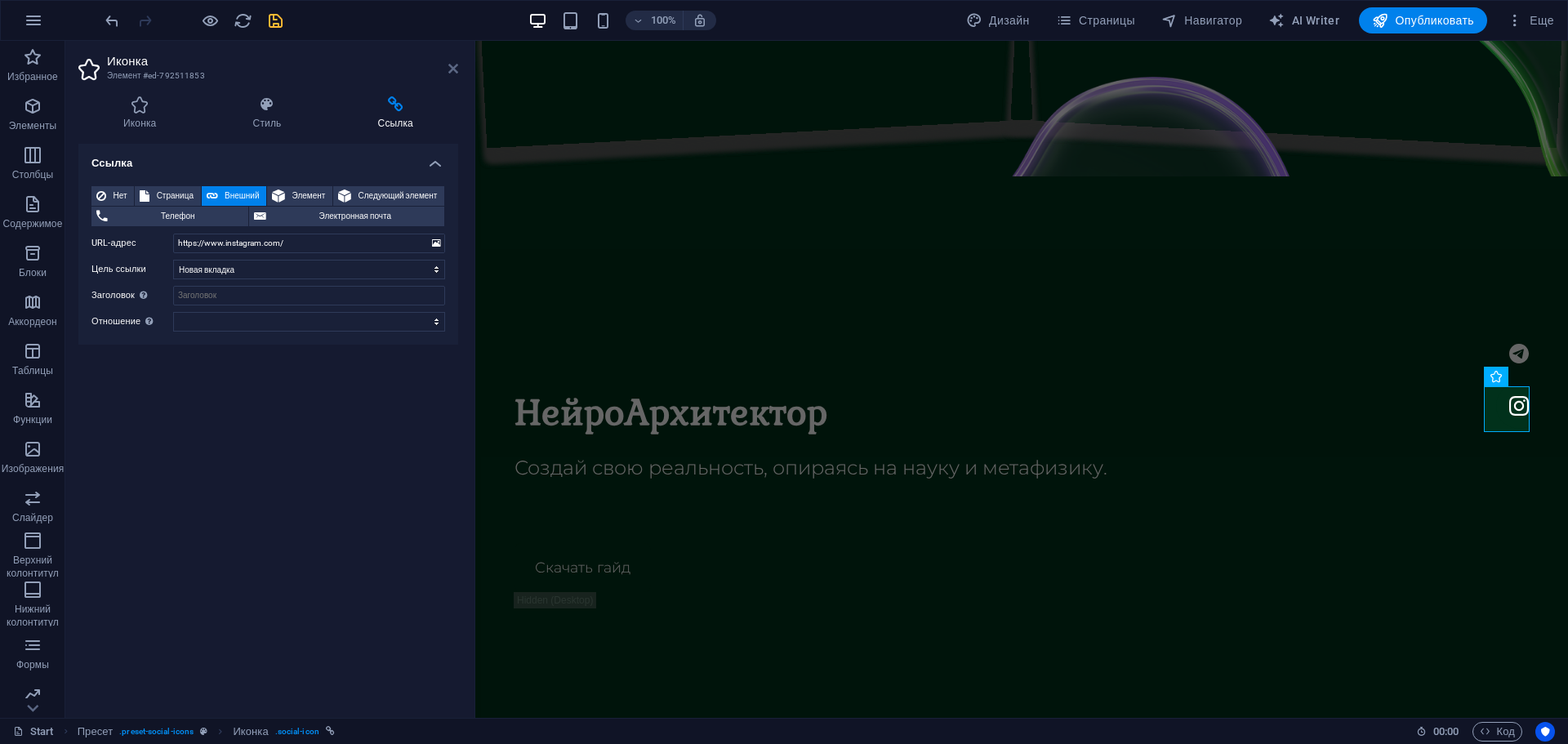 click at bounding box center [453, 69] 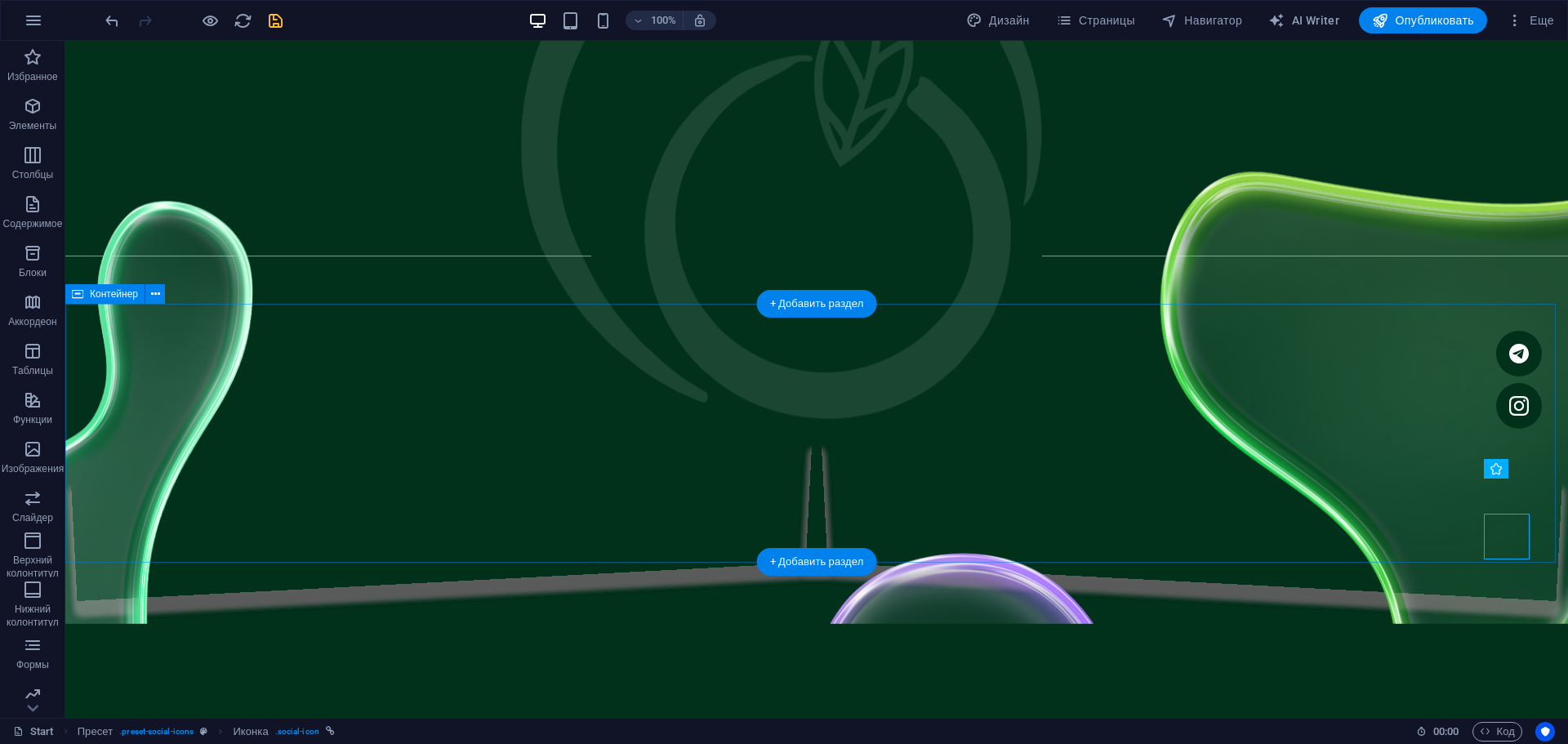 scroll, scrollTop: 0, scrollLeft: 0, axis: both 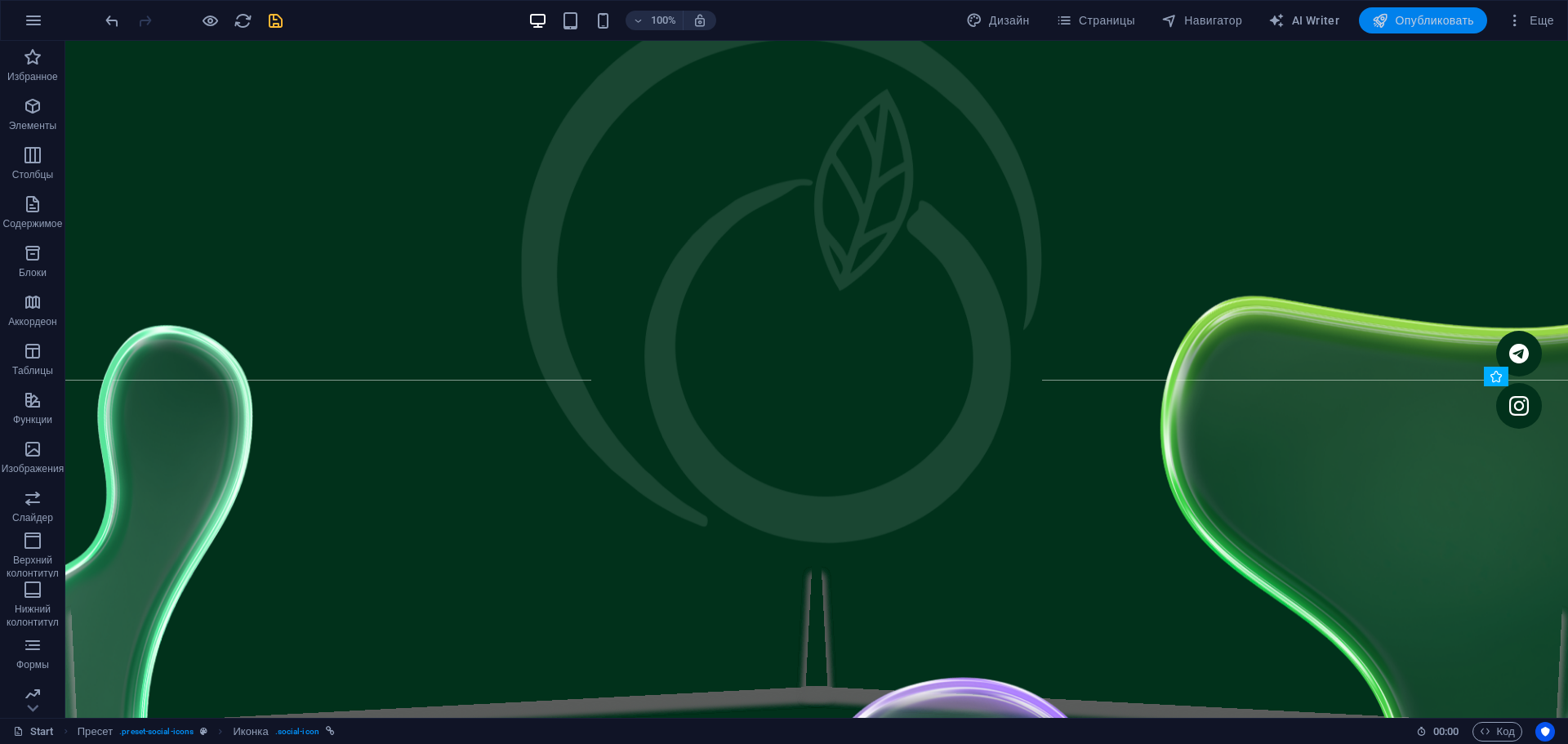 click on "Опубликовать" at bounding box center [1423, 20] 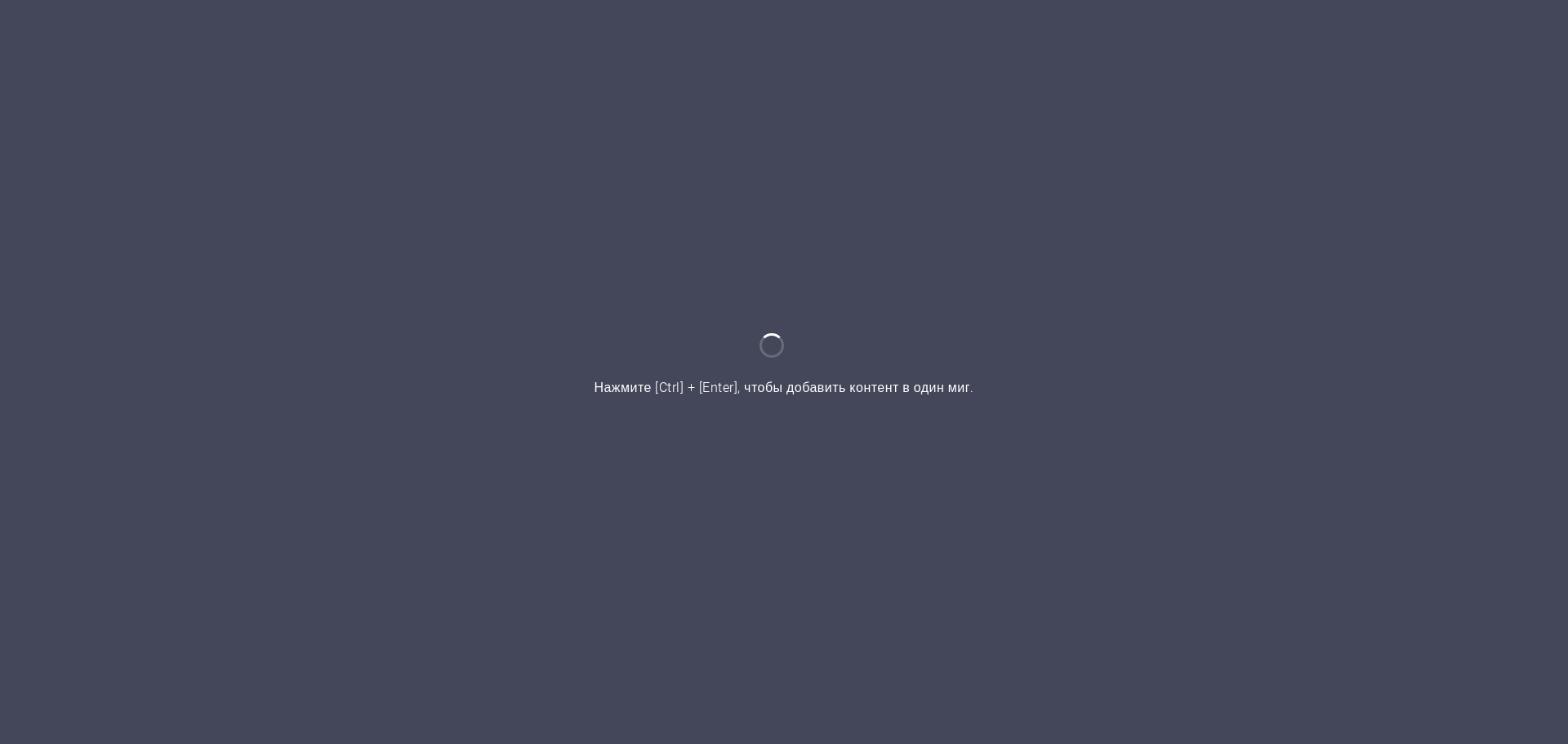 scroll, scrollTop: 0, scrollLeft: 0, axis: both 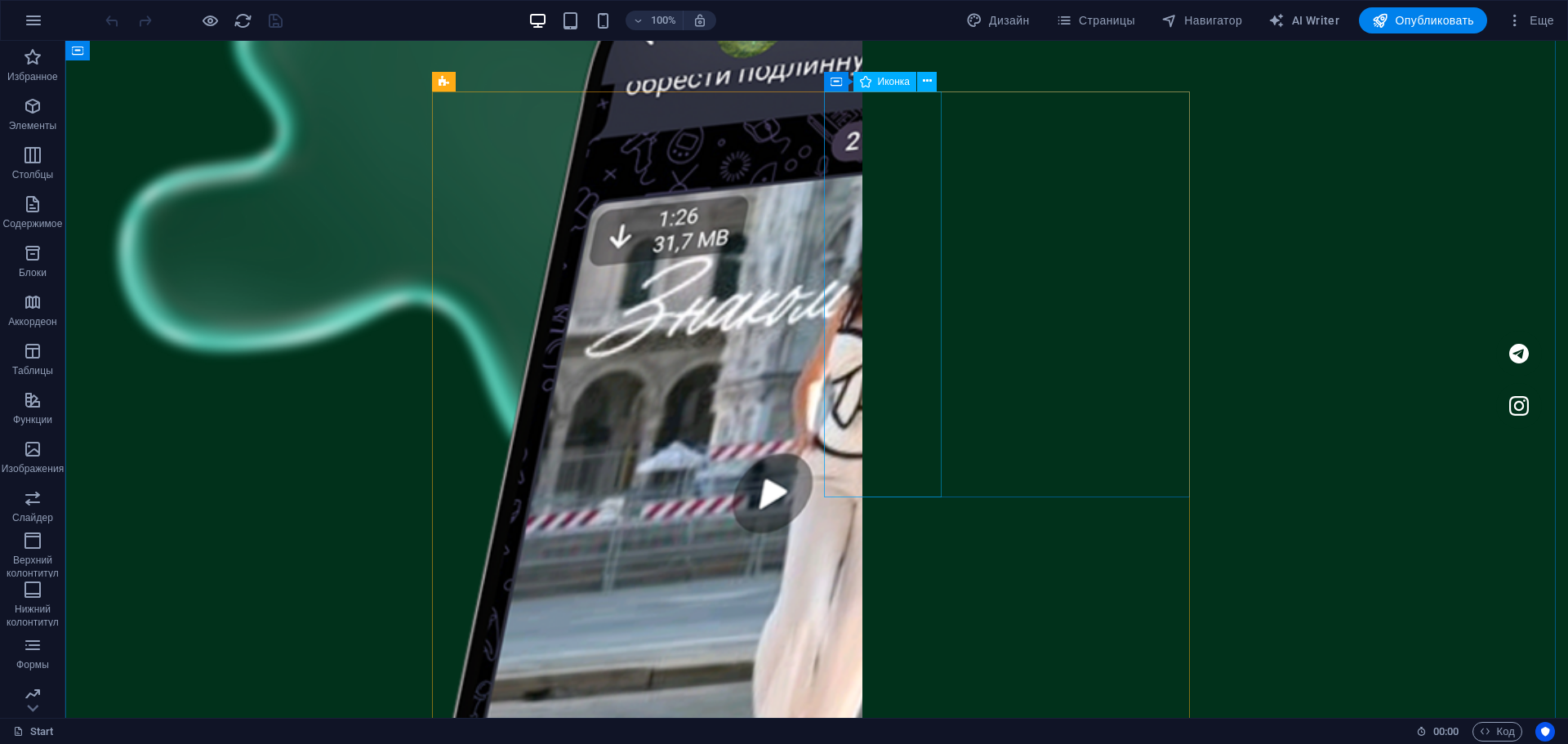 click on ".fa-secondary{opacity:.4}" at bounding box center [621, 3927] 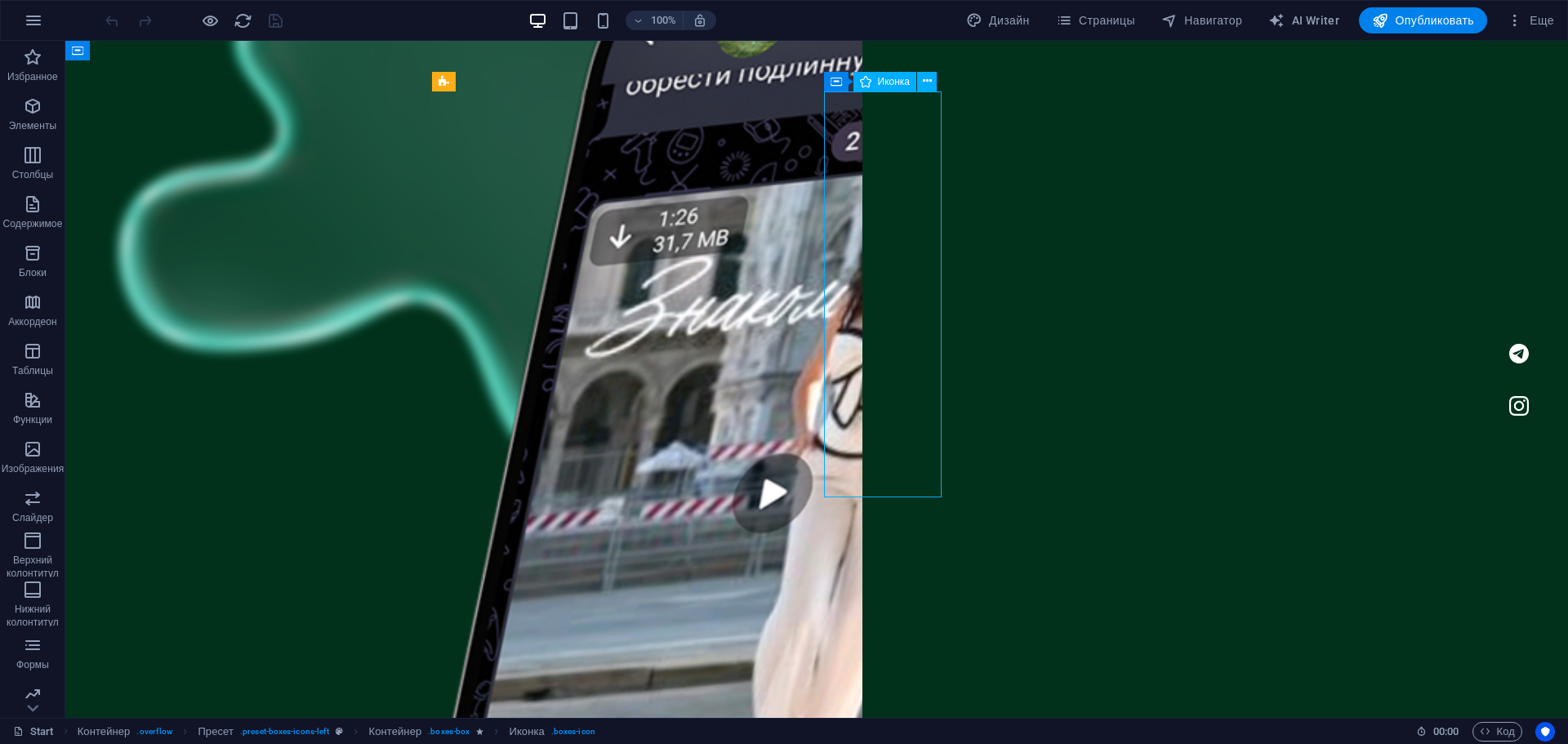 click on ".fa-secondary{opacity:.4}" at bounding box center [621, 3927] 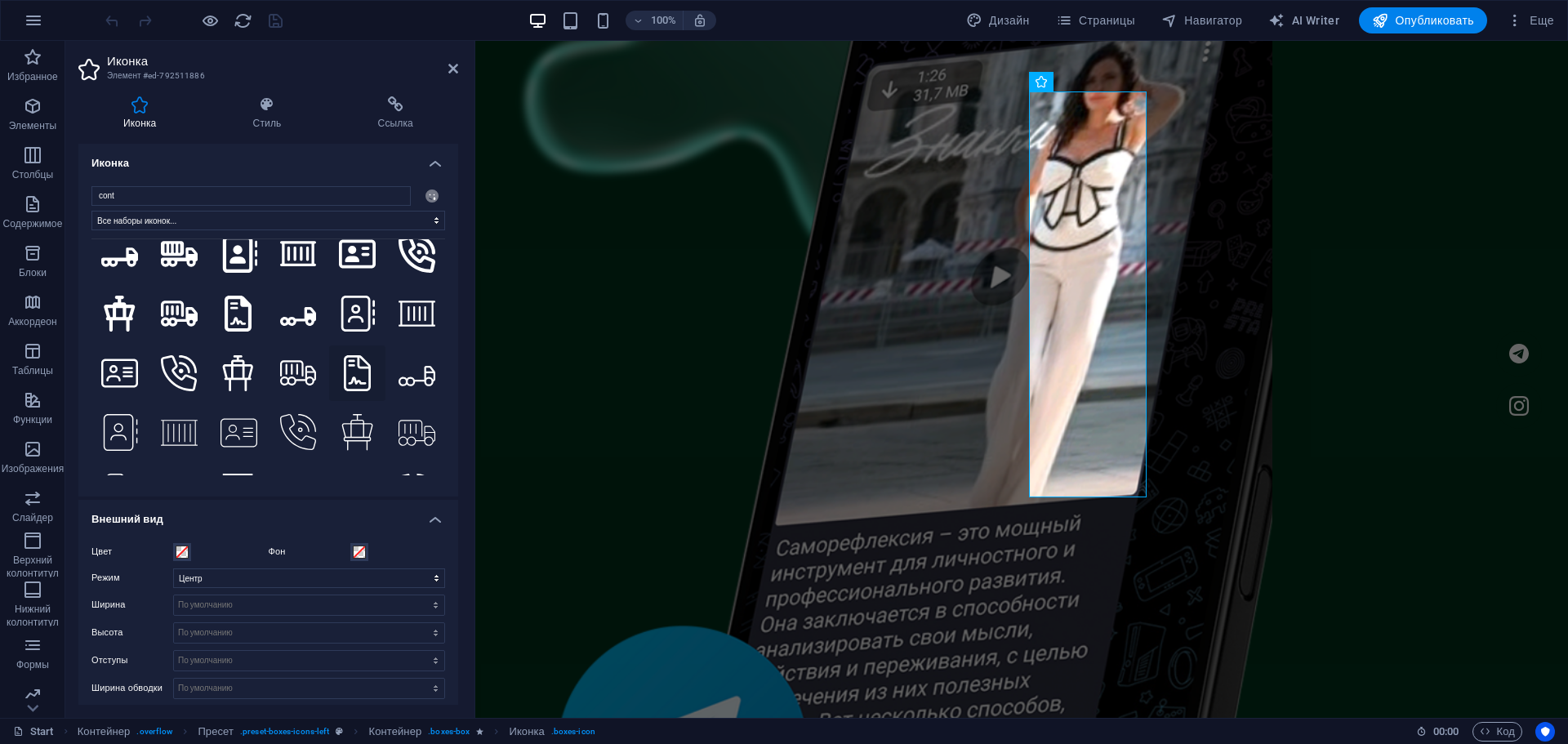 scroll, scrollTop: 0, scrollLeft: 0, axis: both 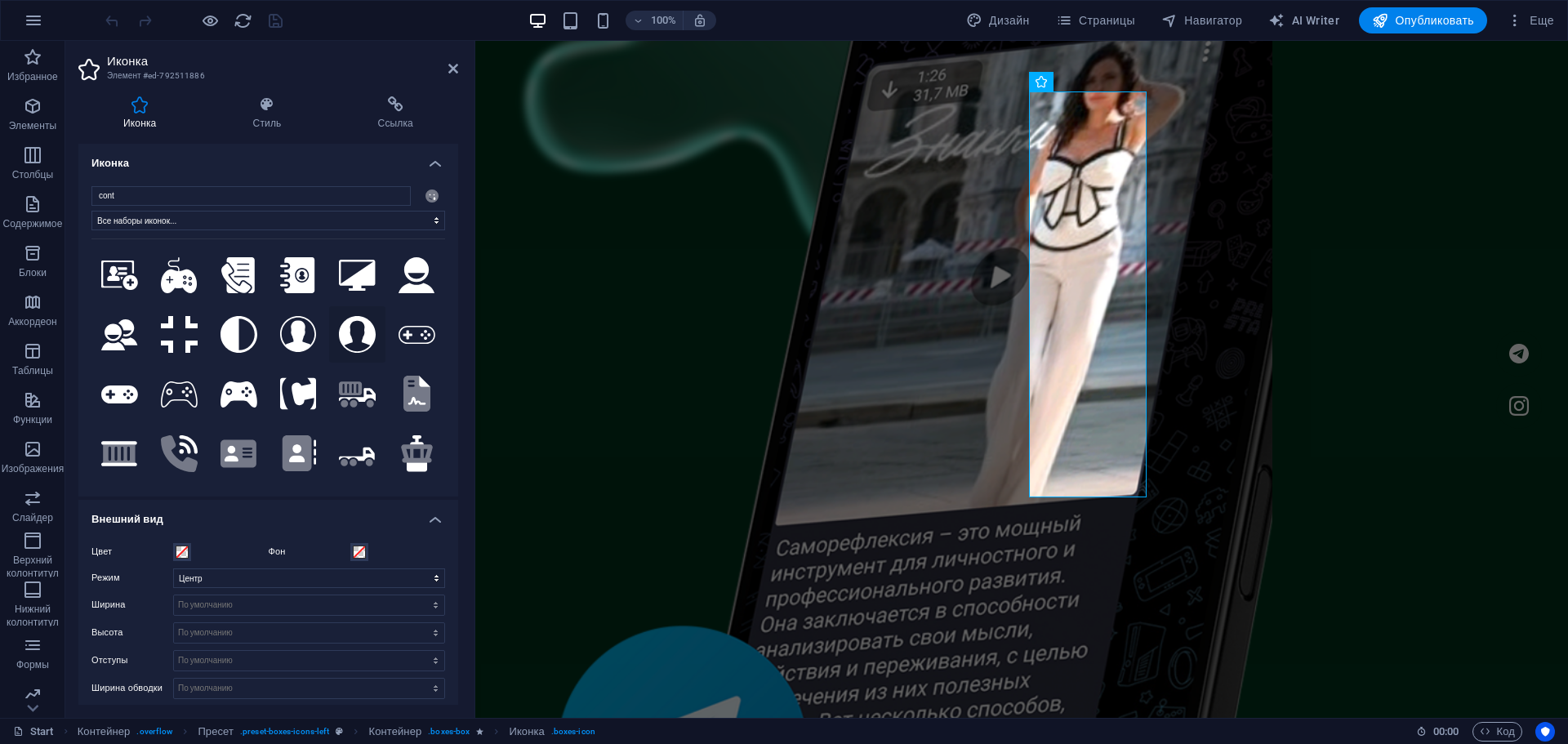 type on "cont" 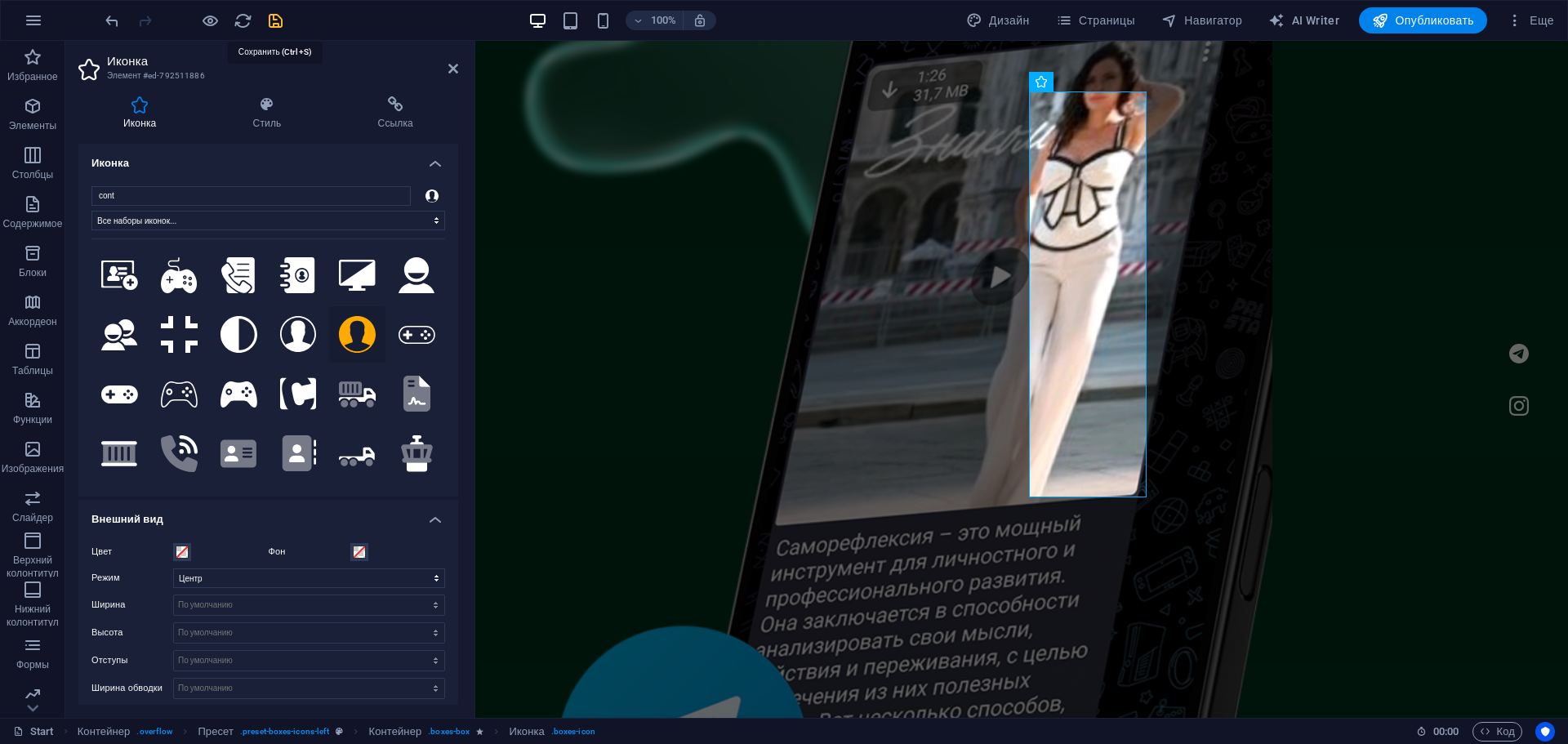 drag, startPoint x: 274, startPoint y: 20, endPoint x: 304, endPoint y: 34, distance: 33.105891 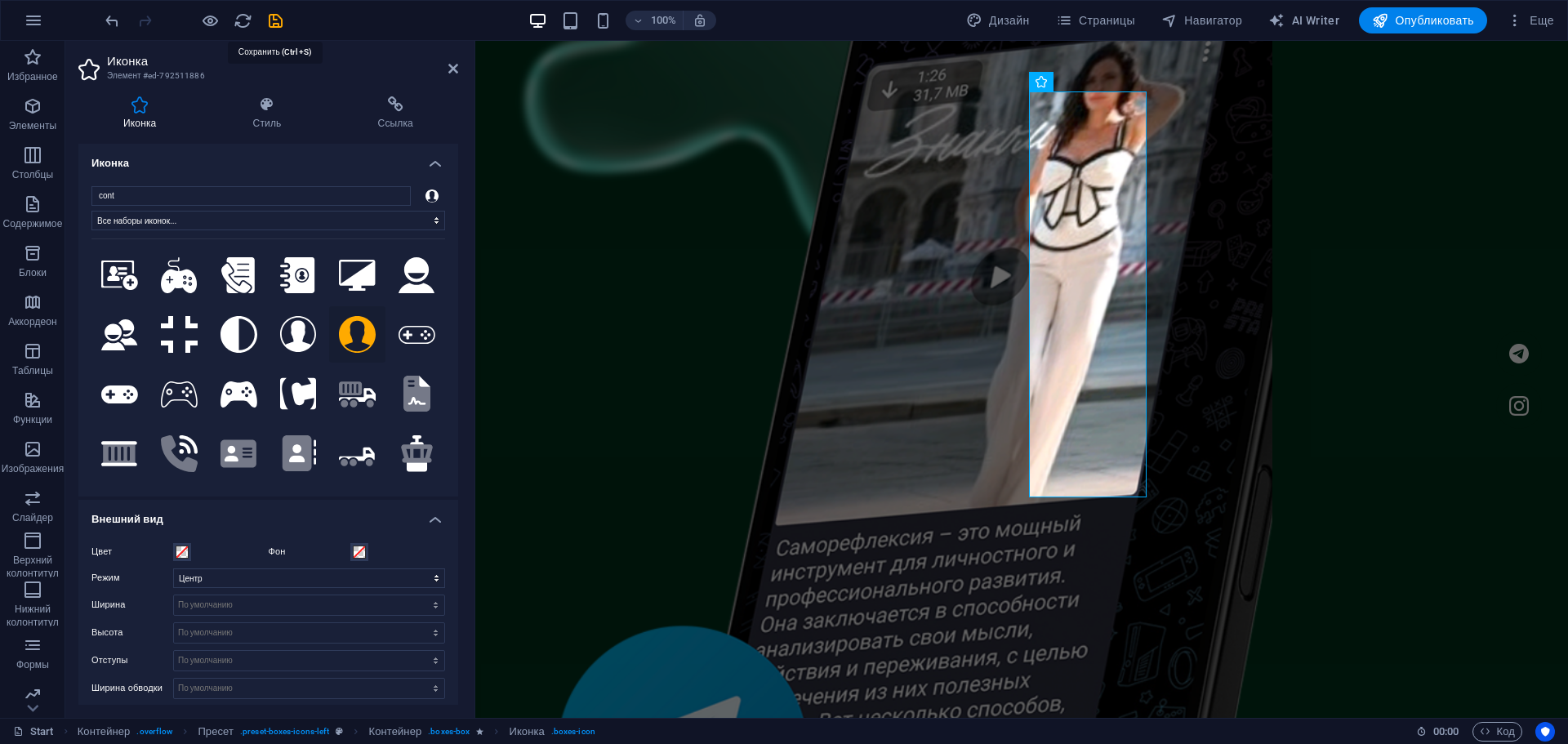 click at bounding box center [275, 20] 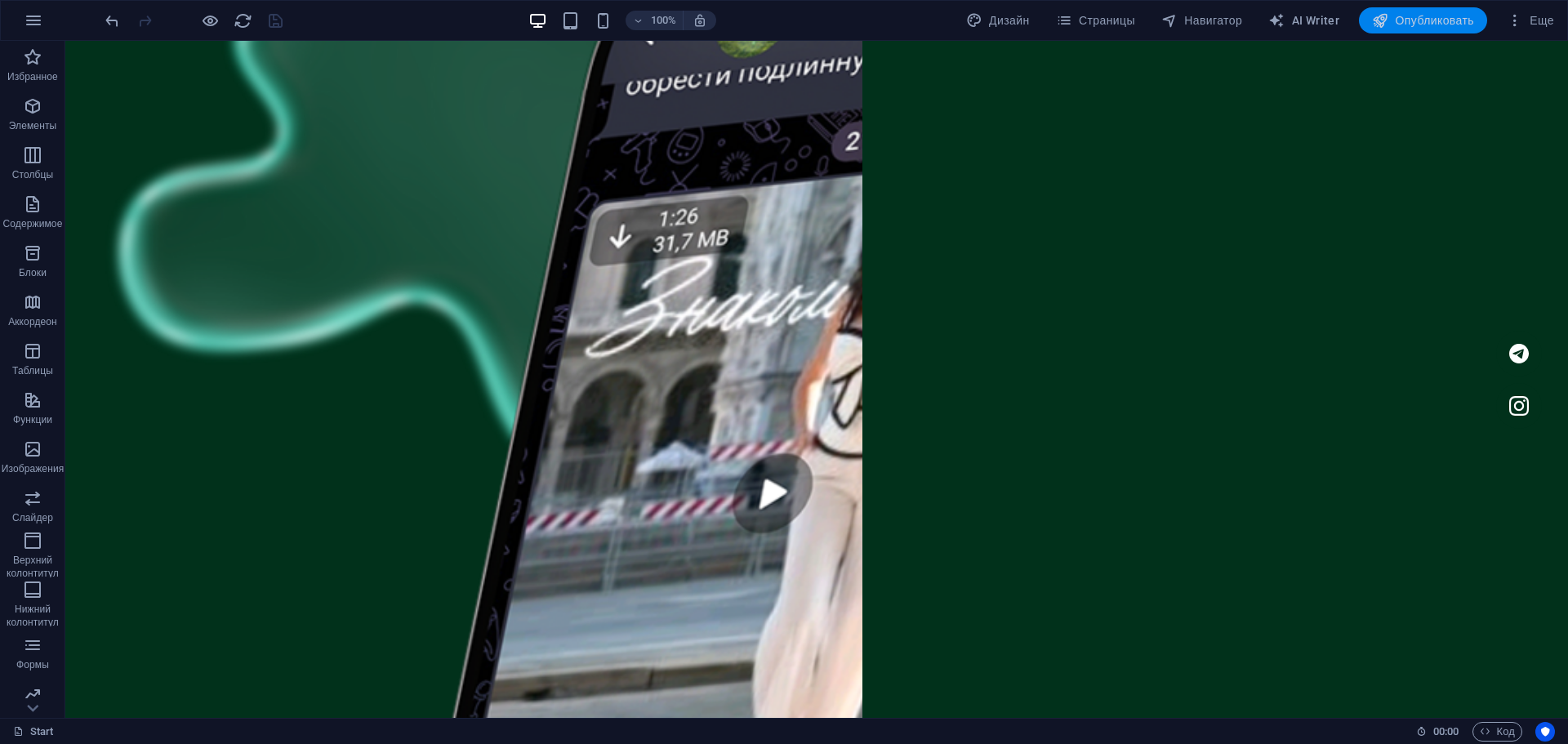 click on "Опубликовать" at bounding box center (1423, 20) 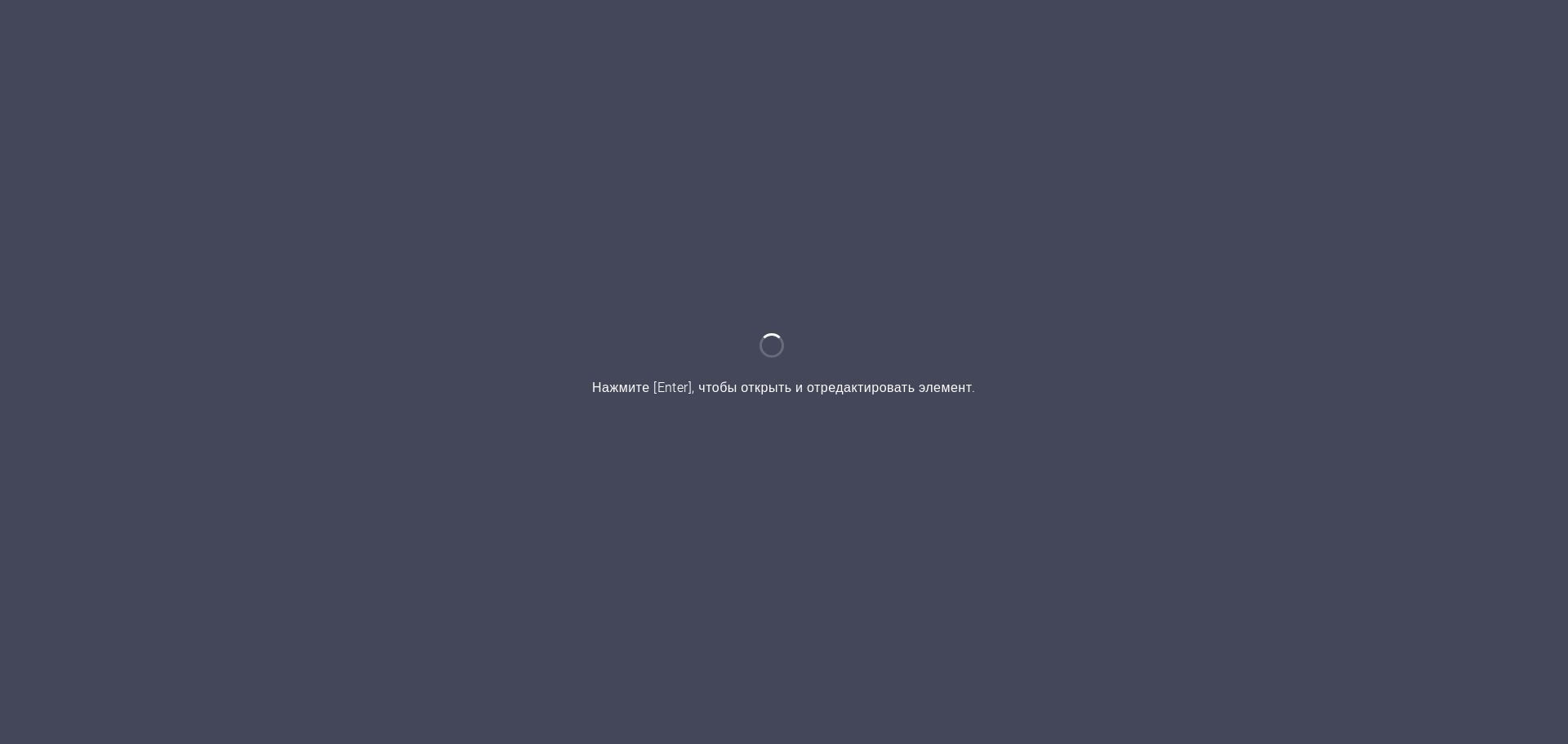 scroll, scrollTop: 0, scrollLeft: 0, axis: both 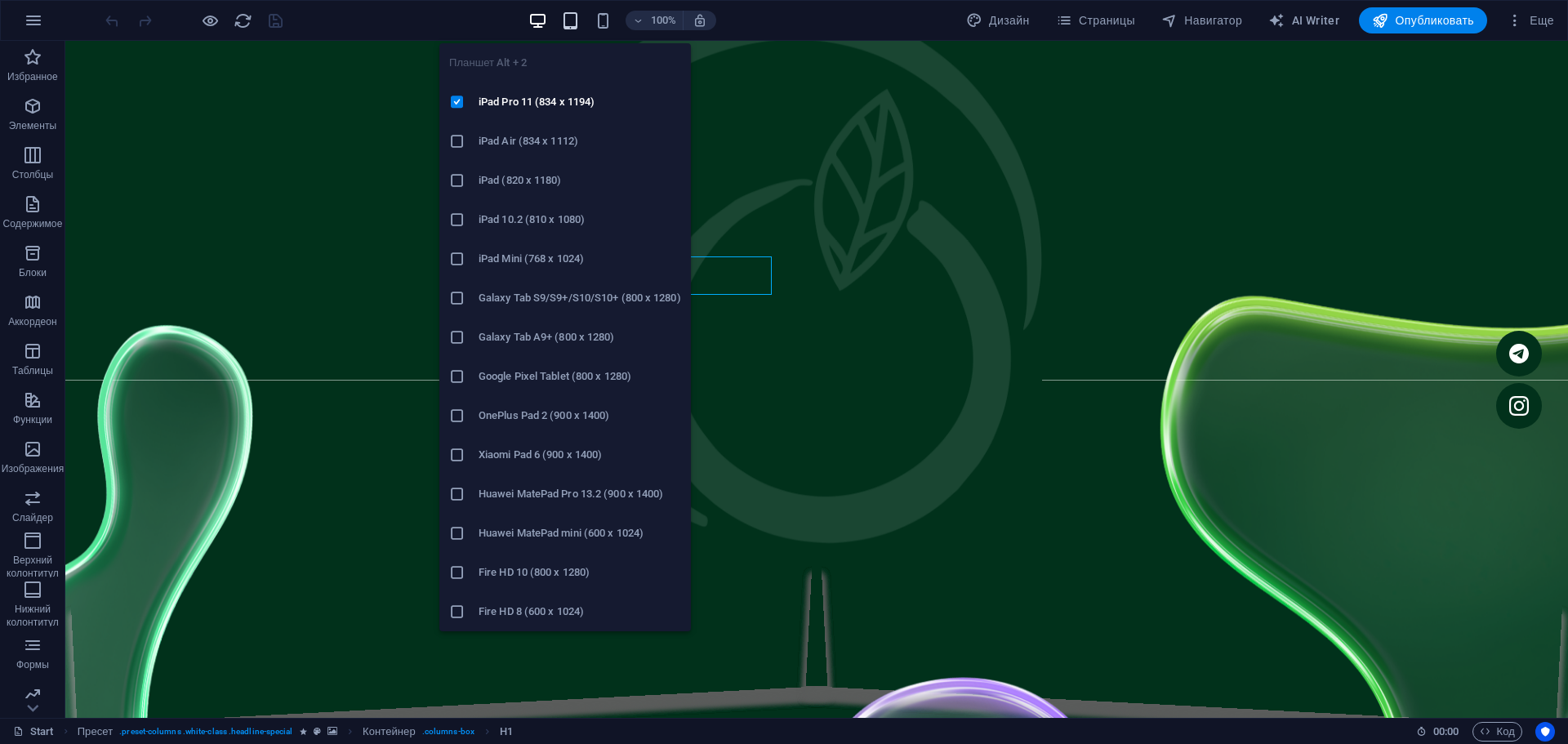 click at bounding box center [570, 20] 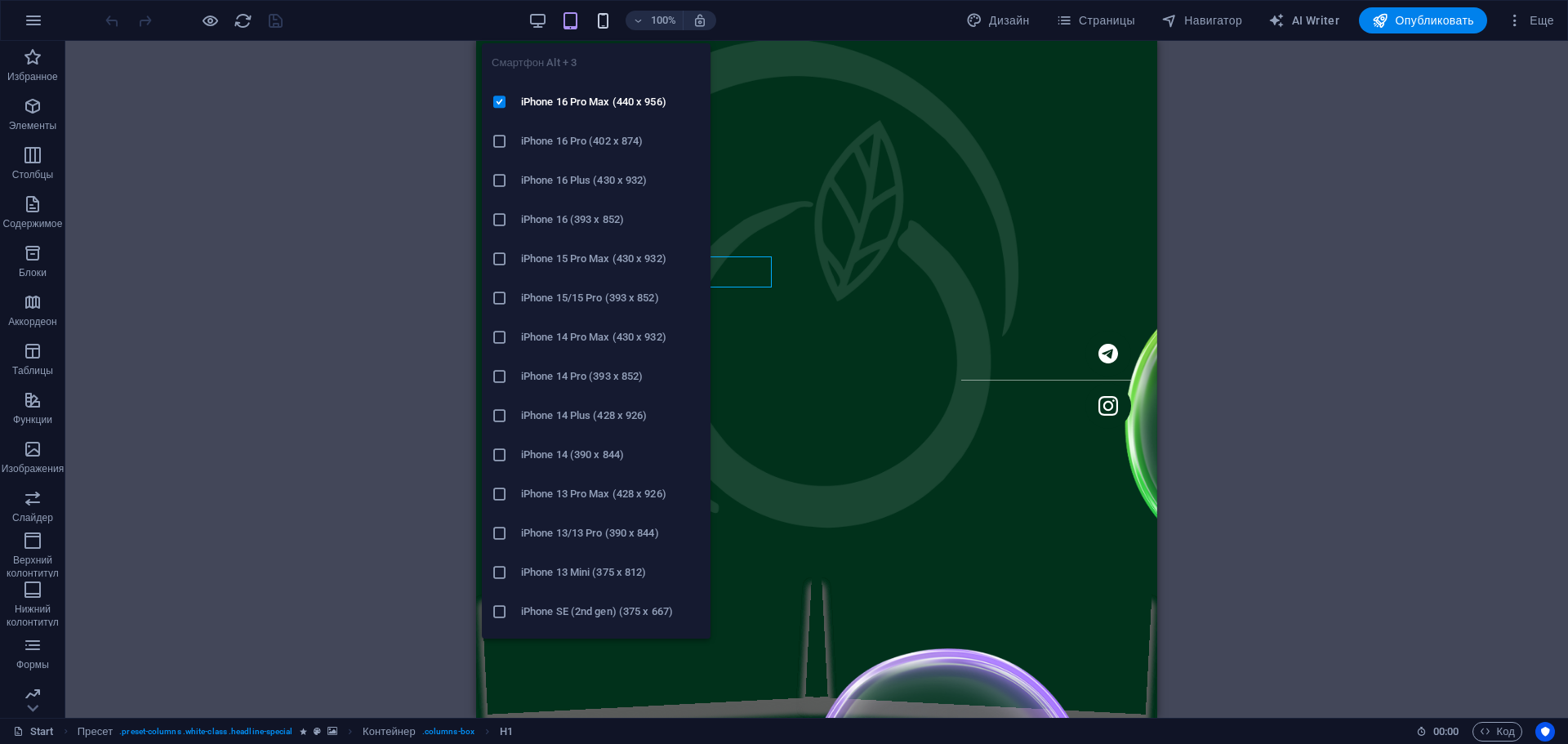 click at bounding box center [603, 20] 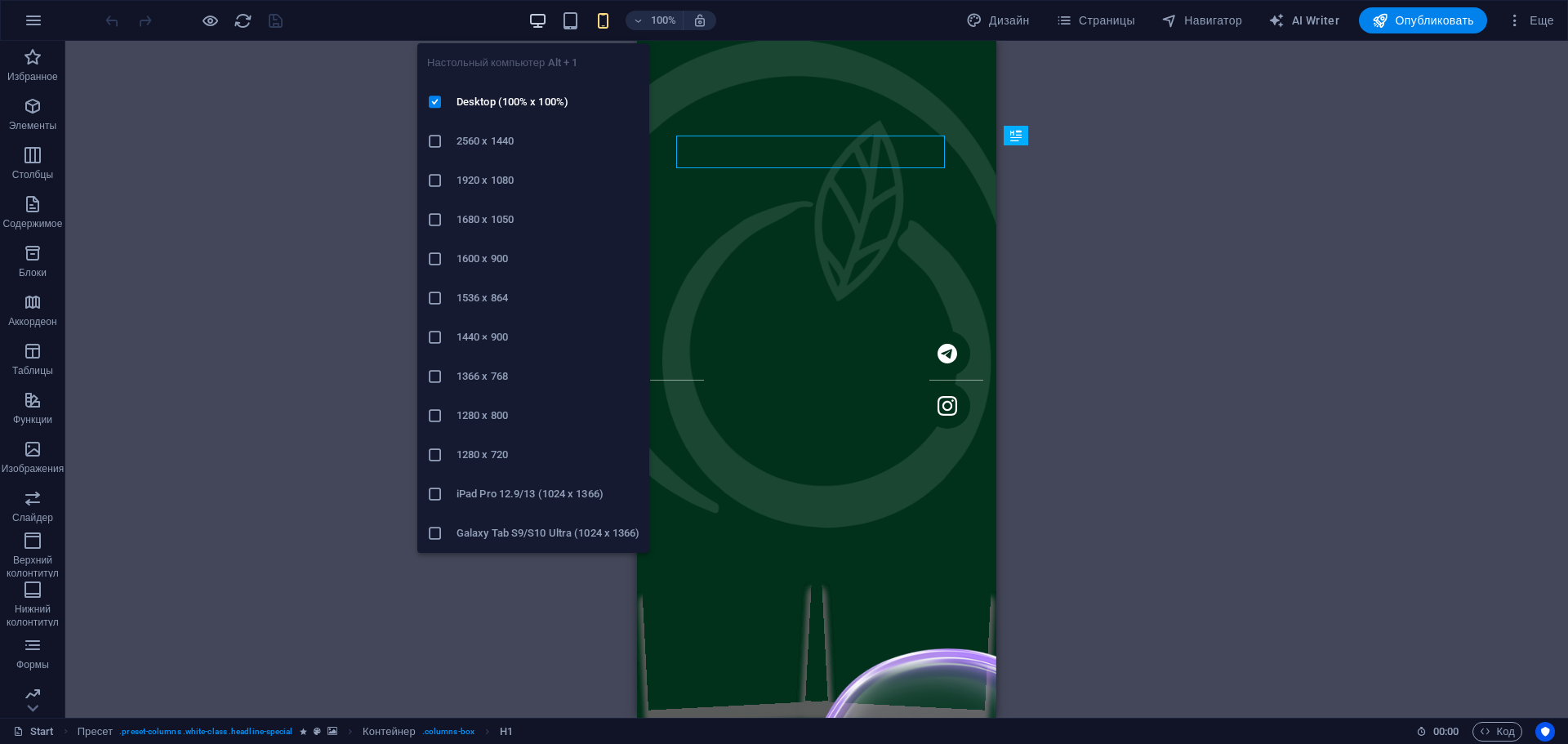 click at bounding box center (537, 20) 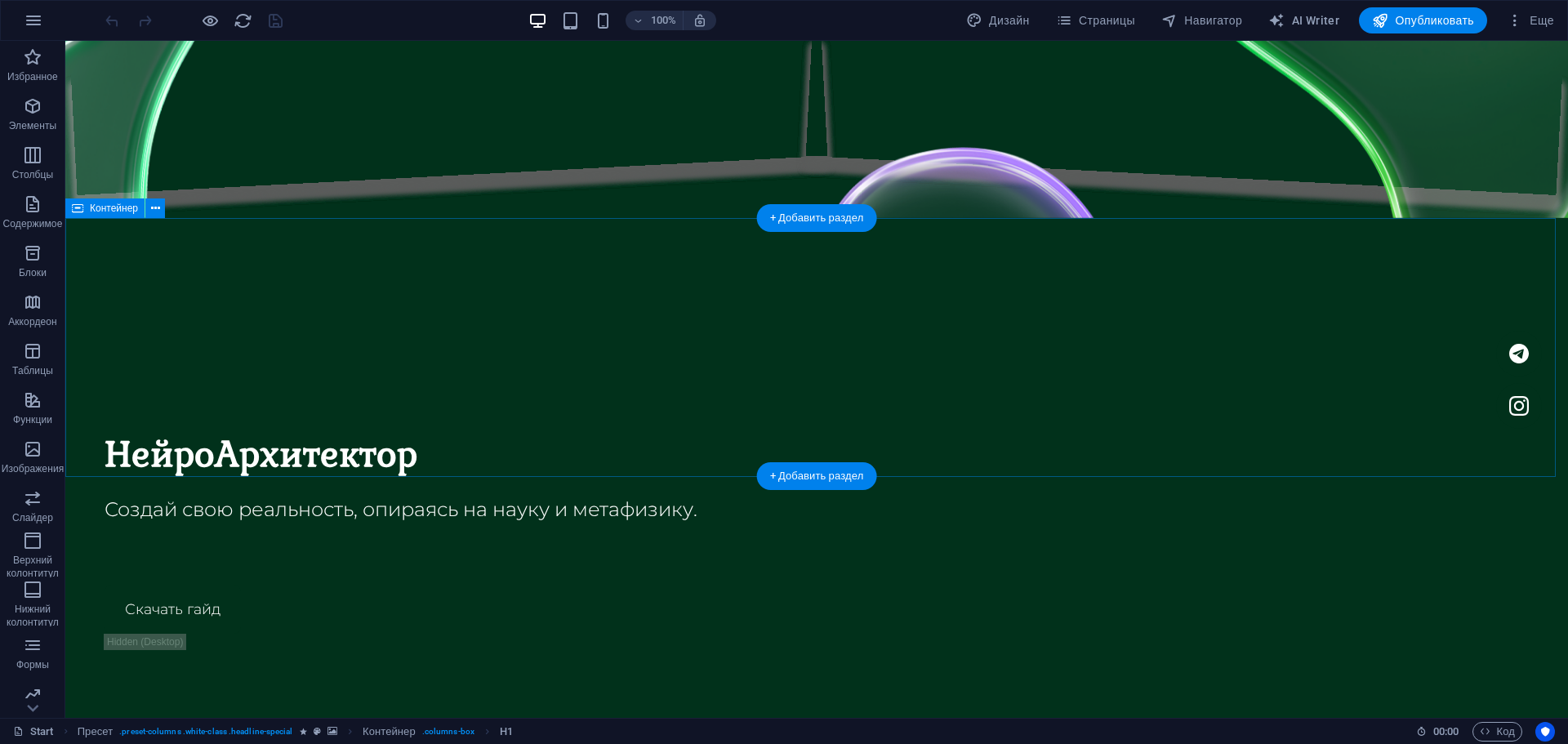 scroll, scrollTop: 572, scrollLeft: 0, axis: vertical 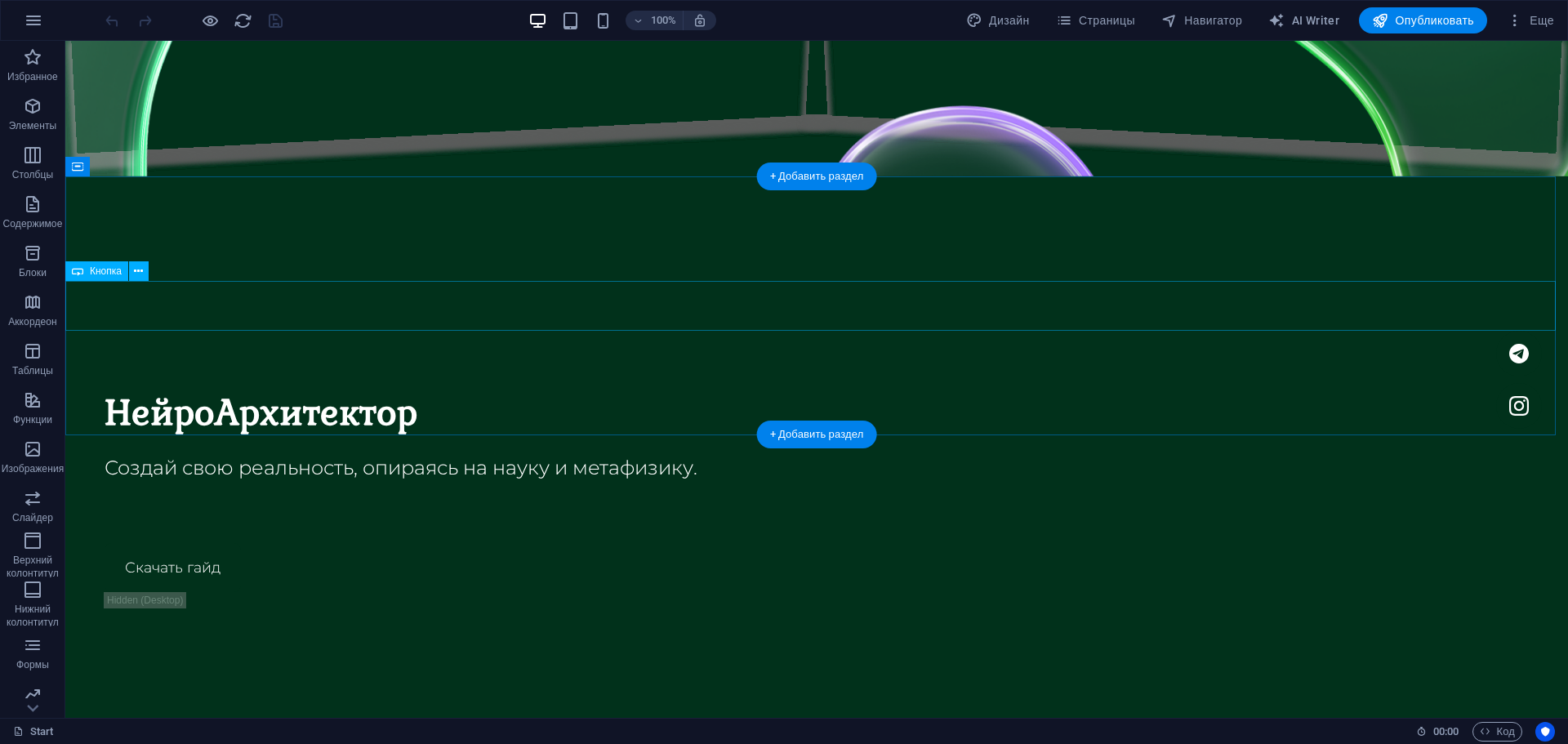 click on "Подпишись" at bounding box center [817, 3021] 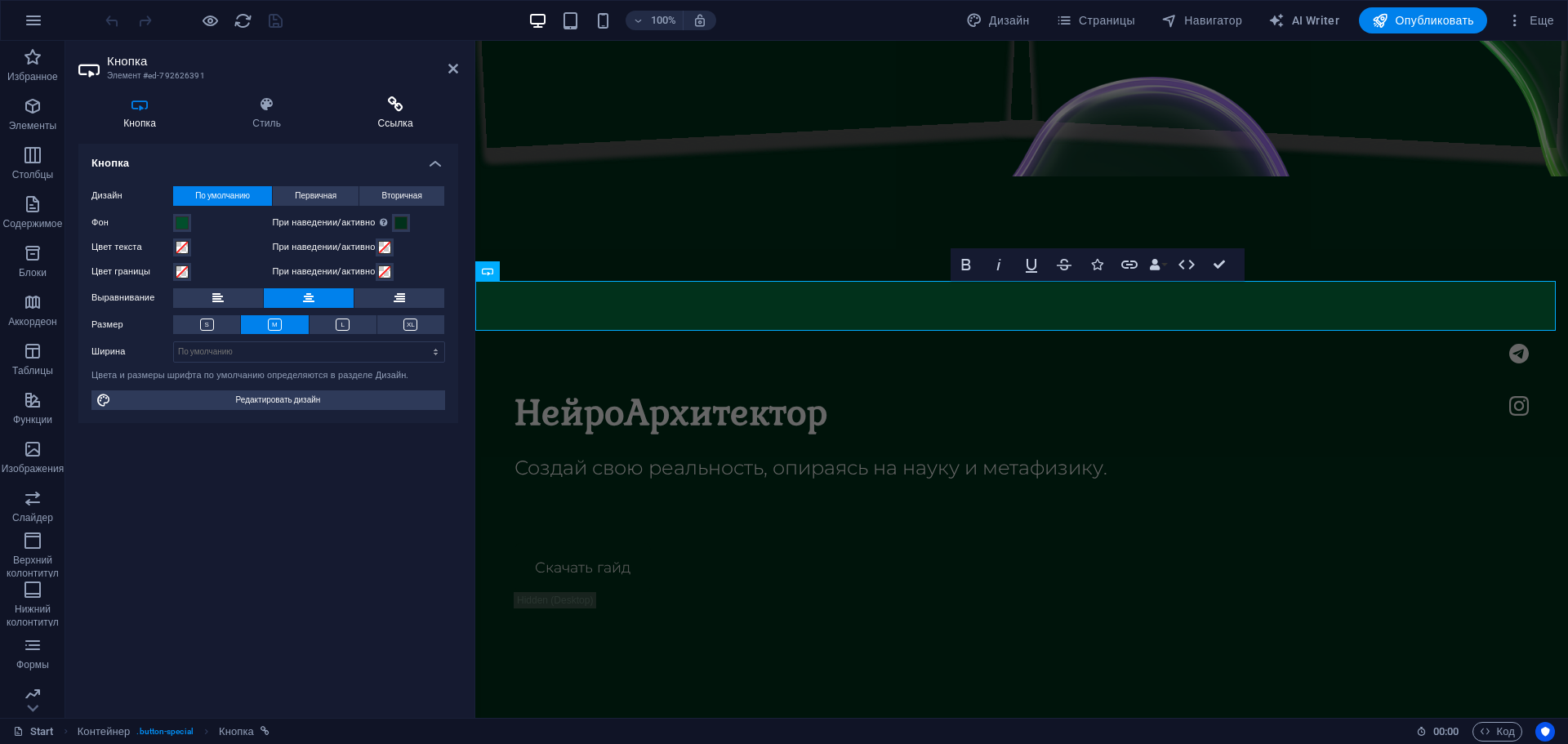 click at bounding box center (395, 105) 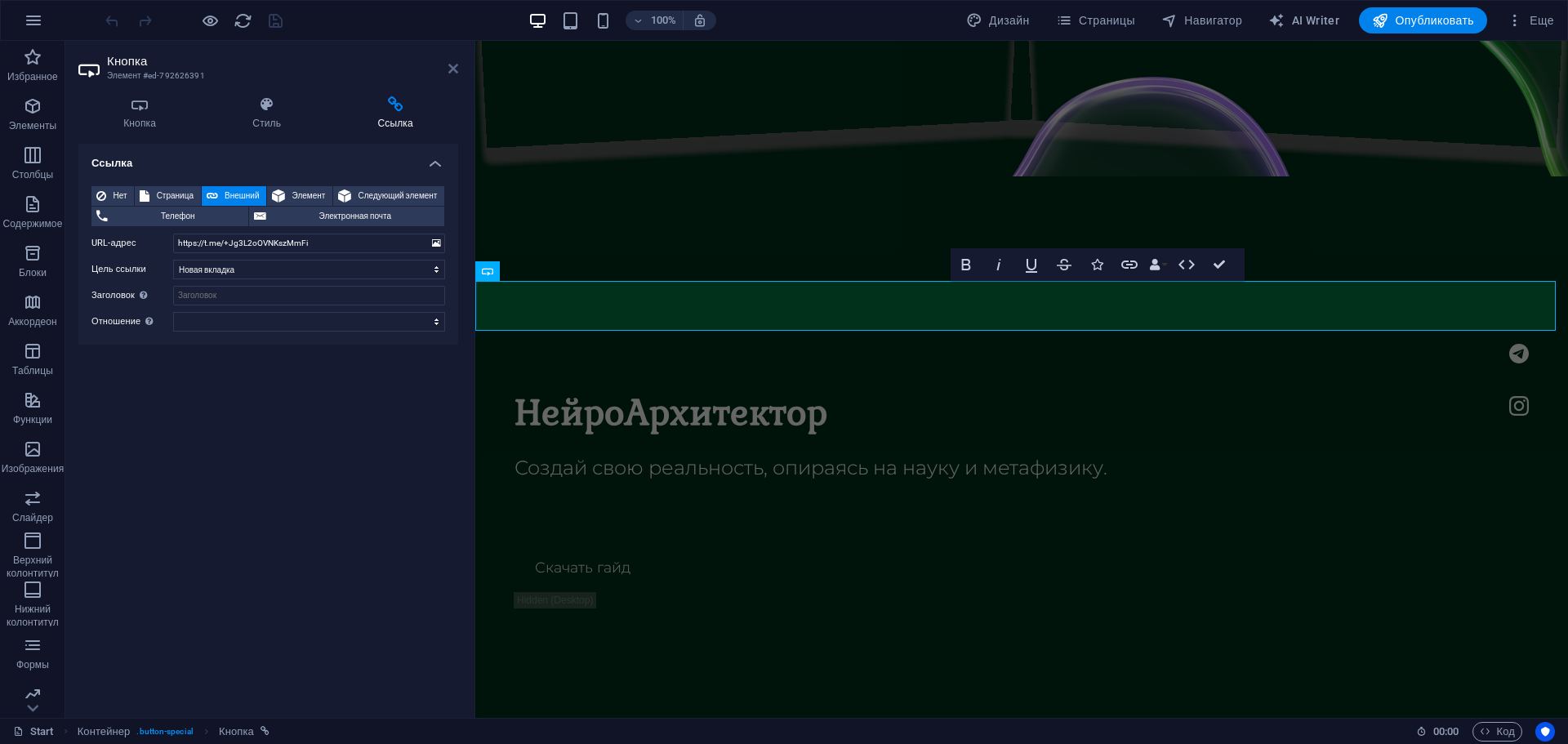 click at bounding box center (453, 69) 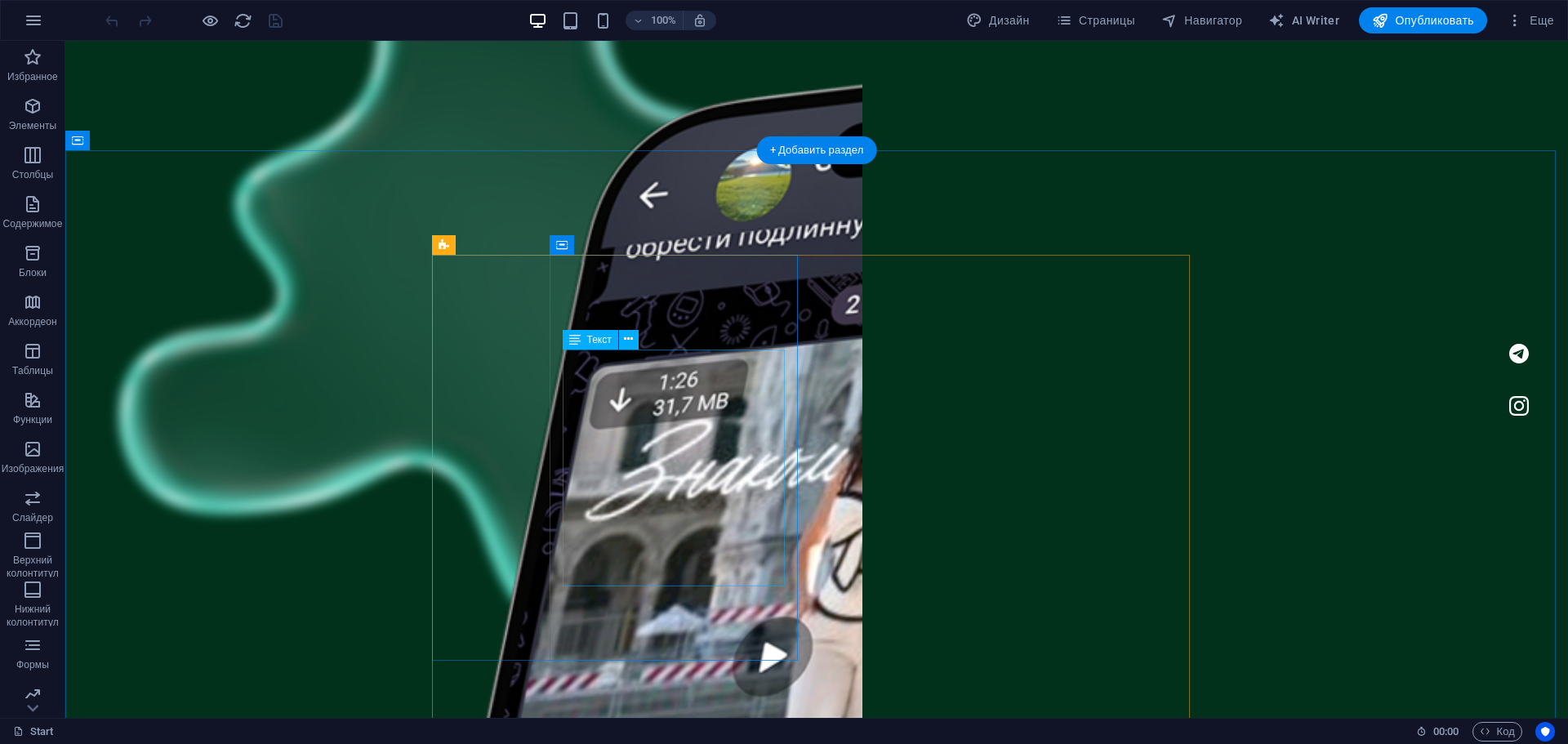 scroll, scrollTop: 1552, scrollLeft: 0, axis: vertical 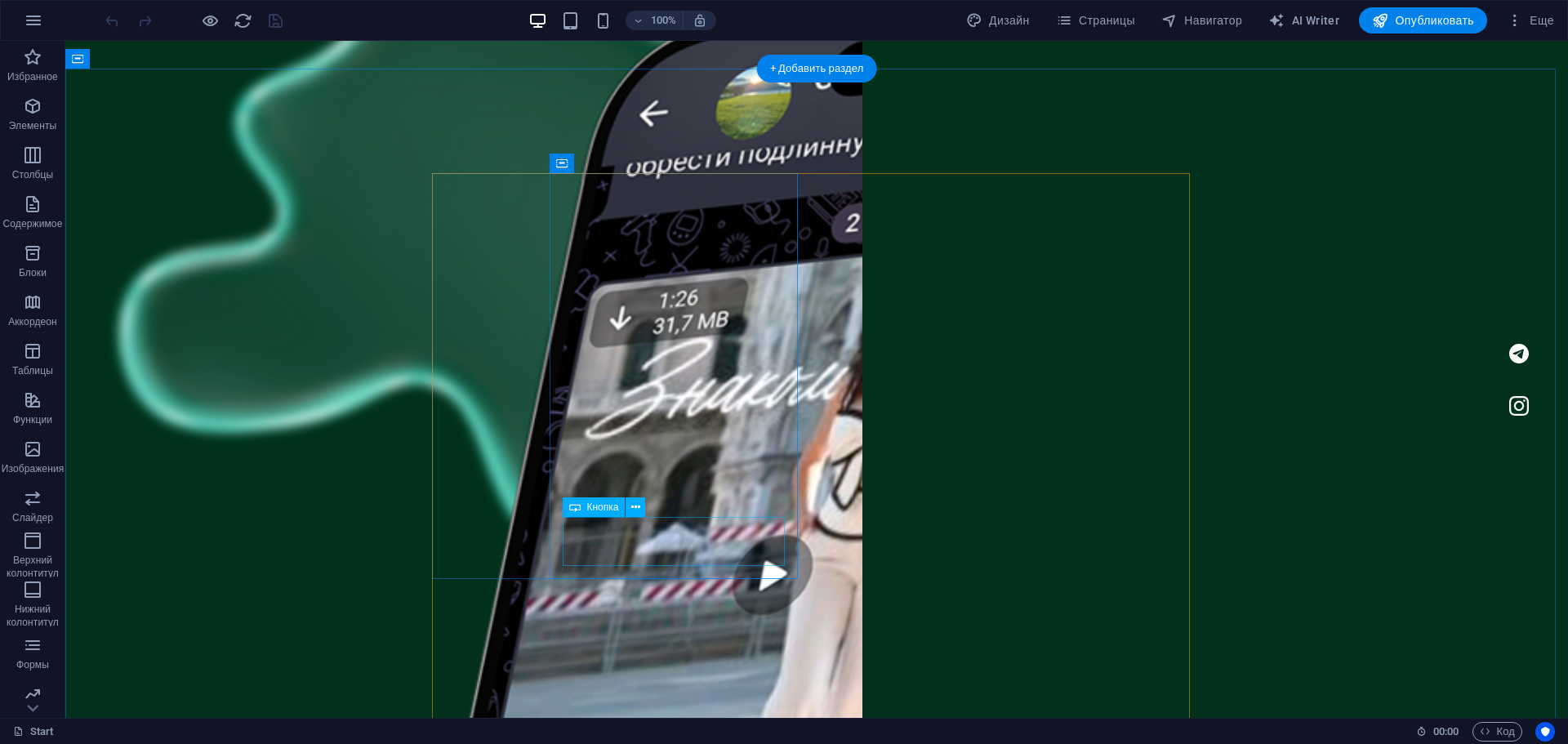 click on "Скачать" at bounding box center [621, 3899] 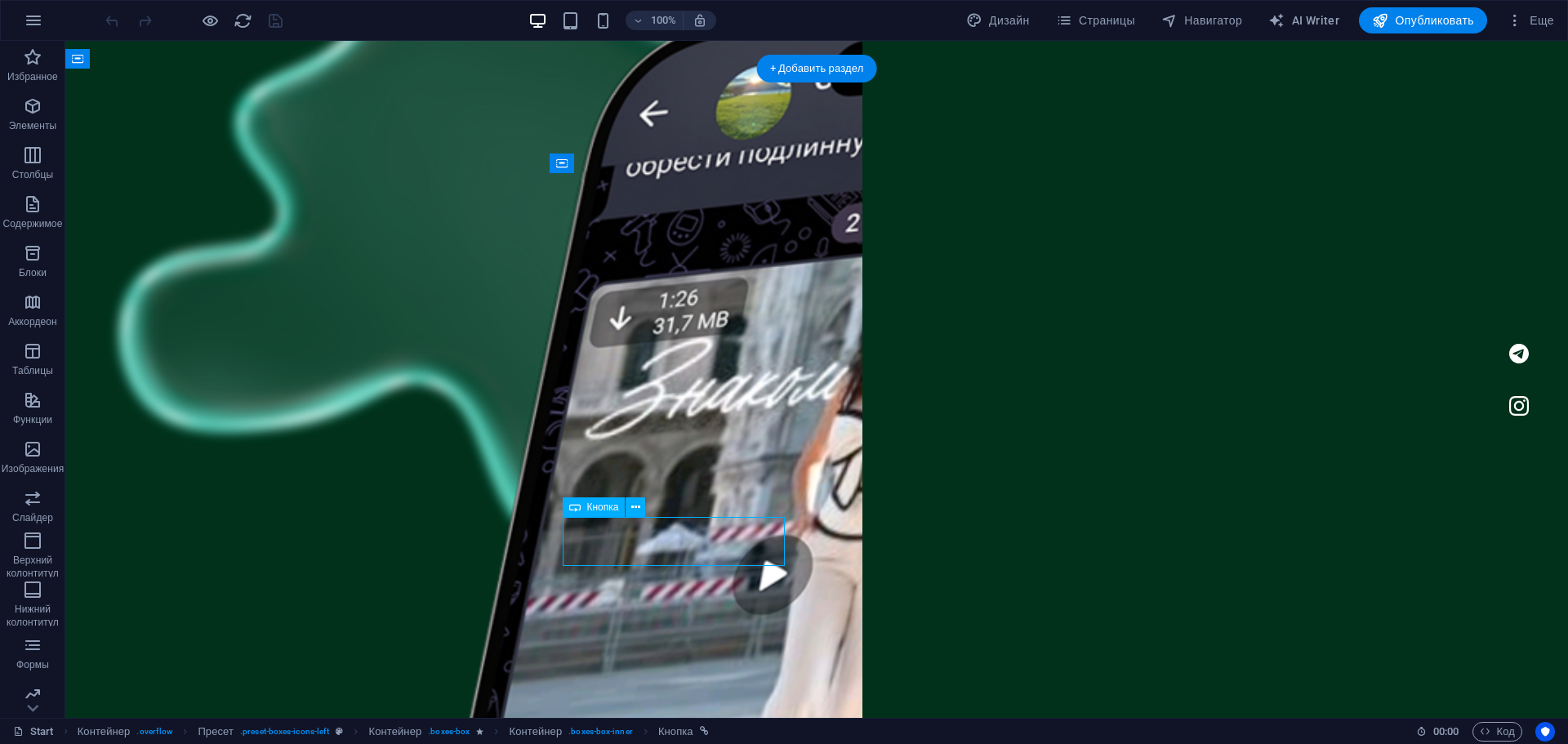 click on "Скачать" at bounding box center [621, 3899] 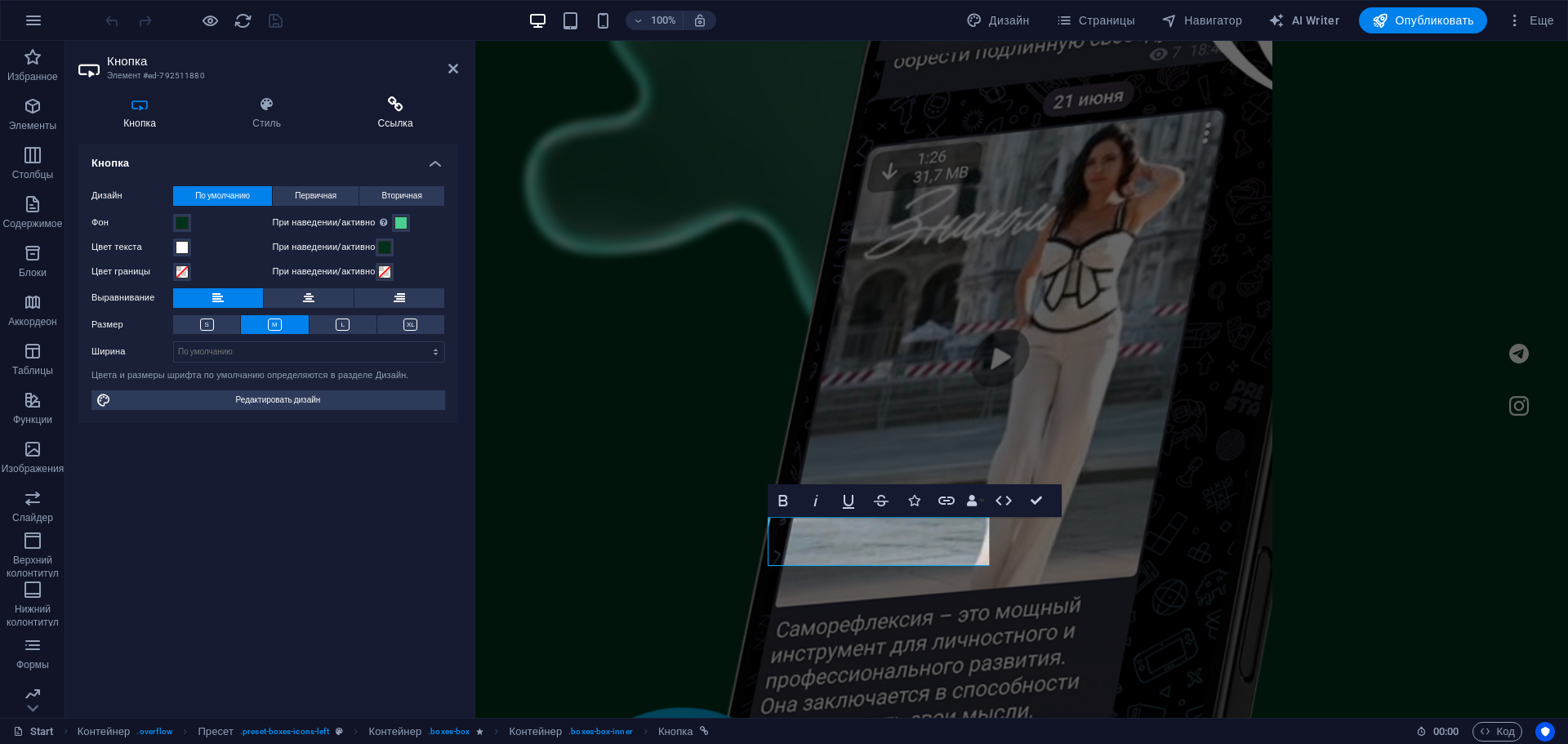 click on "Ссылка" at bounding box center [395, 114] 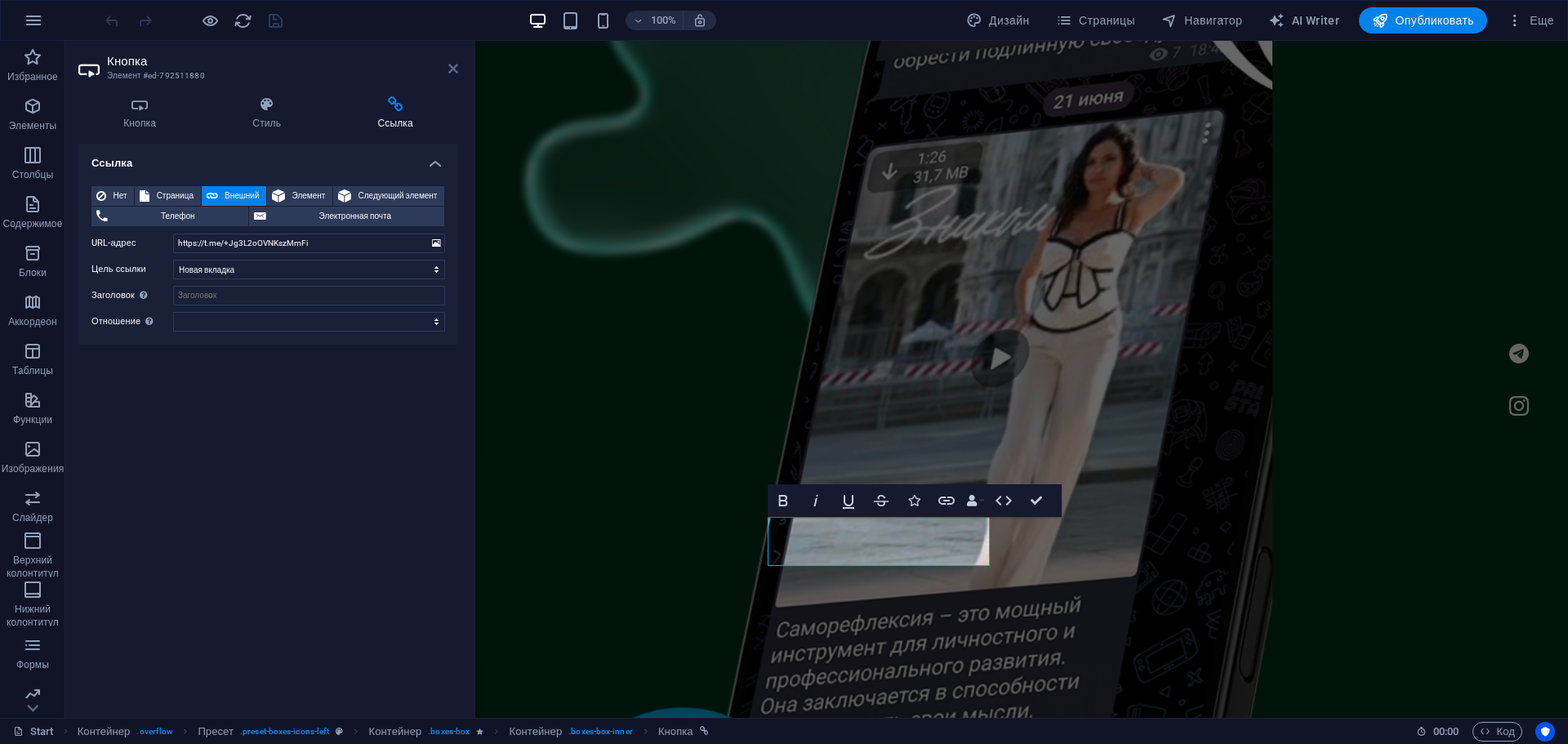 click at bounding box center [453, 69] 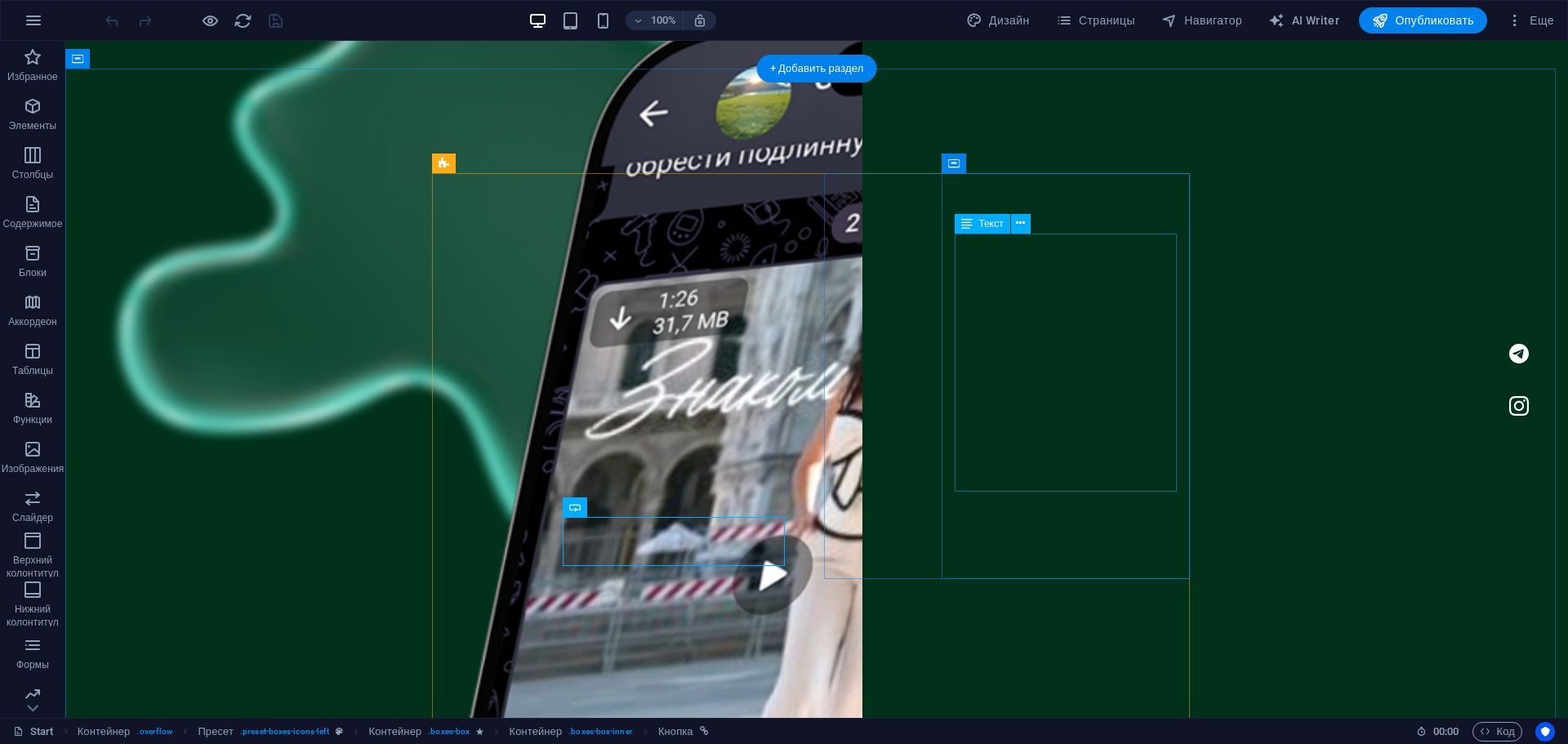 click on "это текст-"рыба", часто используемый в печати и вэб-дизайне. Lorem Ipsum является стандартной "рыбой" для текстов на латинице с начала XVI века. В то время некий безымянный печатник создал большую коллекцию размеров и форм шрифтов, используя Lorem Ipsum для распечатки образцов." at bounding box center (621, 4214) 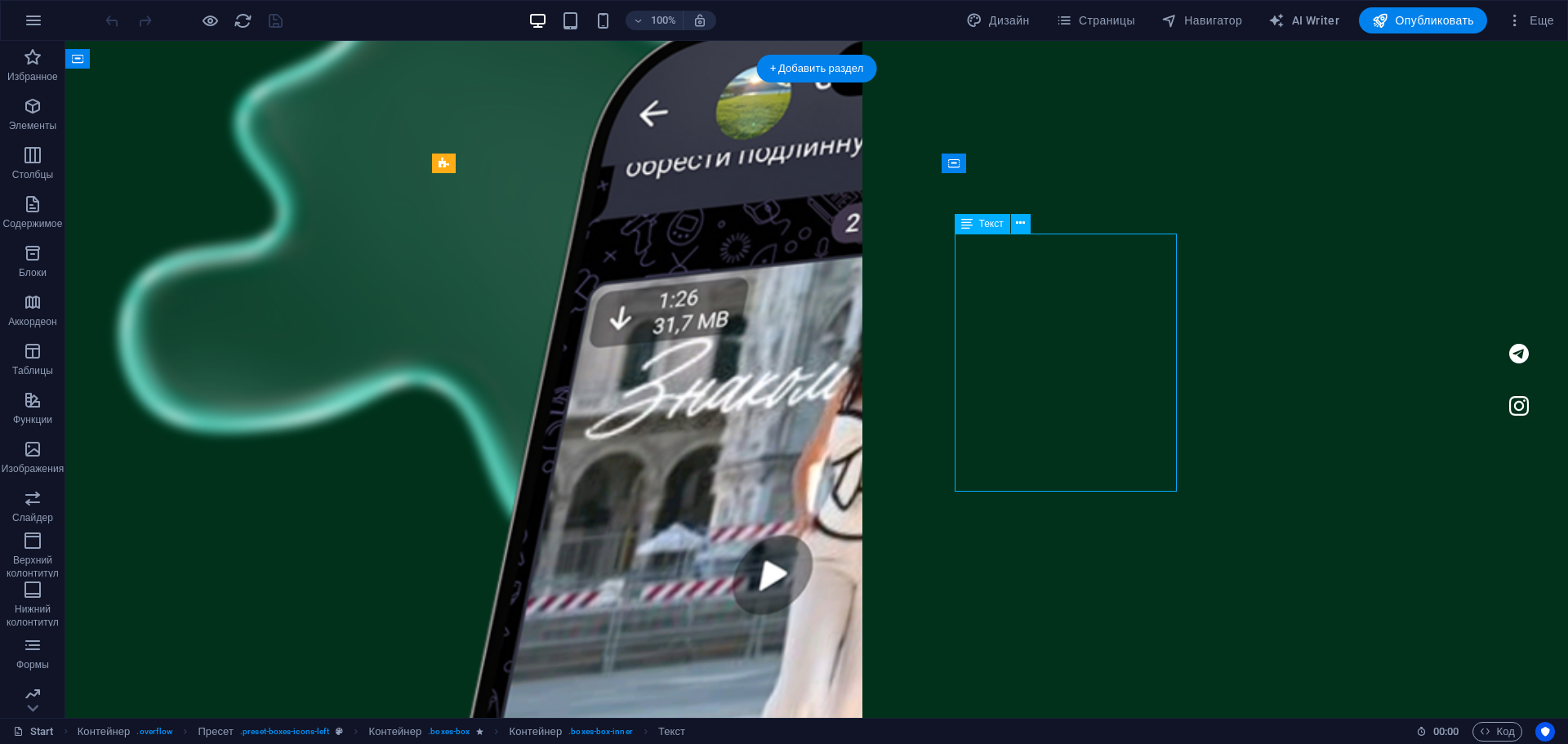 click on "это текст-"рыба", часто используемый в печати и вэб-дизайне. Lorem Ipsum является стандартной "рыбой" для текстов на латинице с начала XVI века. В то время некий безымянный печатник создал большую коллекцию размеров и форм шрифтов, используя Lorem Ipsum для распечатки образцов." at bounding box center (621, 4214) 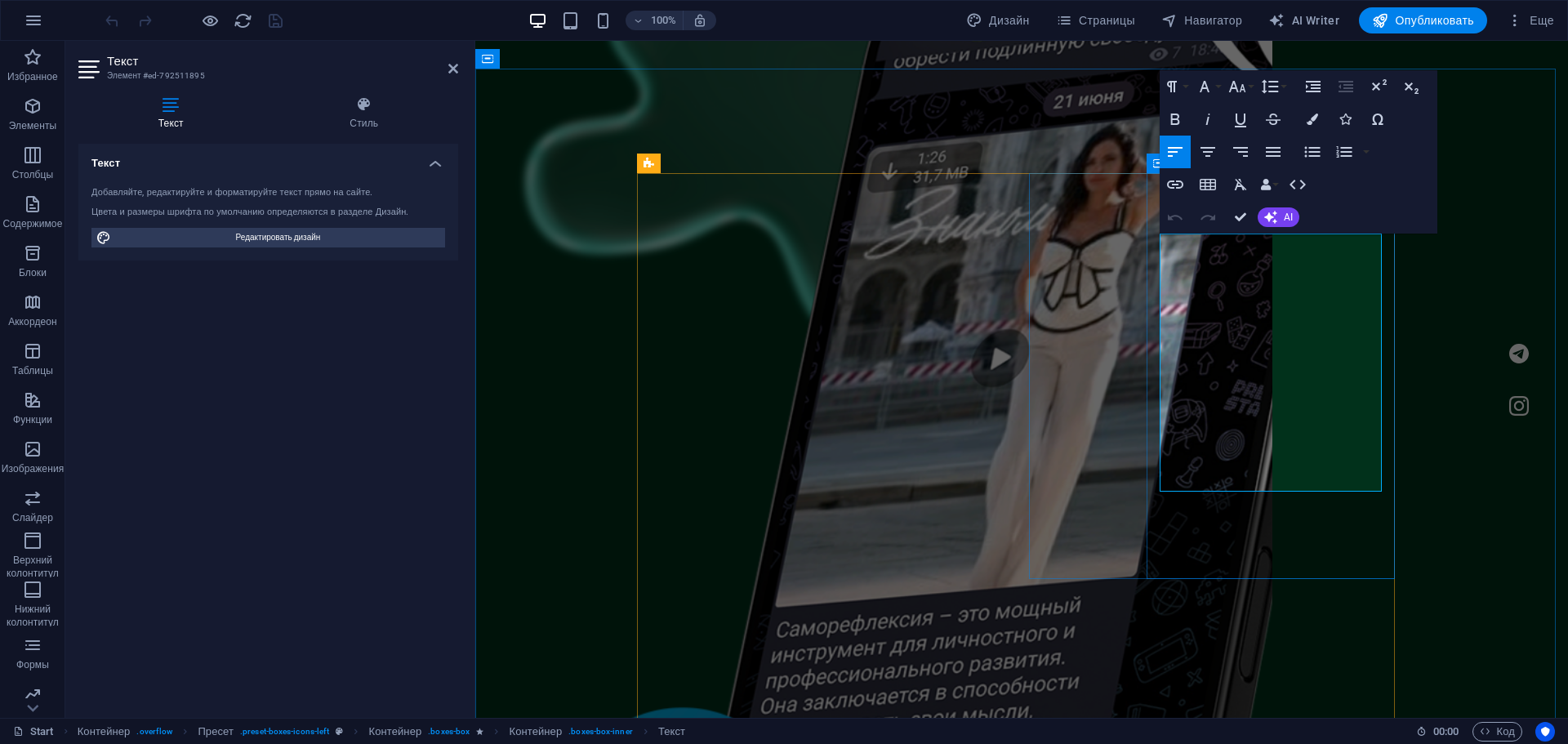drag, startPoint x: 1245, startPoint y: 472, endPoint x: 1180, endPoint y: 255, distance: 226.52594 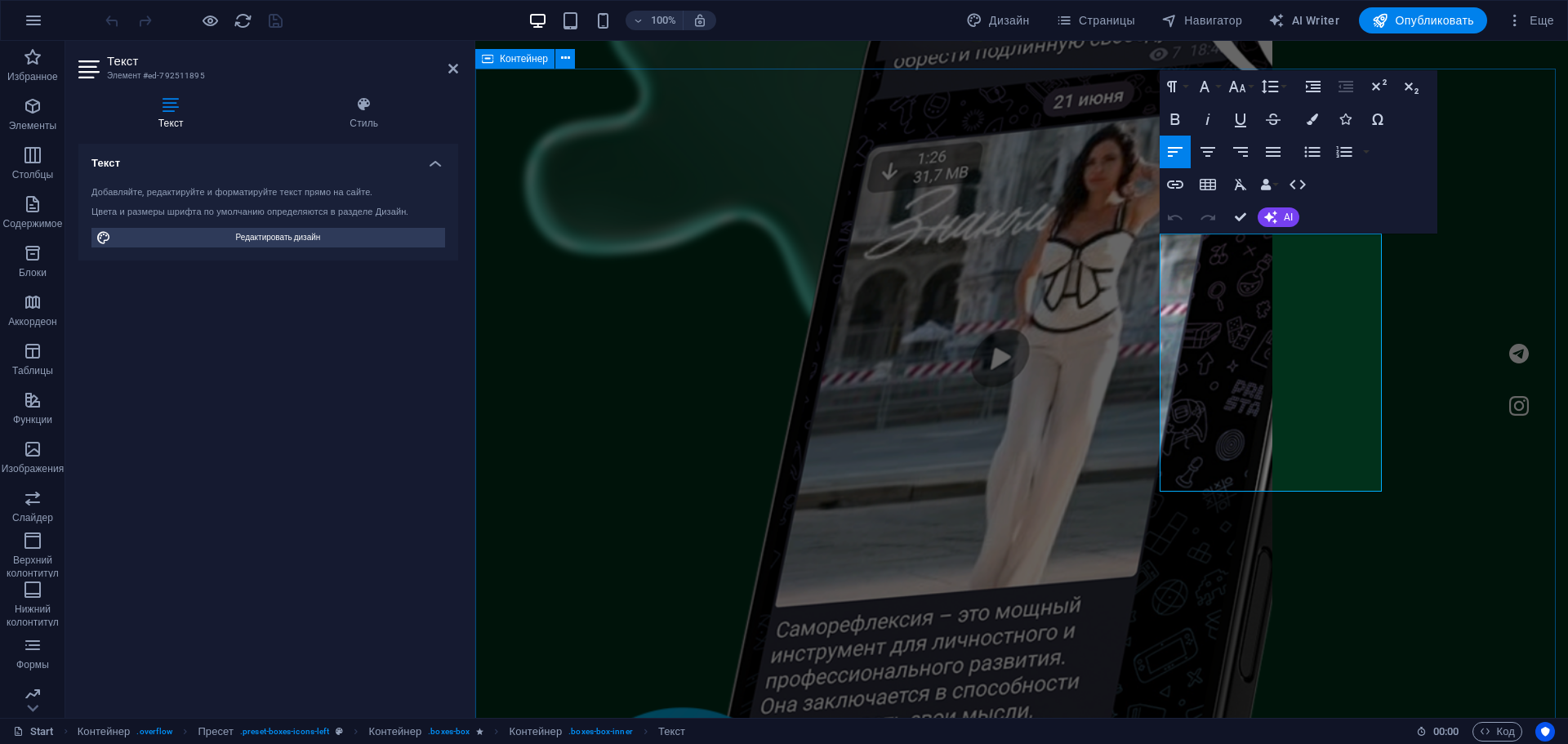 click on "Гайд по саморефлексии САМОРЕФЛЕКСИЯ - это мощный инструмент для личностного и профессионального развития. Она заключается в способности анализировать свои мысли, действия и переживания, с целью извлечения из них полезных уроков. Скачать Гайд №2 это текст-"рыба", часто используемый в печати и вэб-дизайне. Lorem Ipsum является стандартной "рыбой" для текстов на латинице с начала XVI века. В то время некий безымянный печатник создал большую коллекцию размеров и форм шрифтов, используя Lorem Ipsum для распечатки образцов.  Скачать Гайд №3 Скачать Гайд №4 Скачать Гайд №5" at bounding box center (1022, 4065) 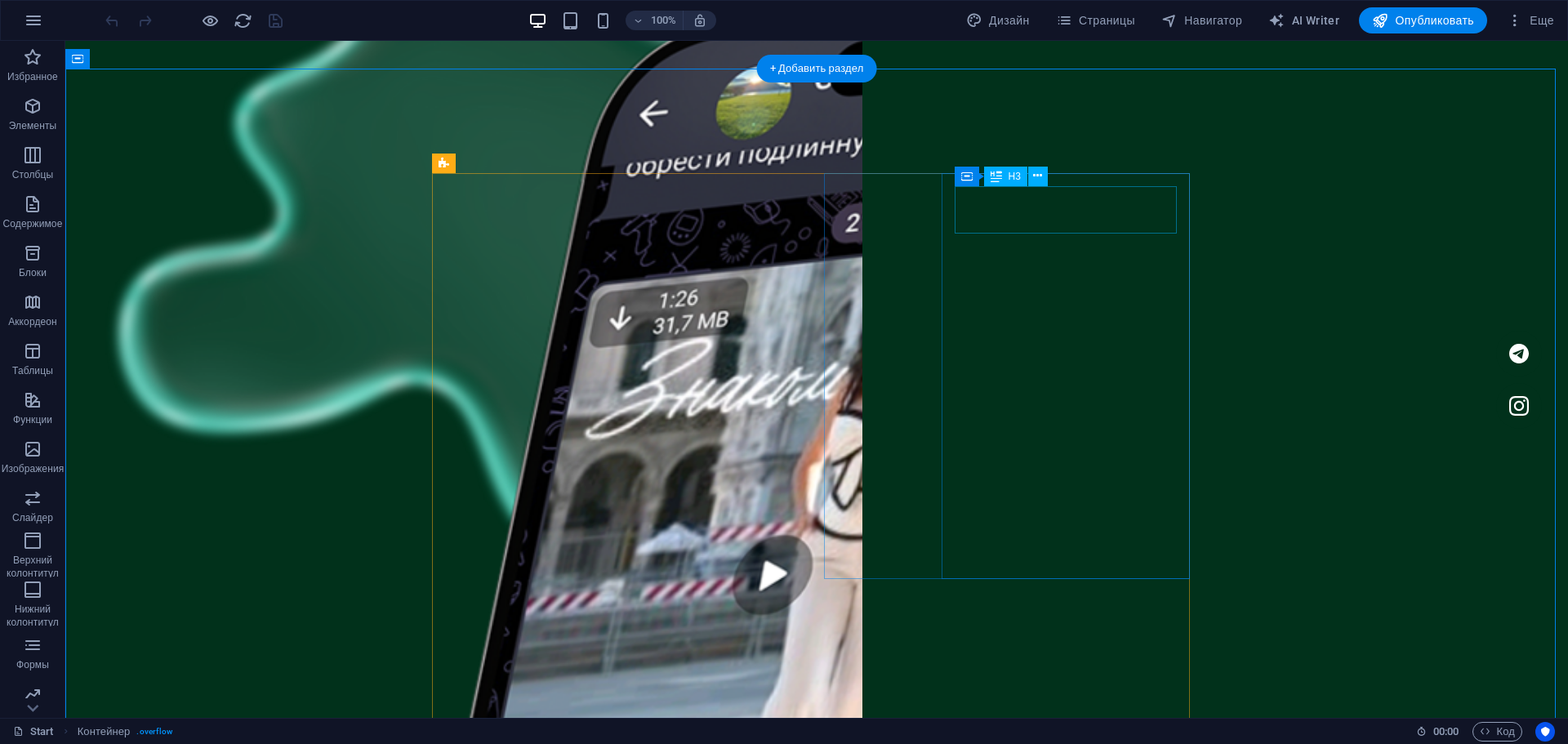 click on "Гайд №2" at bounding box center (621, 4105) 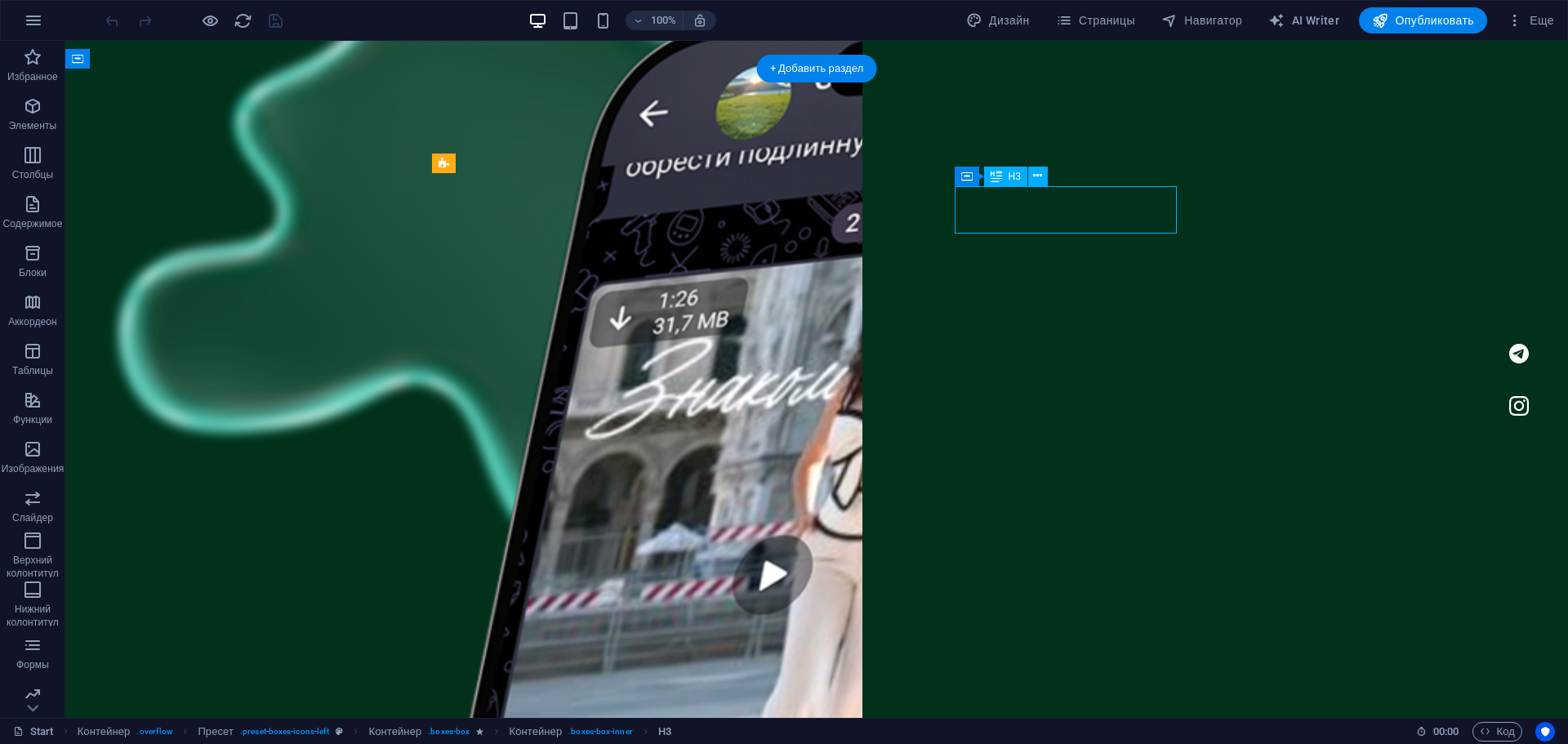 click on "Гайд №2" at bounding box center [621, 4105] 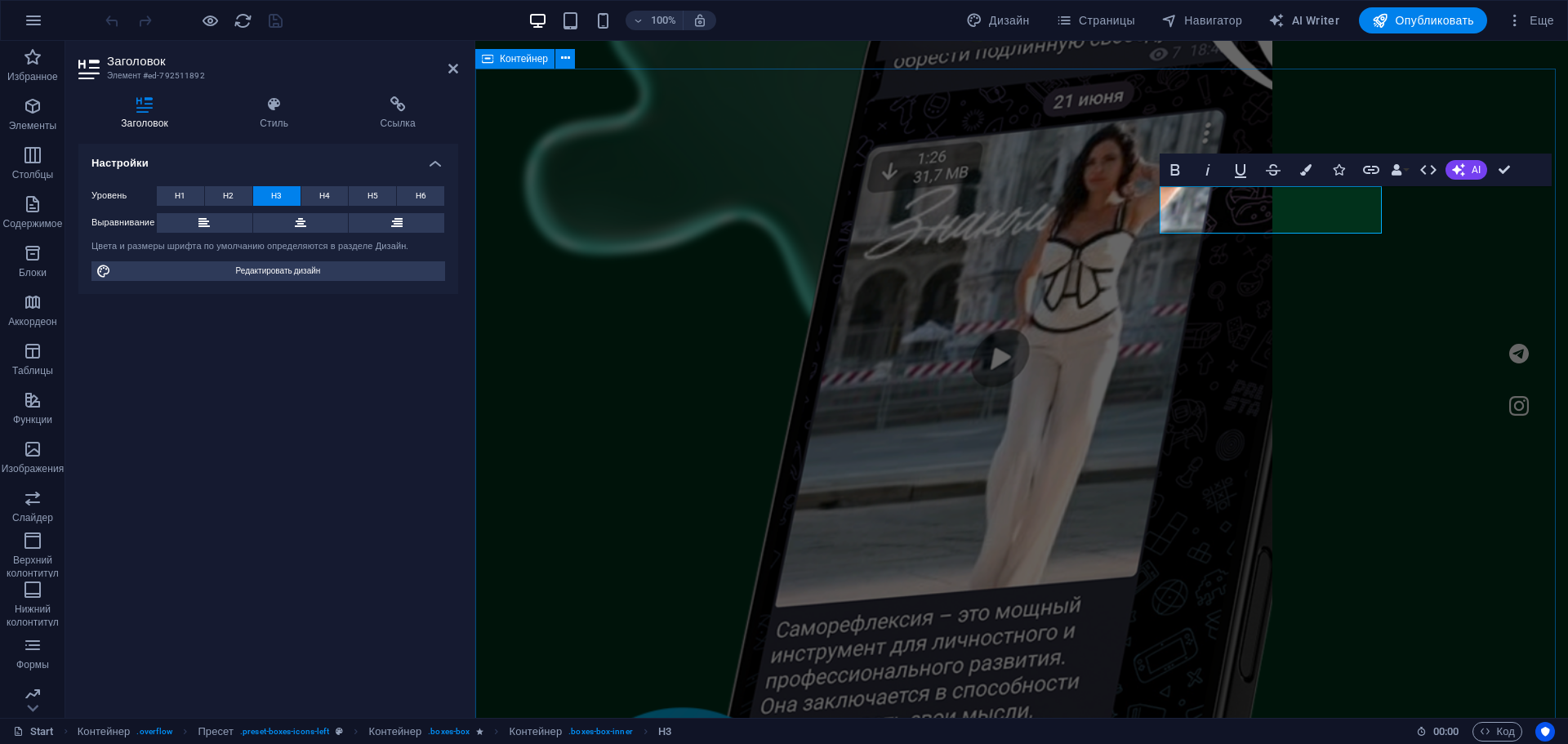 click on "Гайд по саморефлексии САМОРЕФЛЕКСИЯ - это мощный инструмент для личностного и профессионального развития. Она заключается в способности анализировать свои мысли, действия и переживания, с целью извлечения из них полезных уроков. Скачать Гайд №2 это текст-"рыба", часто используемый в печати и вэб-дизайне. Lorem Ipsum является стандартной "рыбой" для текстов на латинице с начала XVI века. В то время некий безымянный печатник создал большую коллекцию размеров и форм шрифтов, используя Lorem Ipsum для распечатки образцов.  Скачать Гайд №3 Скачать Гайд №4 Скачать Гайд №5" at bounding box center (1022, 4065) 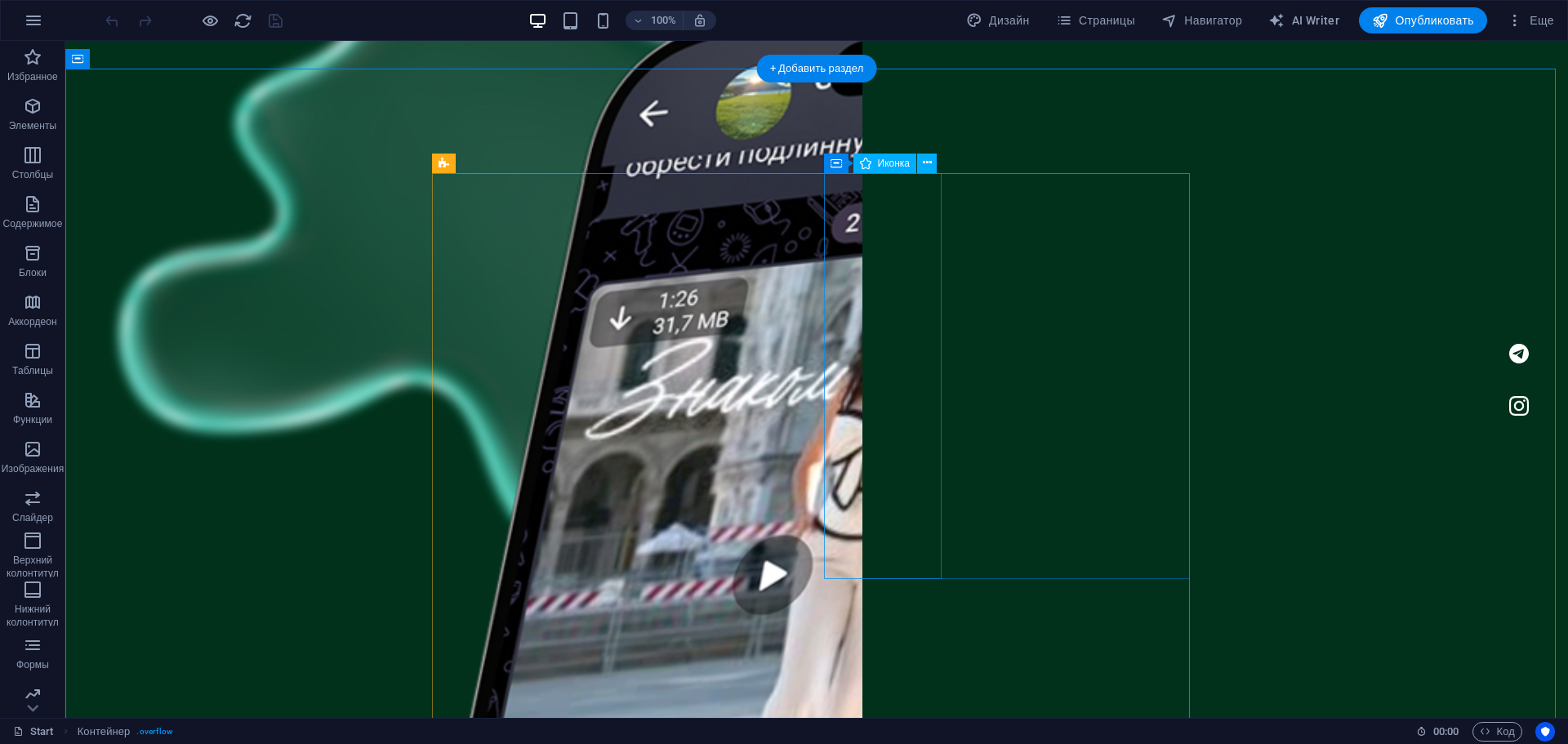 click at bounding box center (621, 4009) 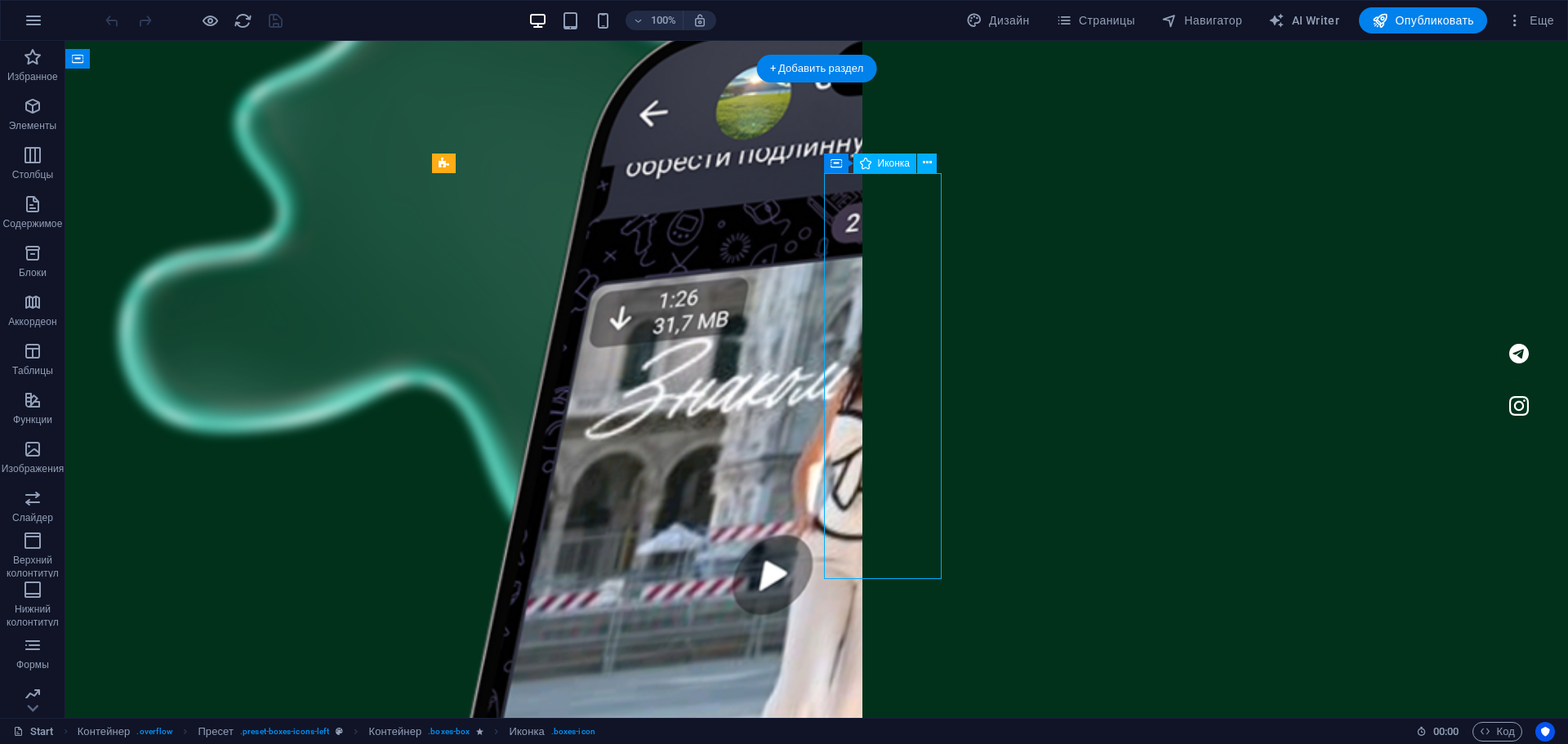 click at bounding box center (621, 4009) 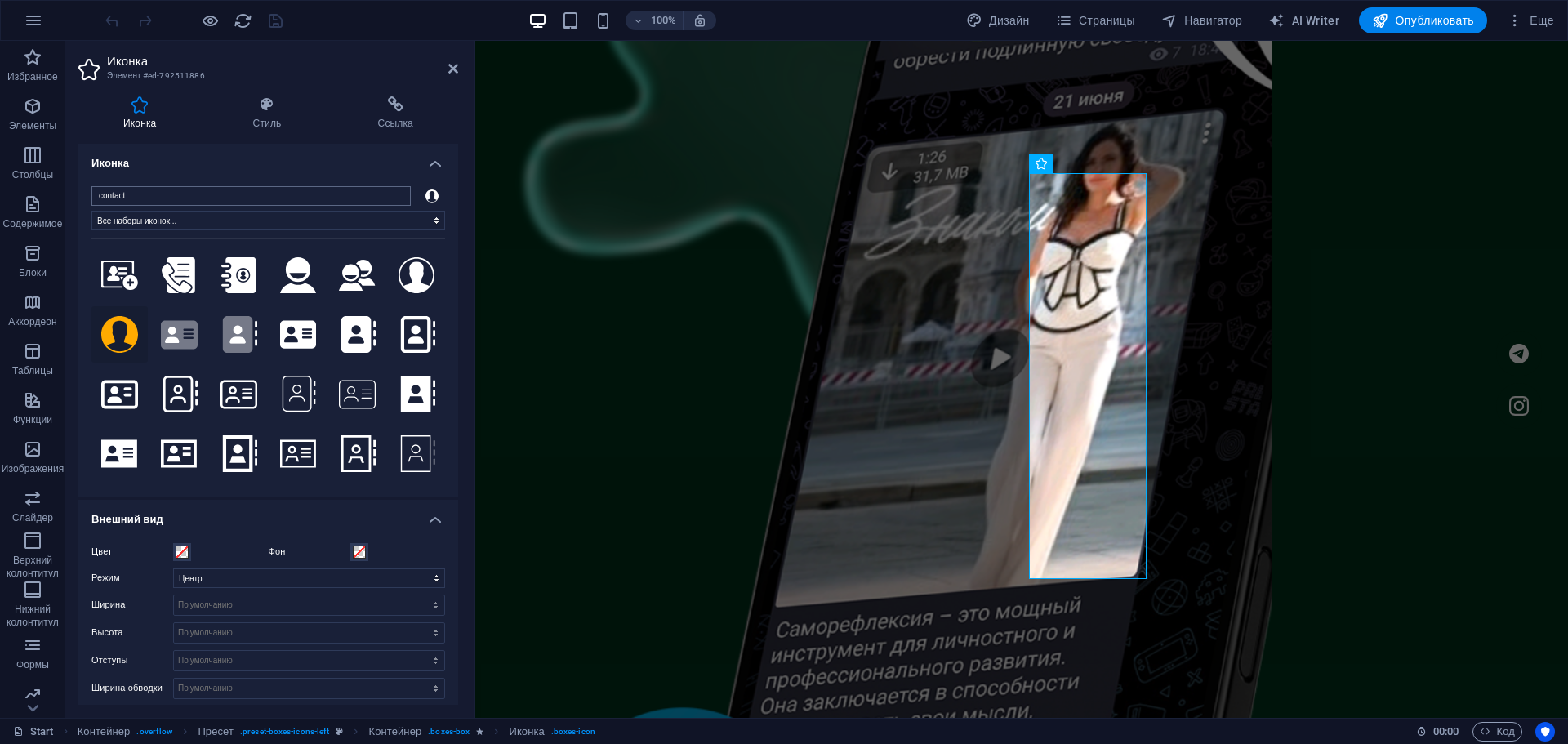 click on "contact" at bounding box center (251, 196) 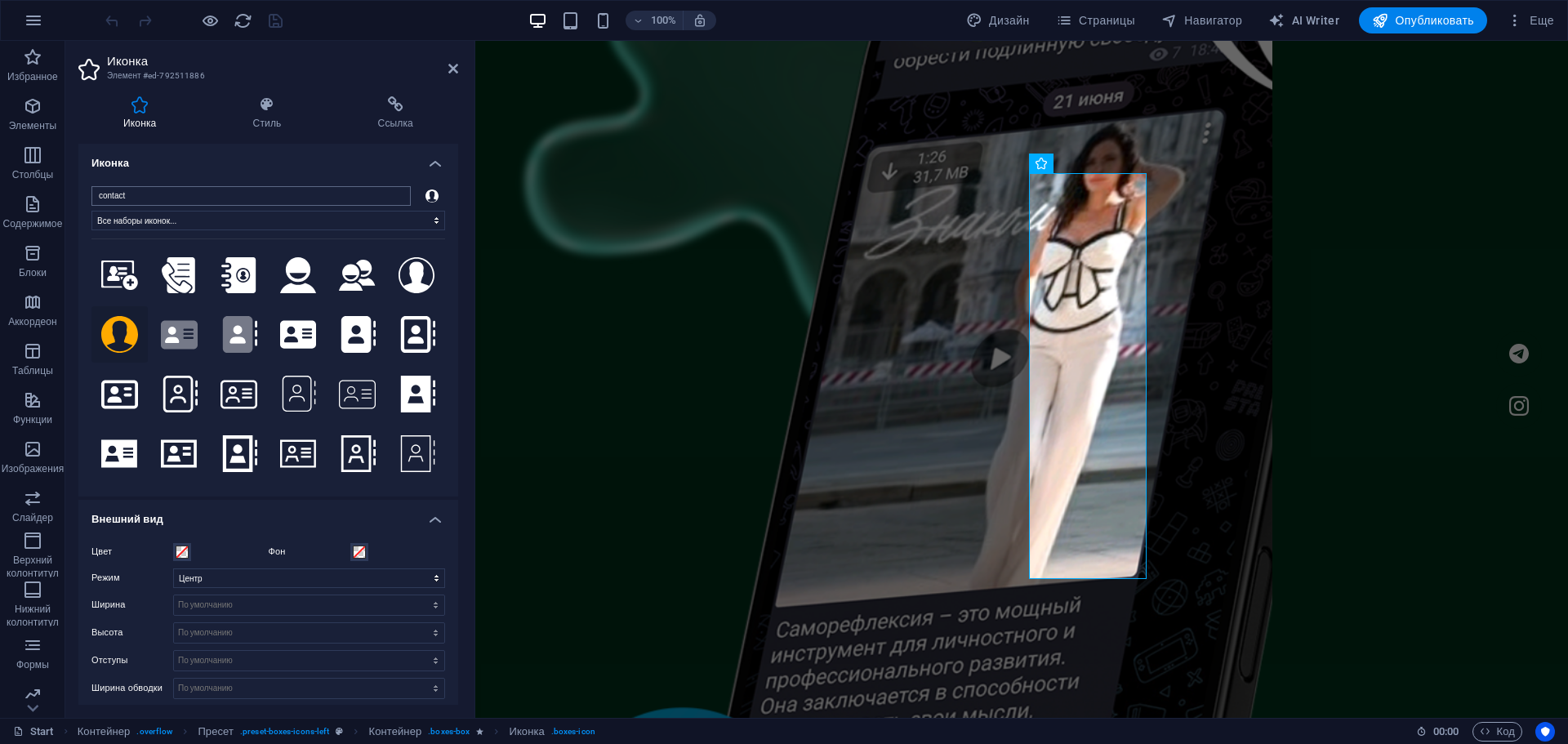 click on "contact" at bounding box center [251, 196] 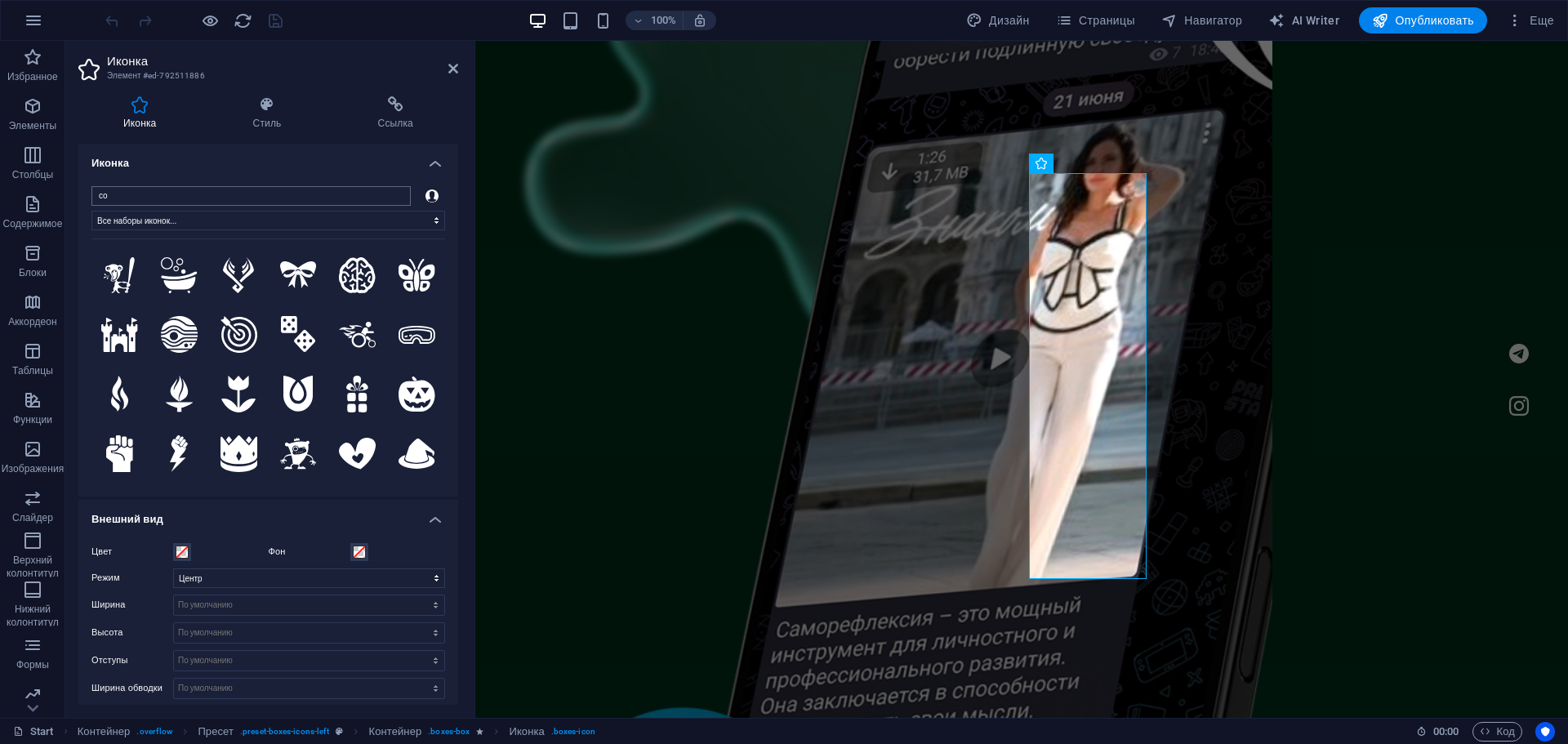 type on "c" 